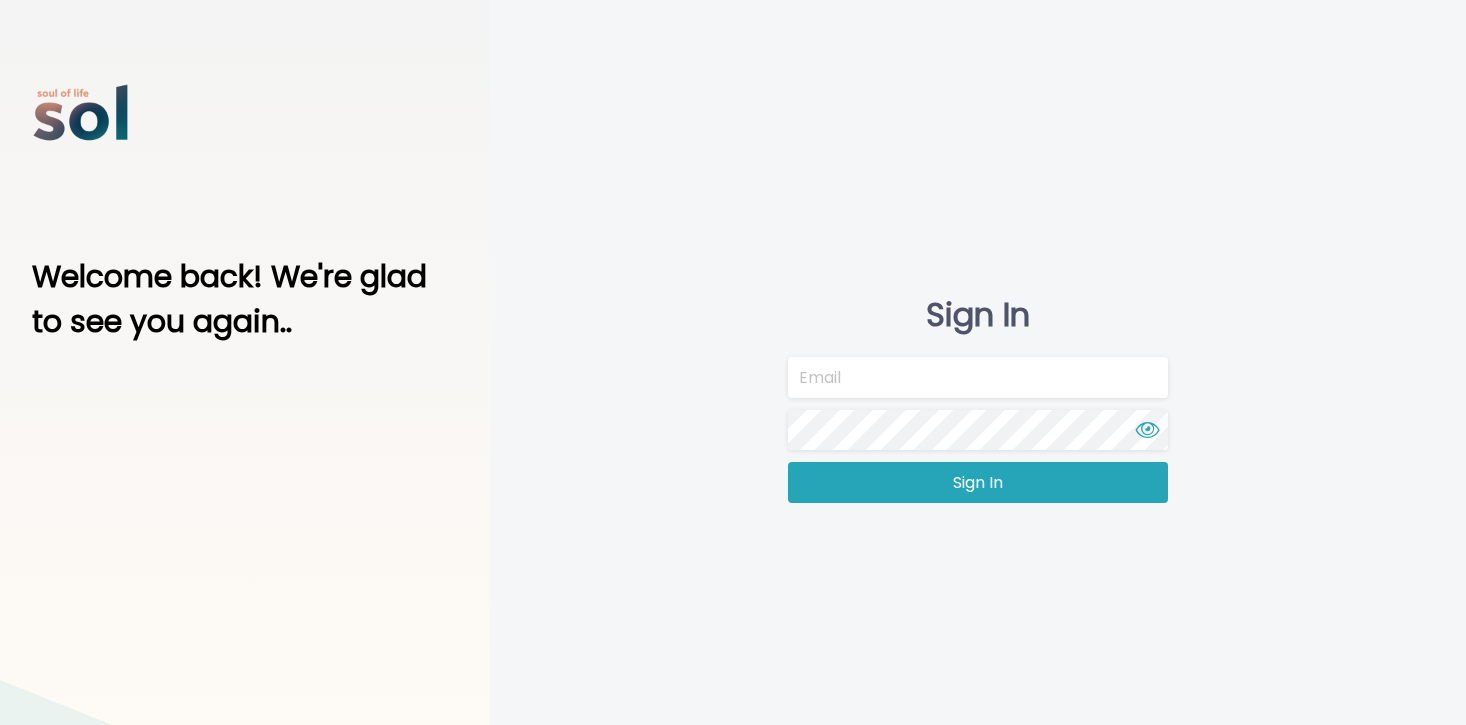 scroll, scrollTop: 0, scrollLeft: 0, axis: both 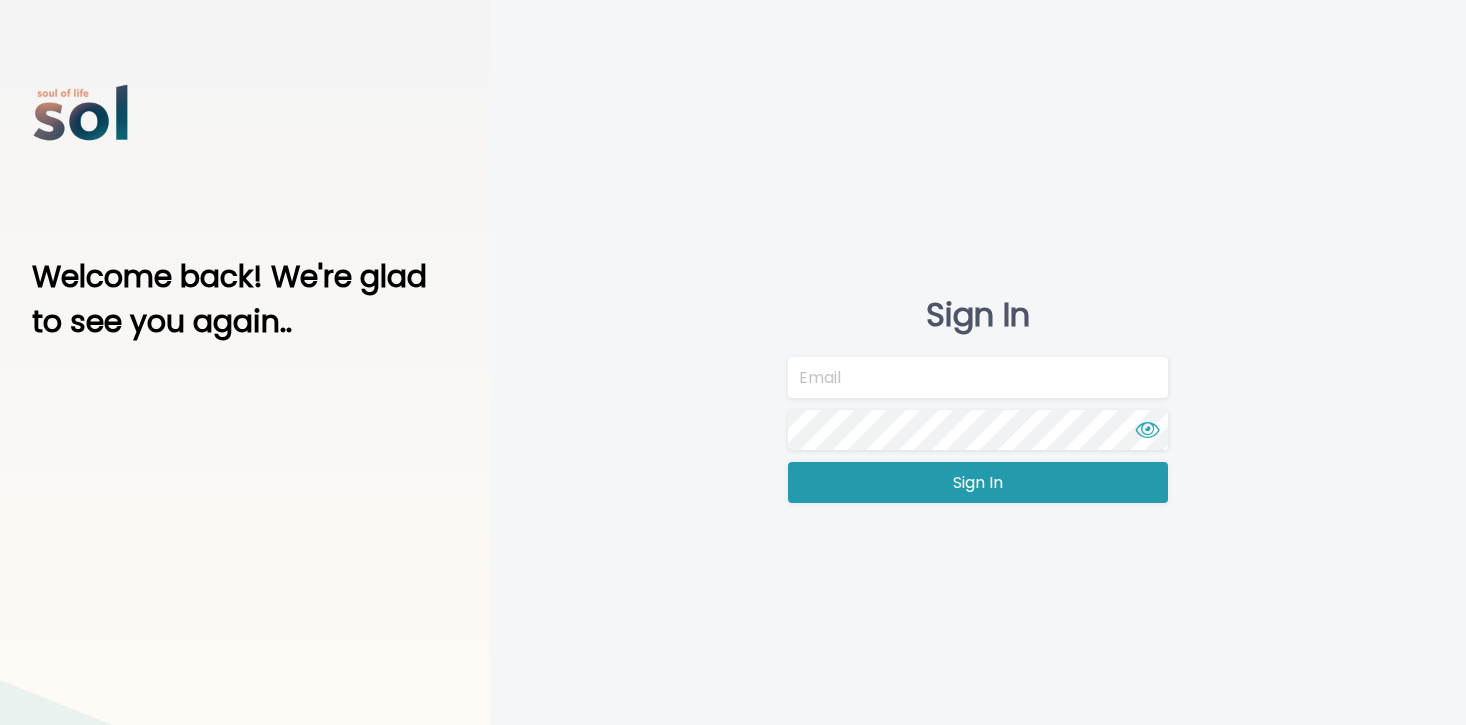 type on "team@soltv.co" 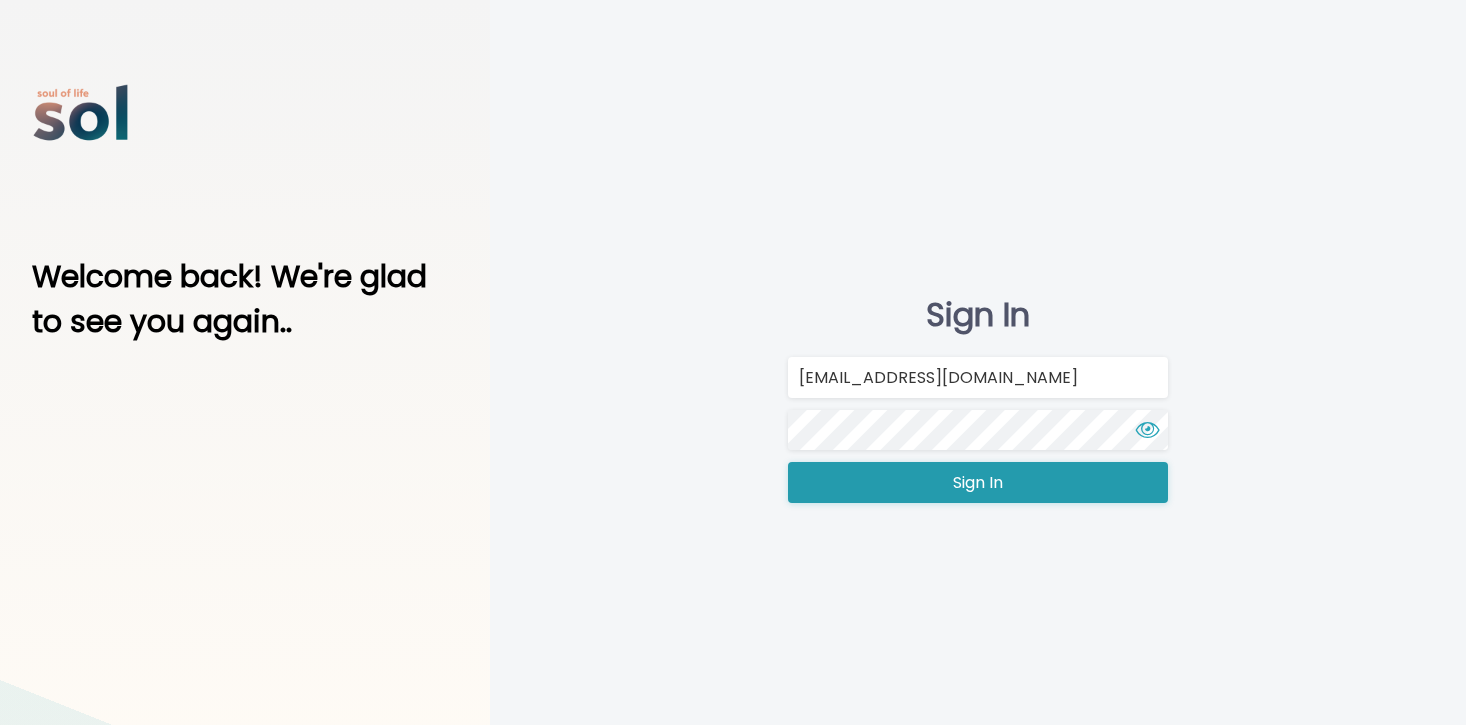 click on "Sign In" at bounding box center (978, 483) 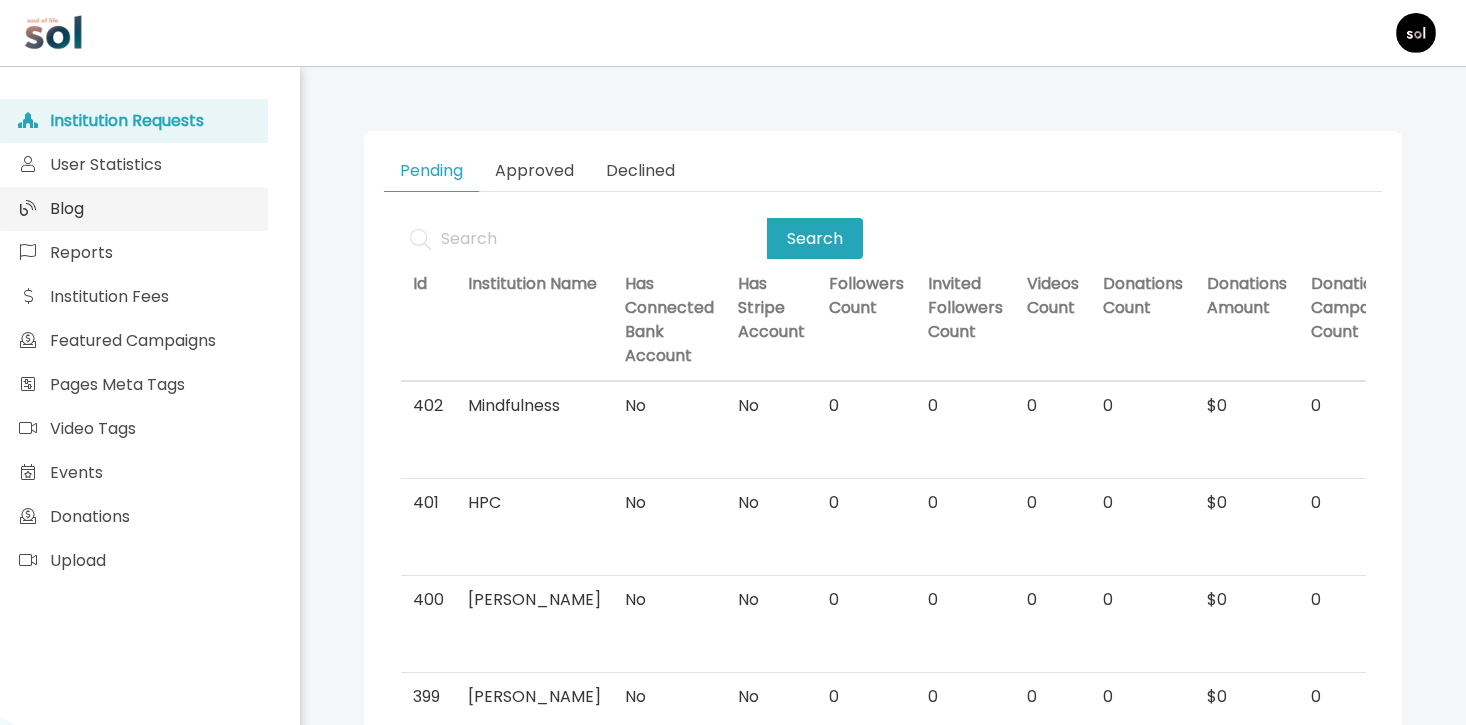 click on "Blog" at bounding box center [134, 209] 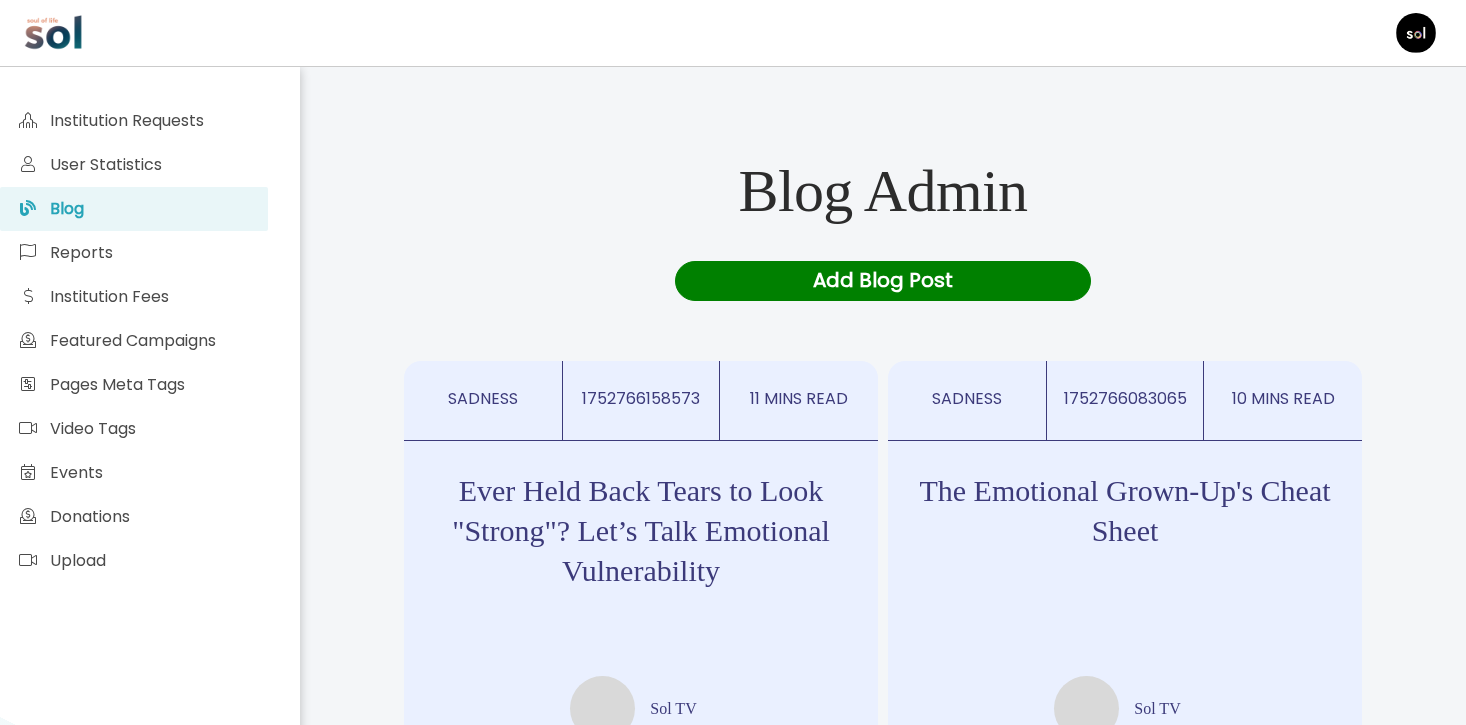 click on "Add Blog Post" at bounding box center (882, 281) 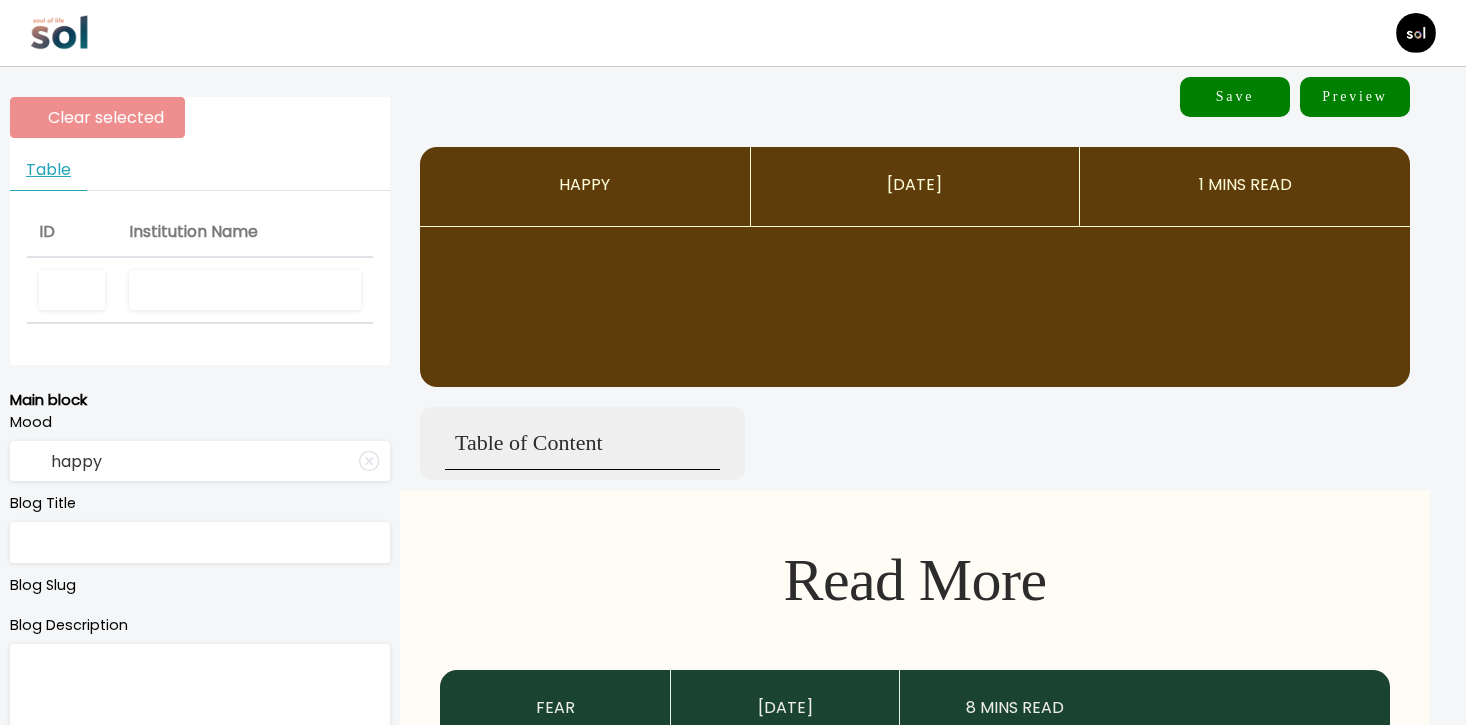 click at bounding box center (245, 290) 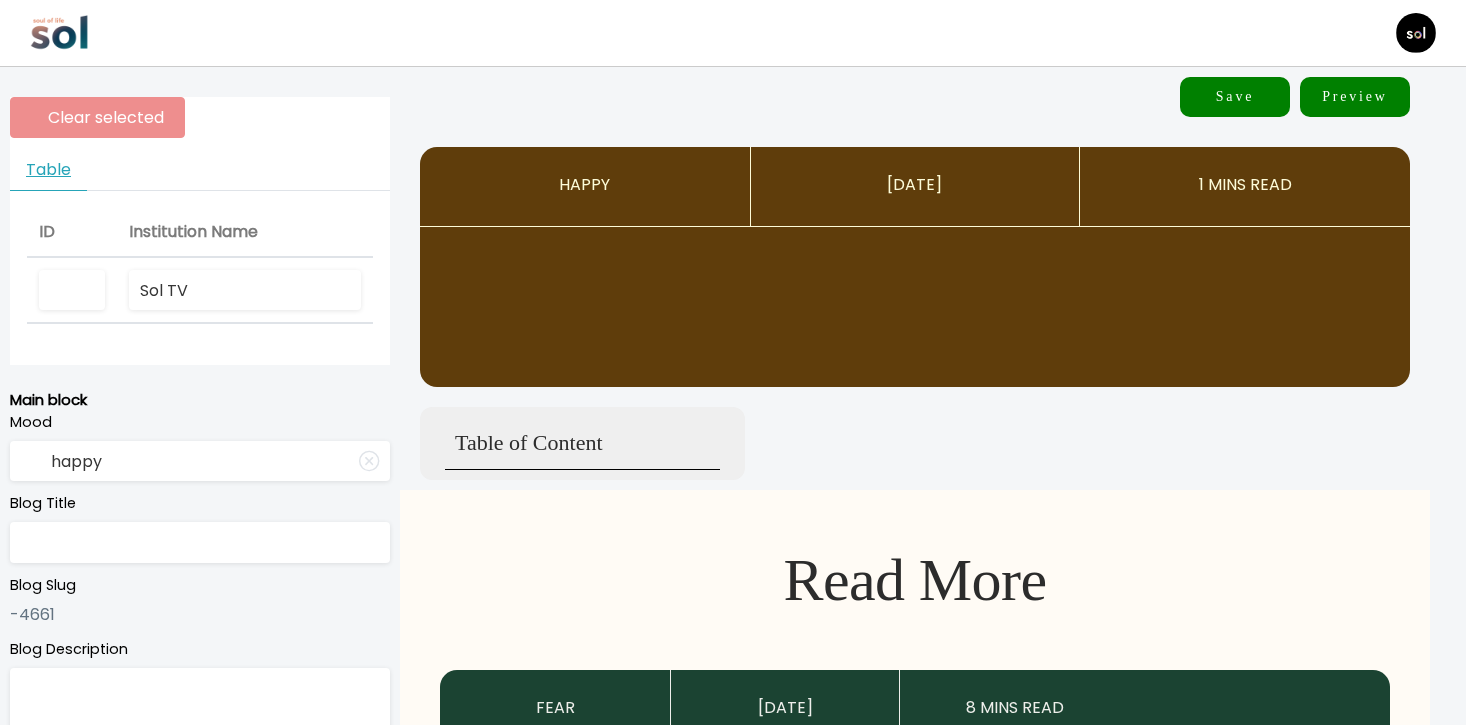 type on "Sol TV" 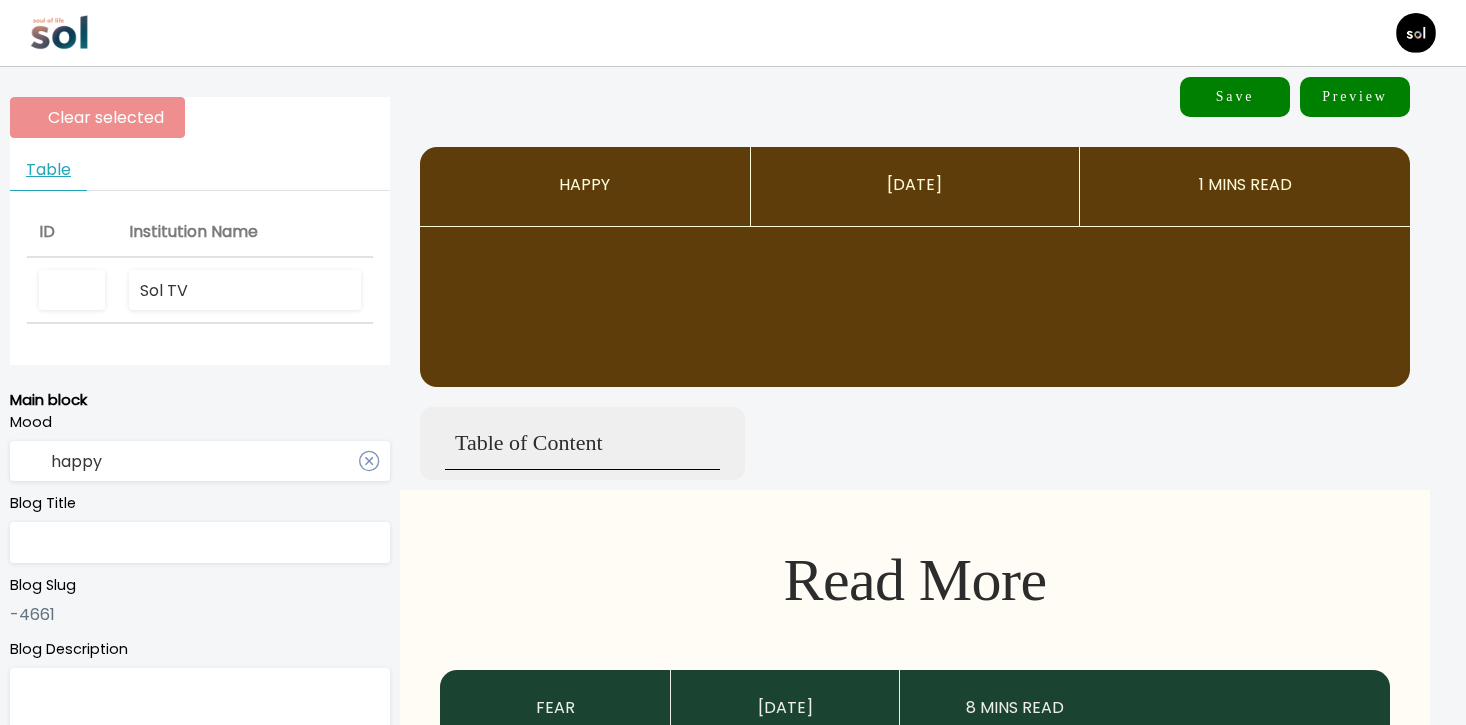 click on "happy" at bounding box center (200, 461) 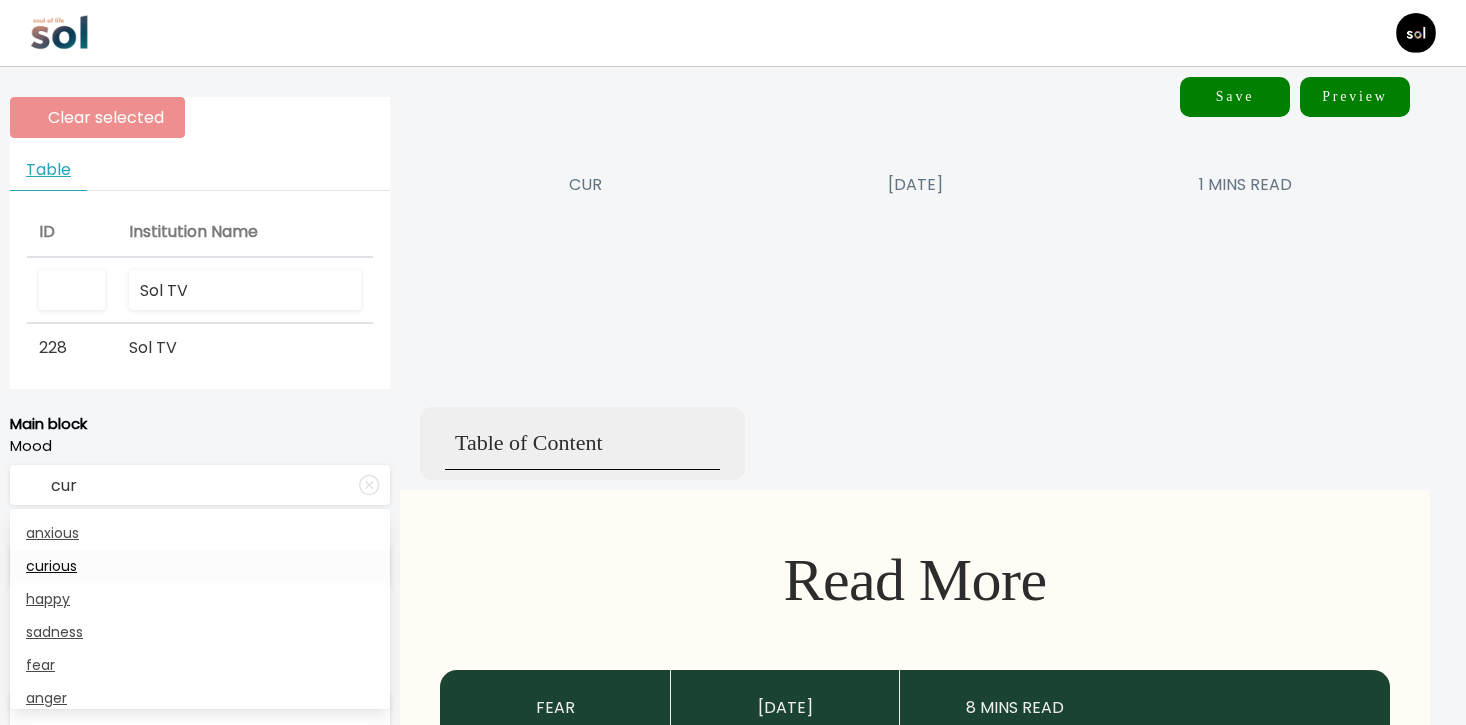 click on "curious" at bounding box center (200, 566) 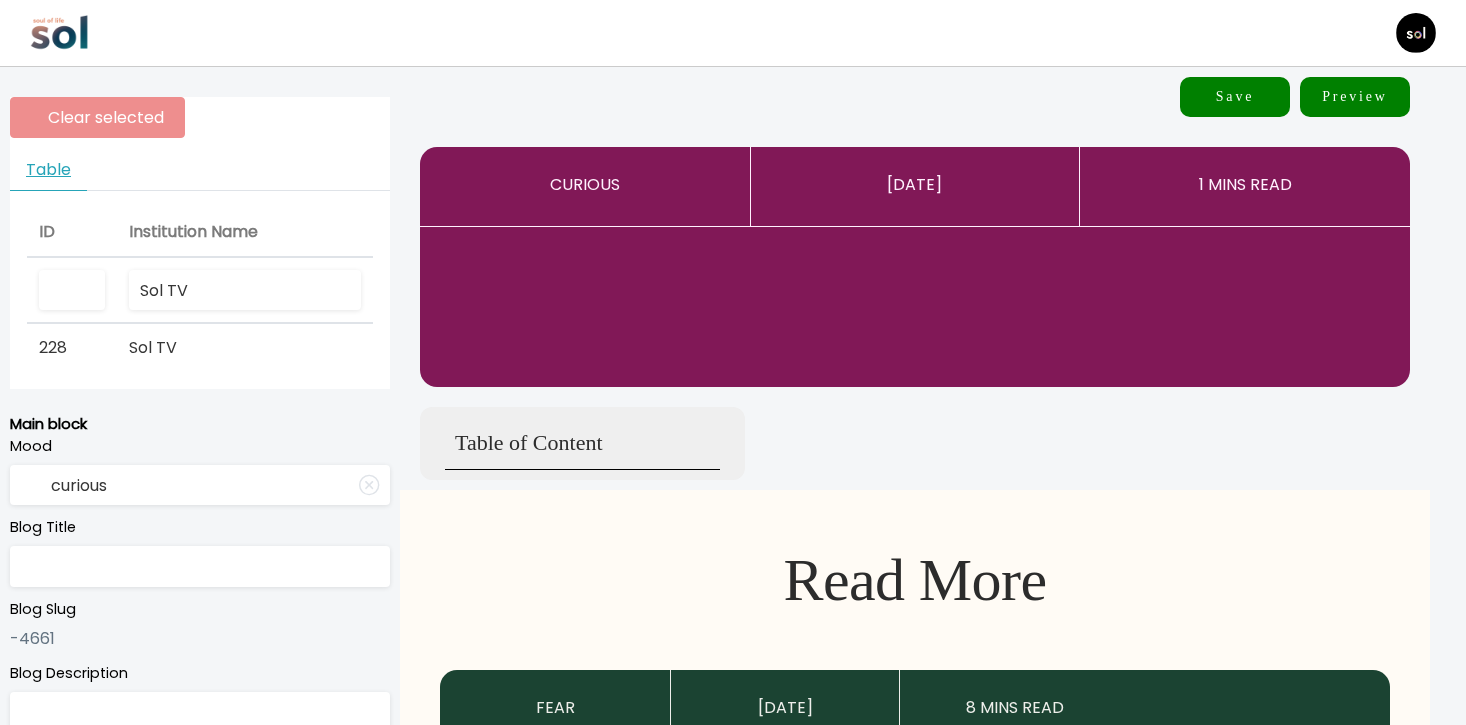 click at bounding box center (200, 566) 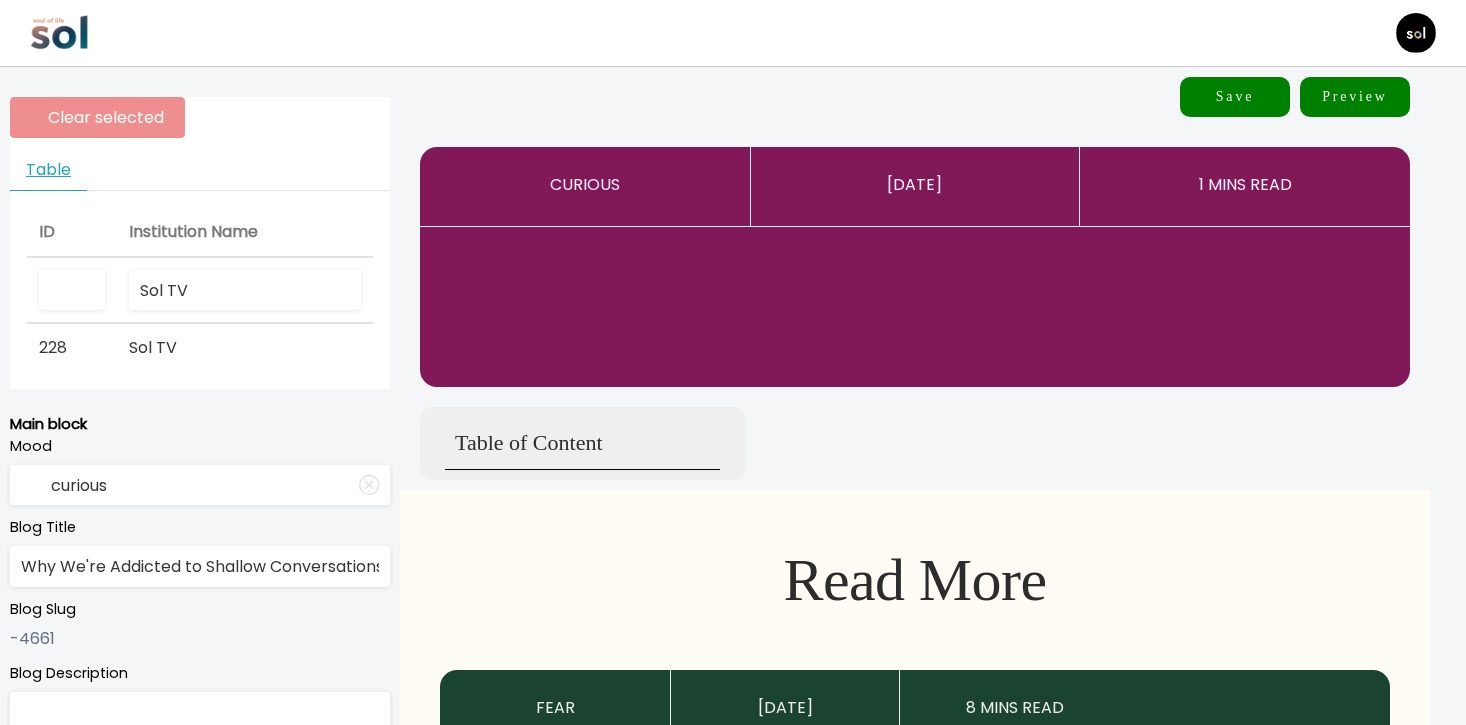 scroll, scrollTop: 0, scrollLeft: 8, axis: horizontal 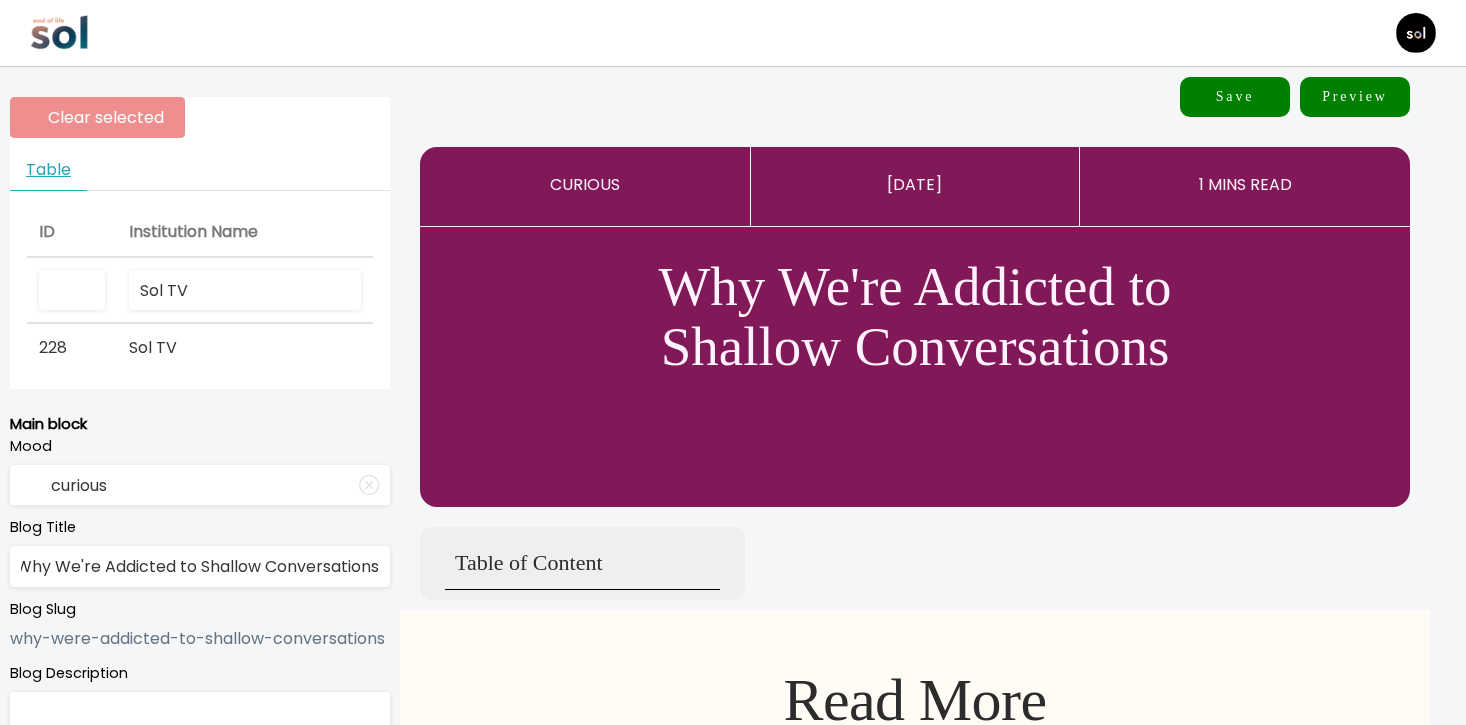 type on "Why We're Addicted to Shallow Conversations" 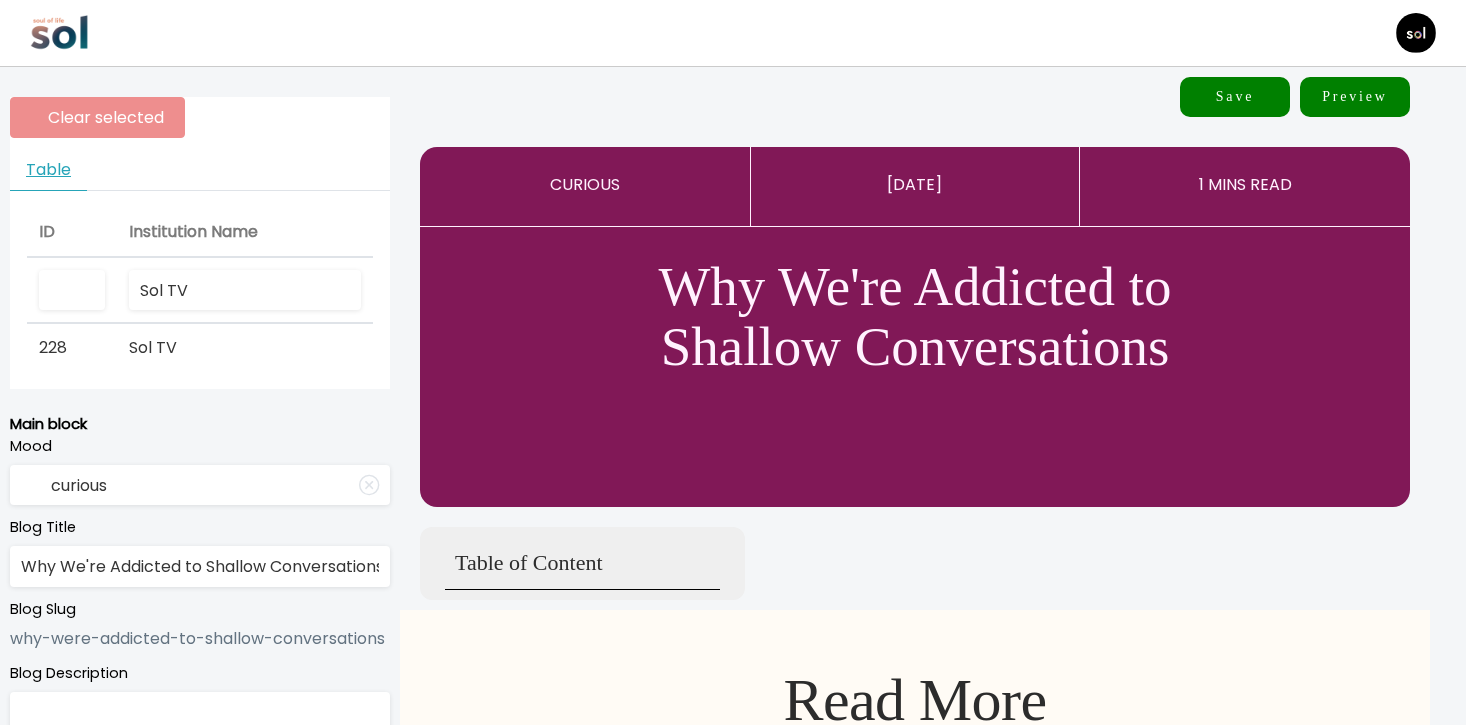 click at bounding box center [200, 756] 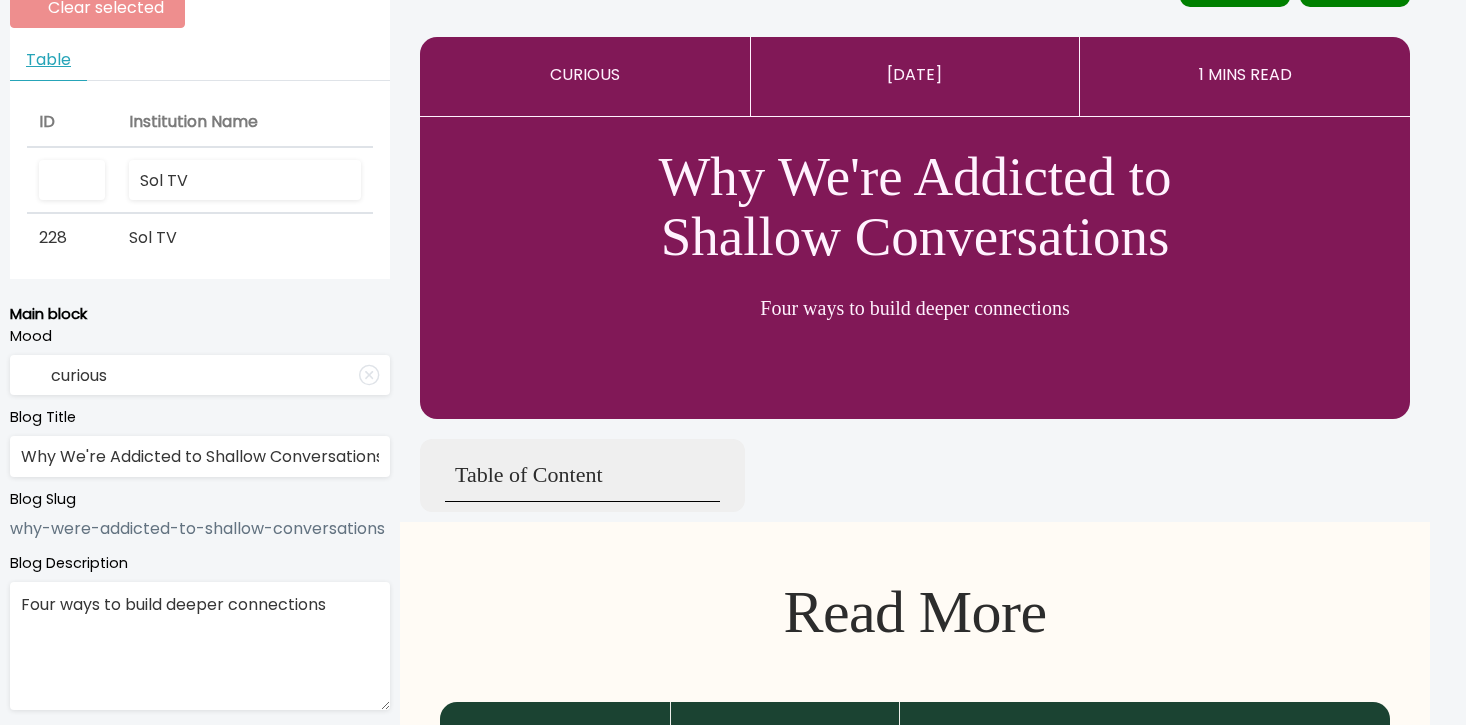 scroll, scrollTop: 143, scrollLeft: 0, axis: vertical 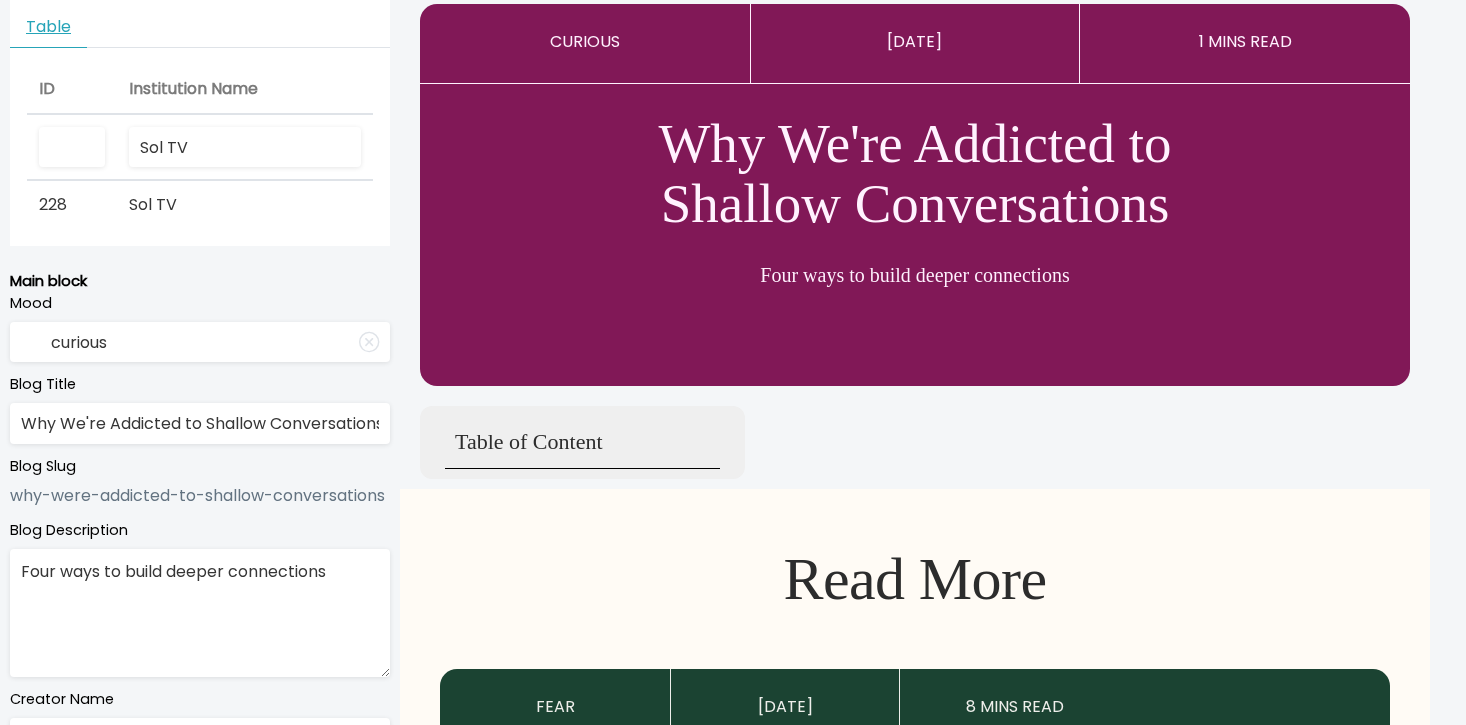 type on "Four ways to build deeper connections" 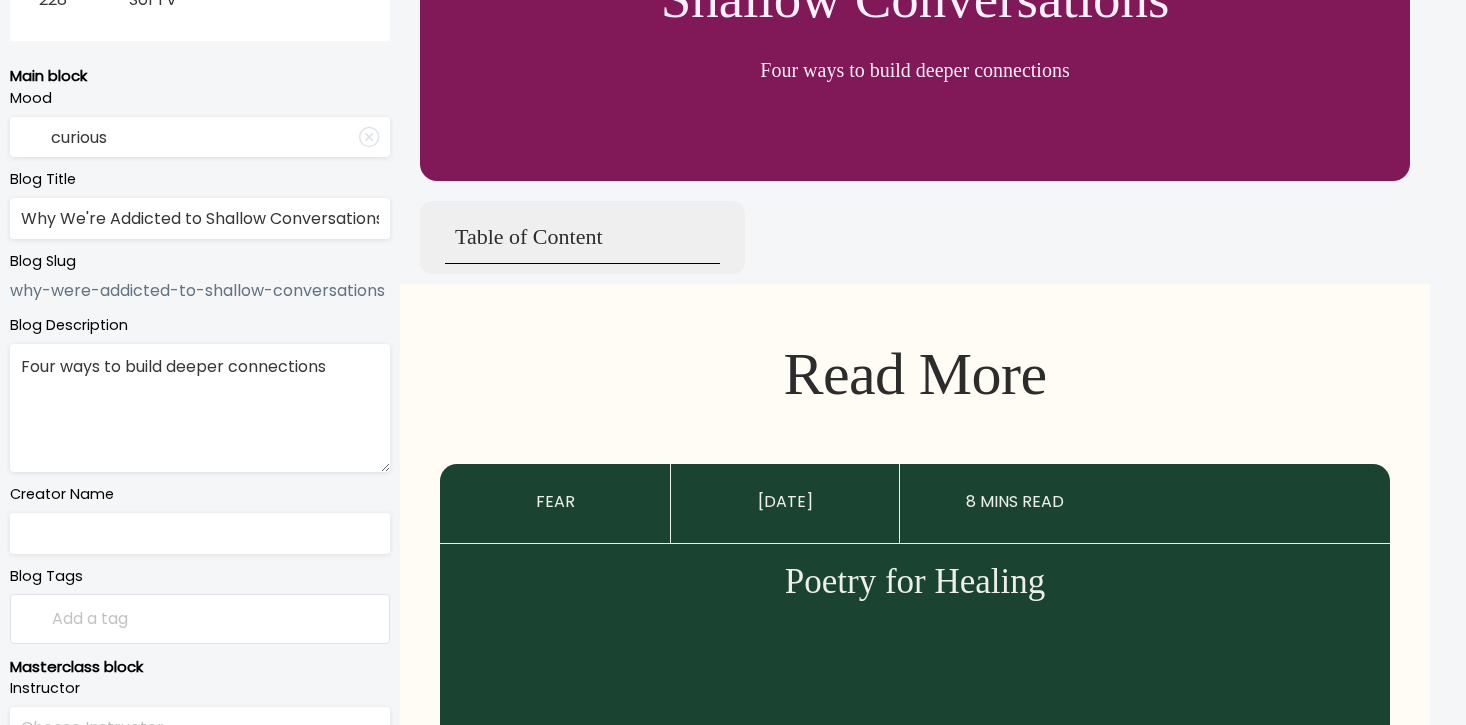 scroll, scrollTop: 506, scrollLeft: 0, axis: vertical 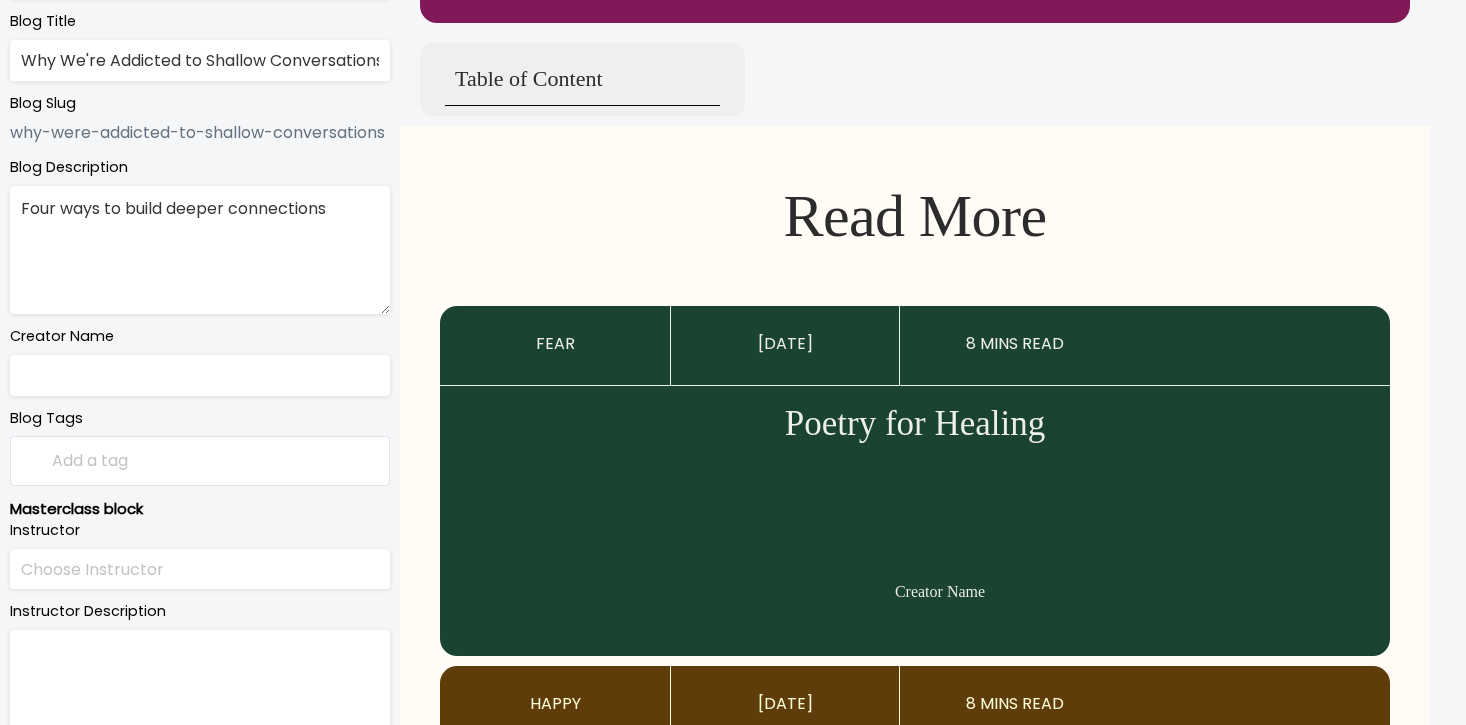 click on "Blog Tags" at bounding box center (200, 419) 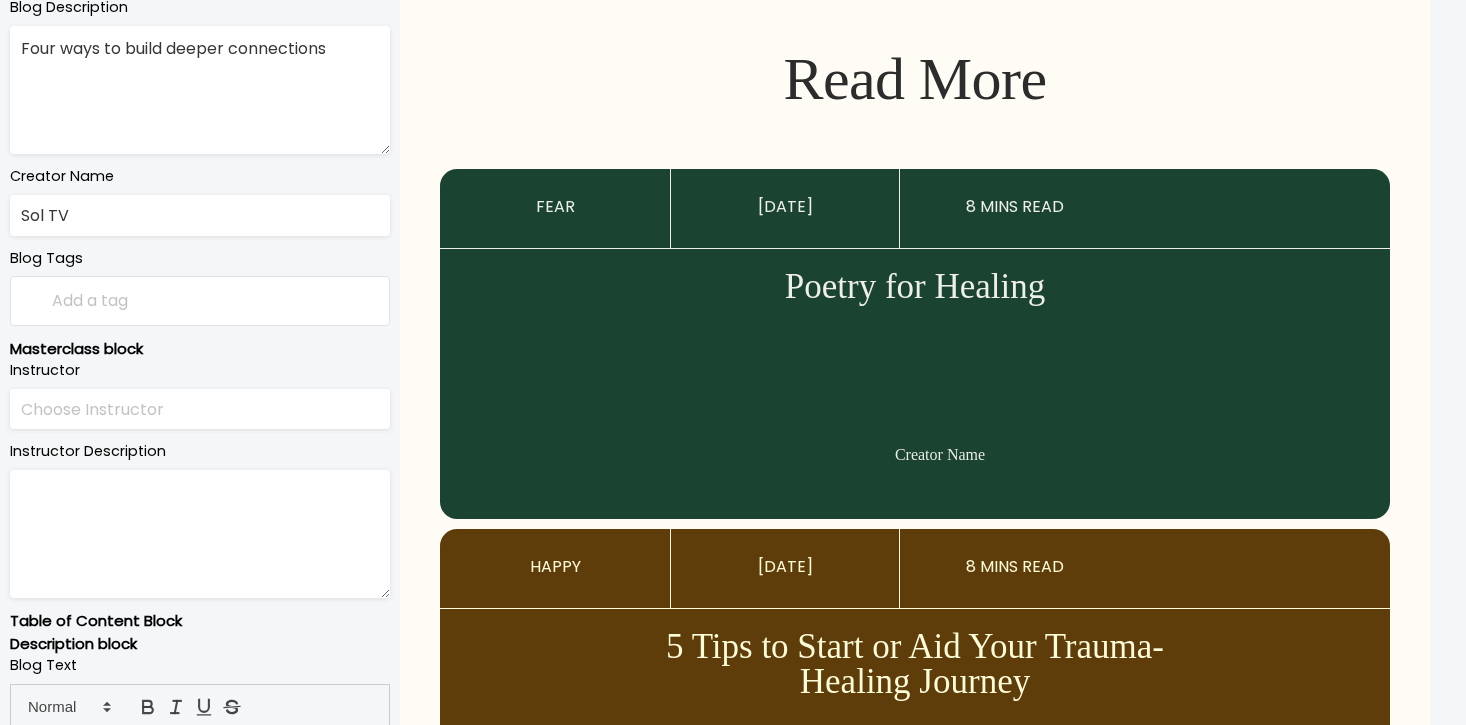 scroll, scrollTop: 801, scrollLeft: 0, axis: vertical 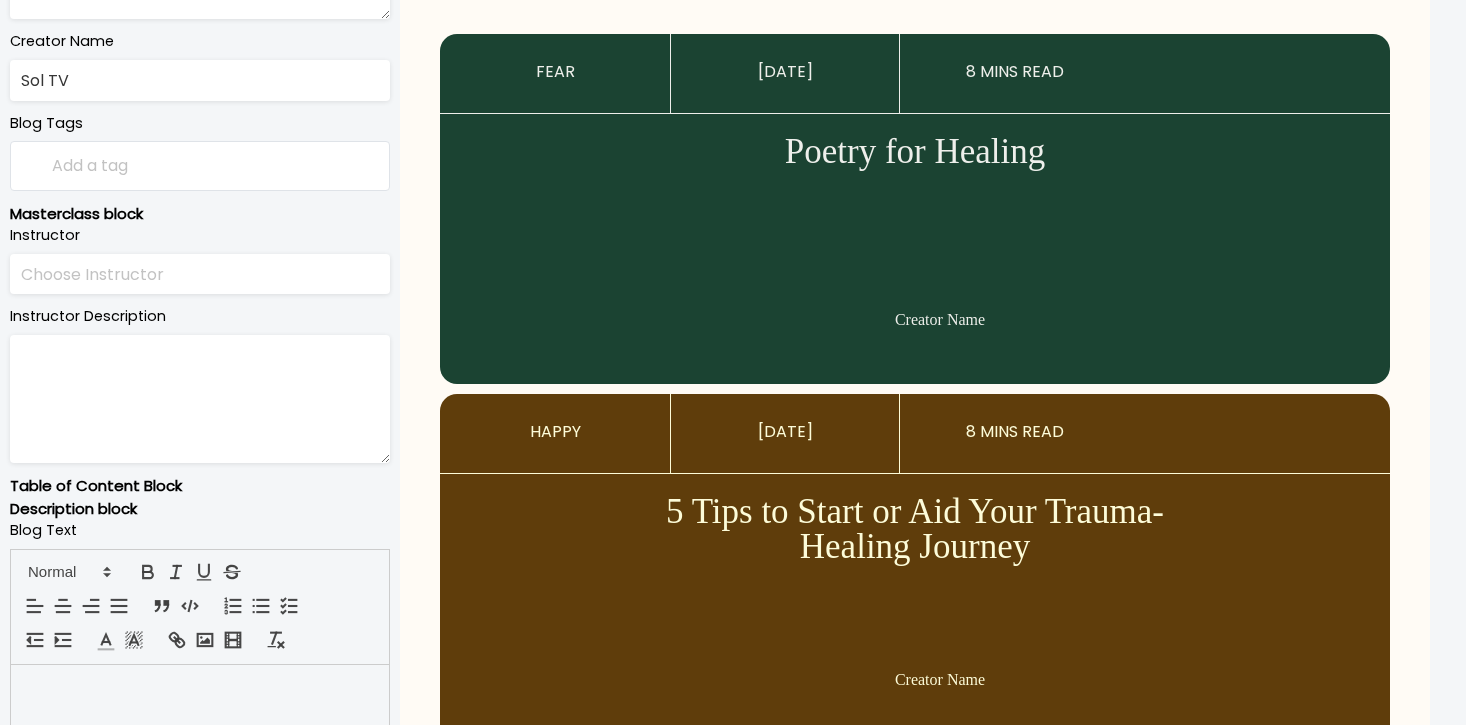 type on "Sol TV" 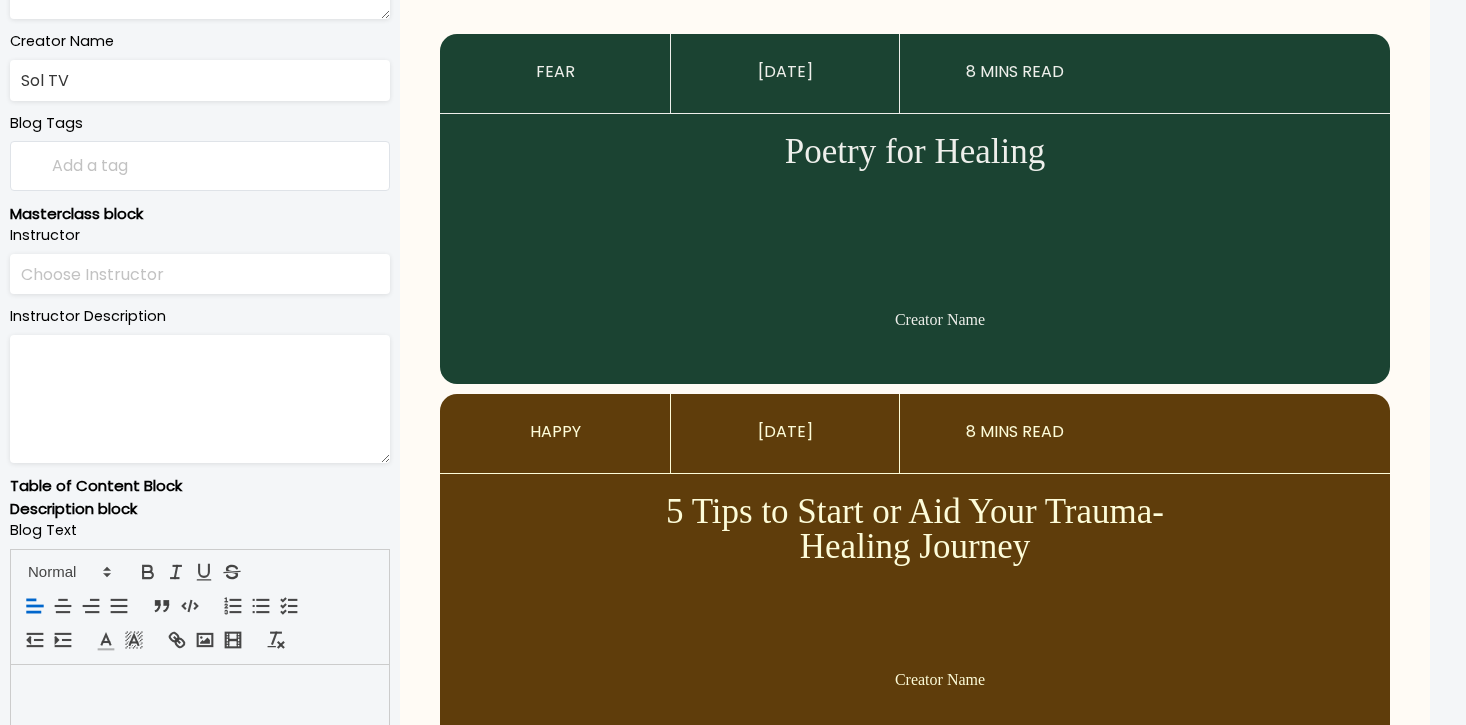 scroll, scrollTop: 992, scrollLeft: 0, axis: vertical 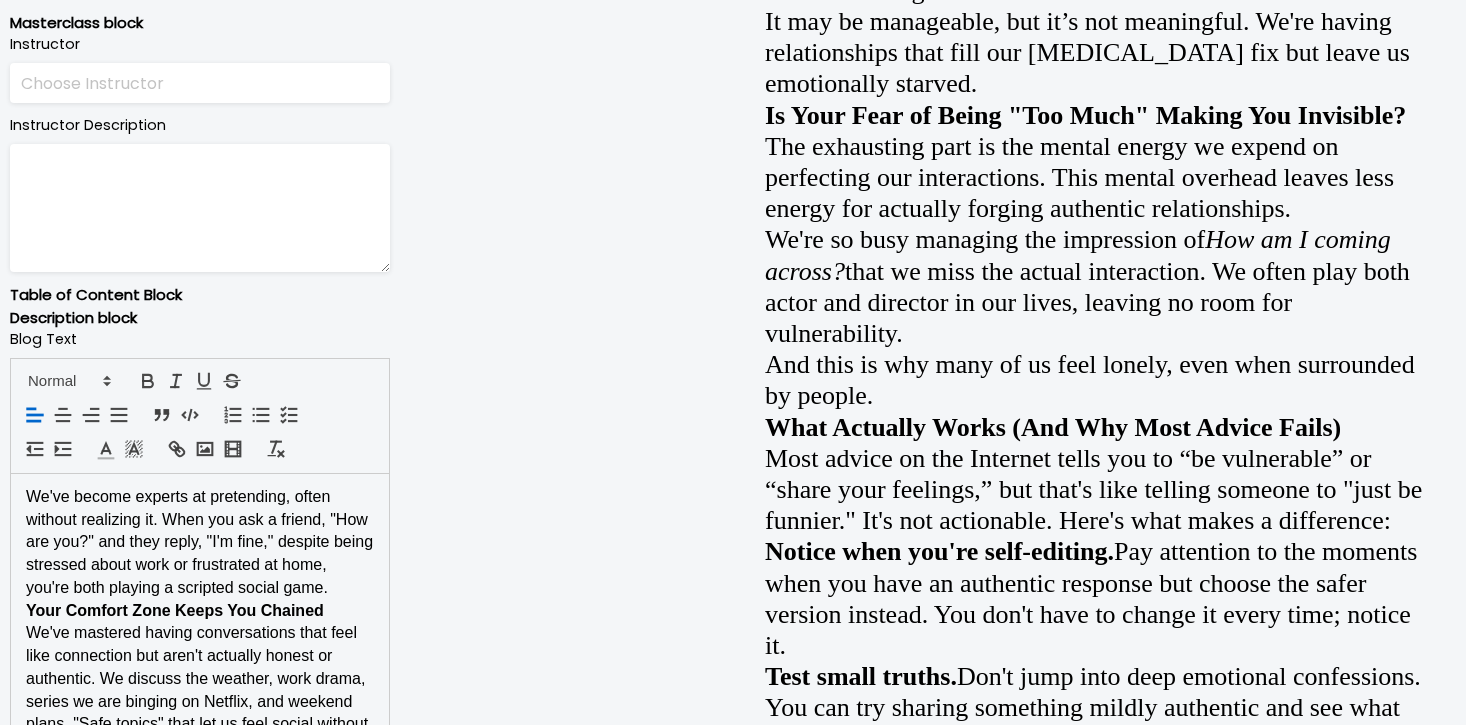 click on "We've become experts at pretending, often without realizing it. When you ask a friend, "How are you?" and they reply, "I'm fine," despite being stressed about work or frustrated at home, you're both playing a scripted social game." at bounding box center (200, 543) 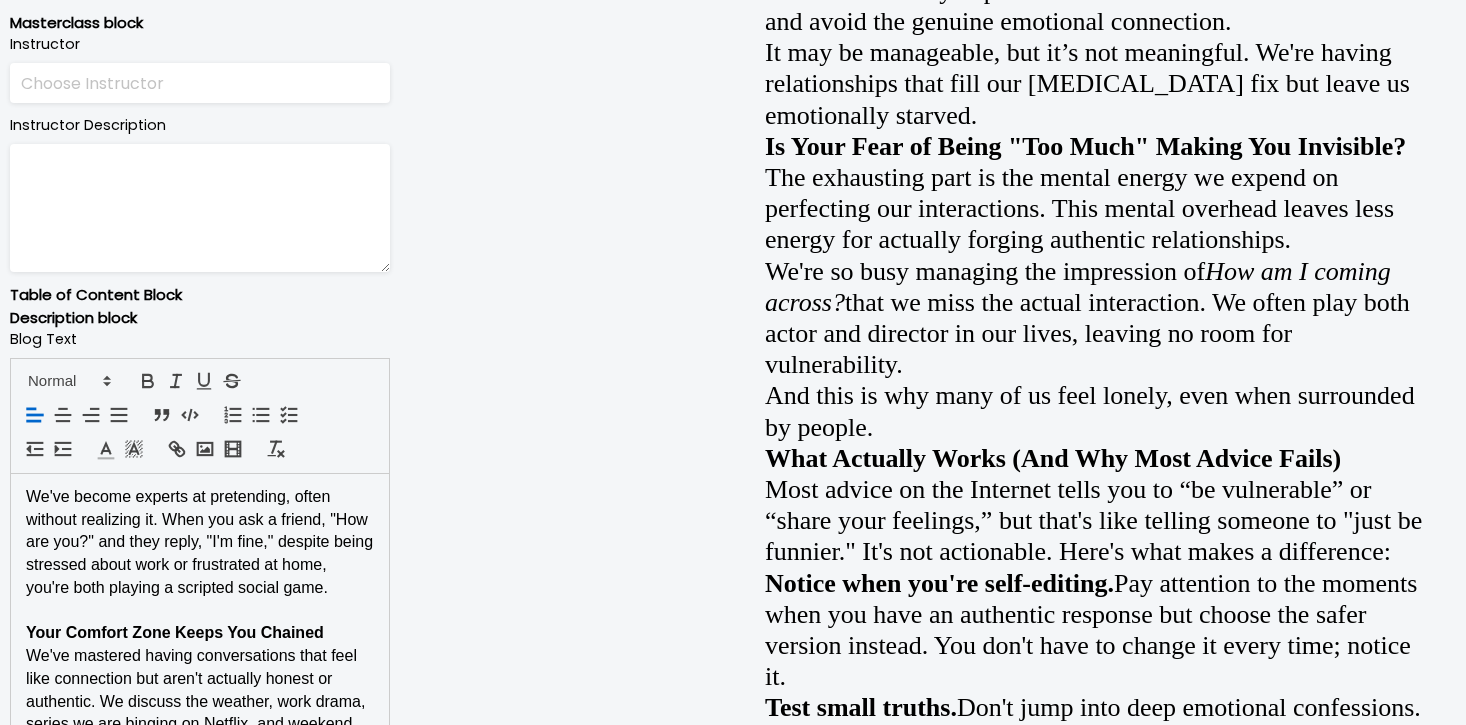 click on "Your Comfort Zone Keeps You Chained" at bounding box center (200, 633) 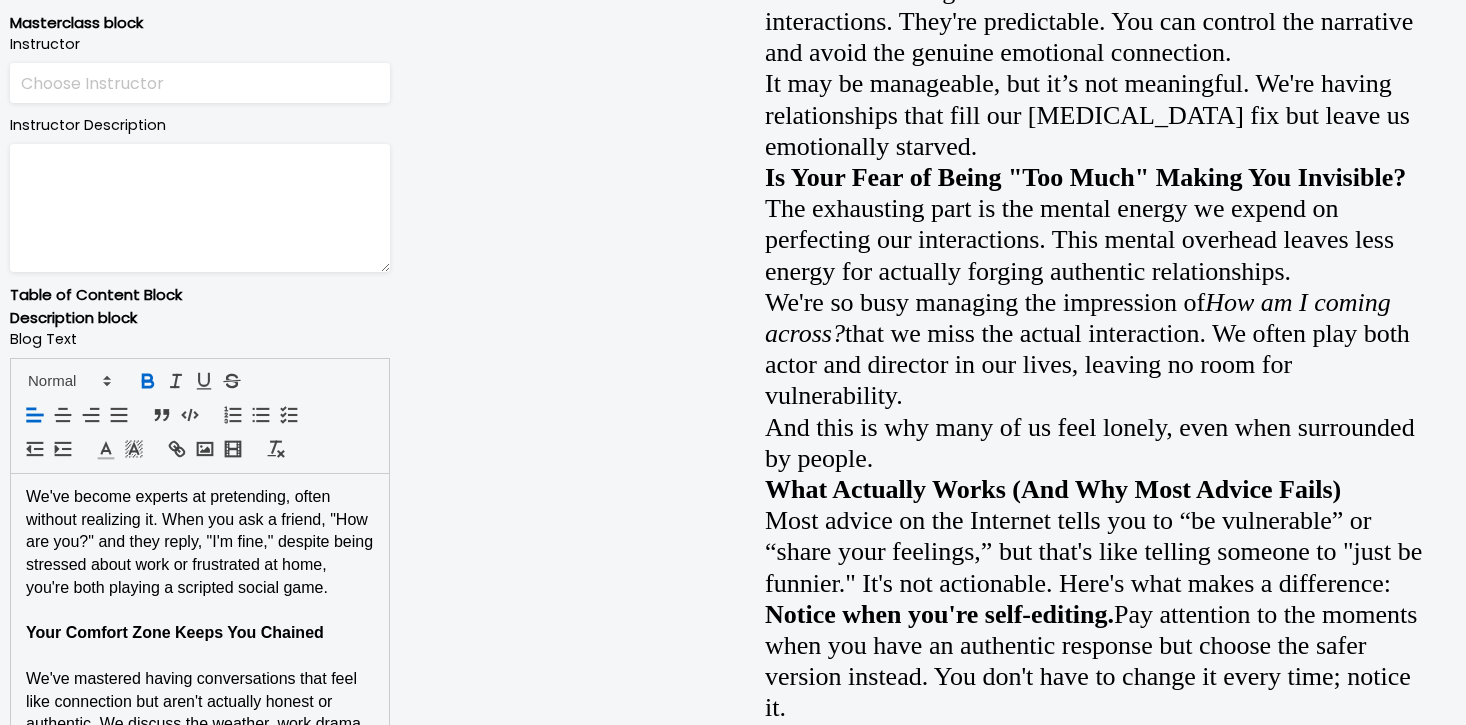 click on "Your Comfort Zone Keeps You Chained" at bounding box center [175, 632] 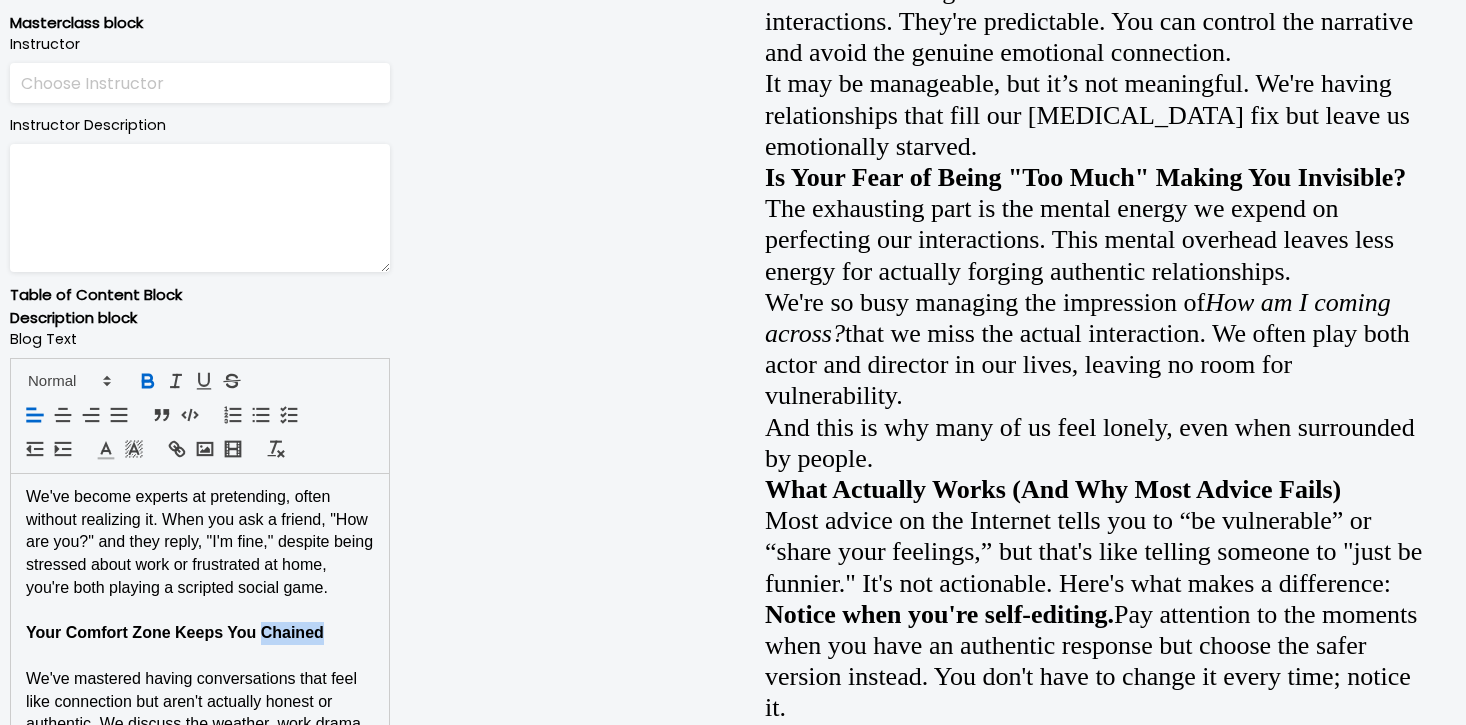 click on "Your Comfort Zone Keeps You Chained" at bounding box center [175, 632] 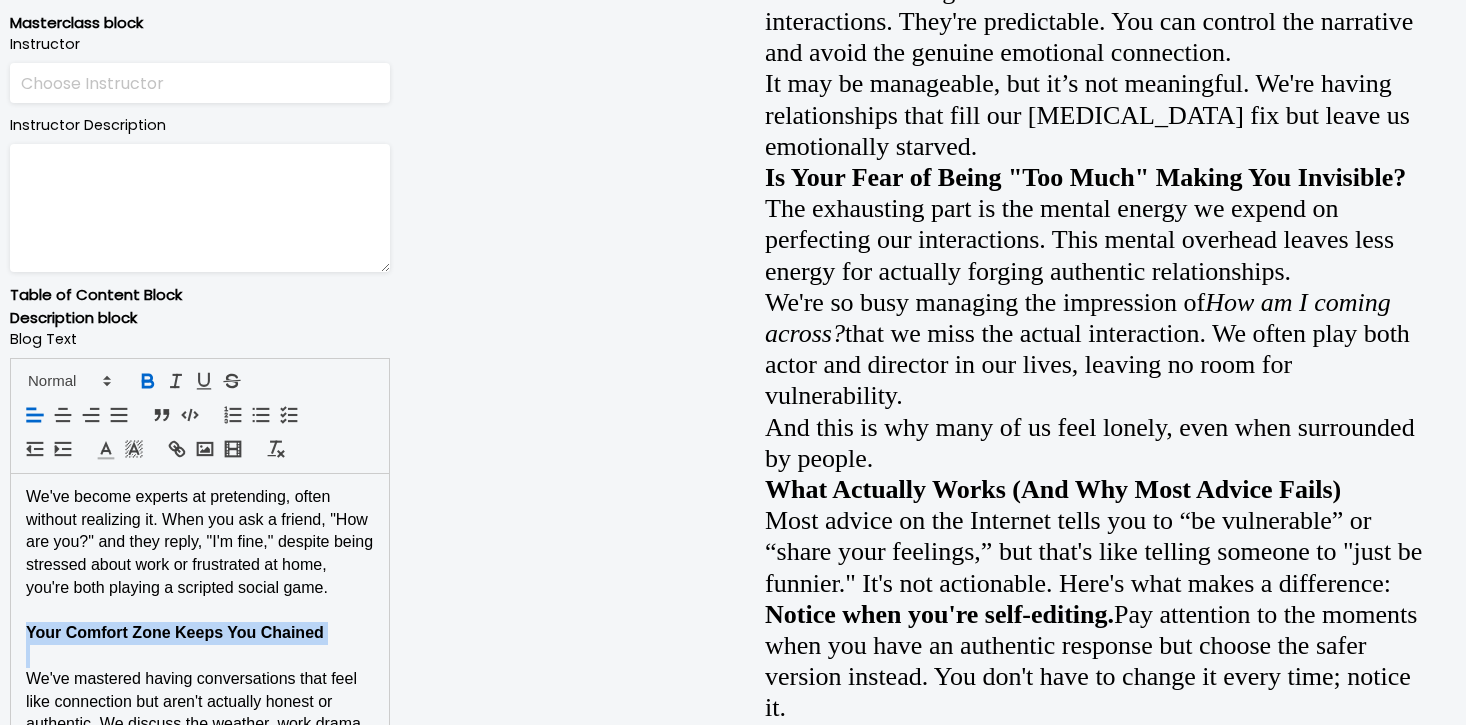 click on "Your Comfort Zone Keeps You Chained" at bounding box center (175, 632) 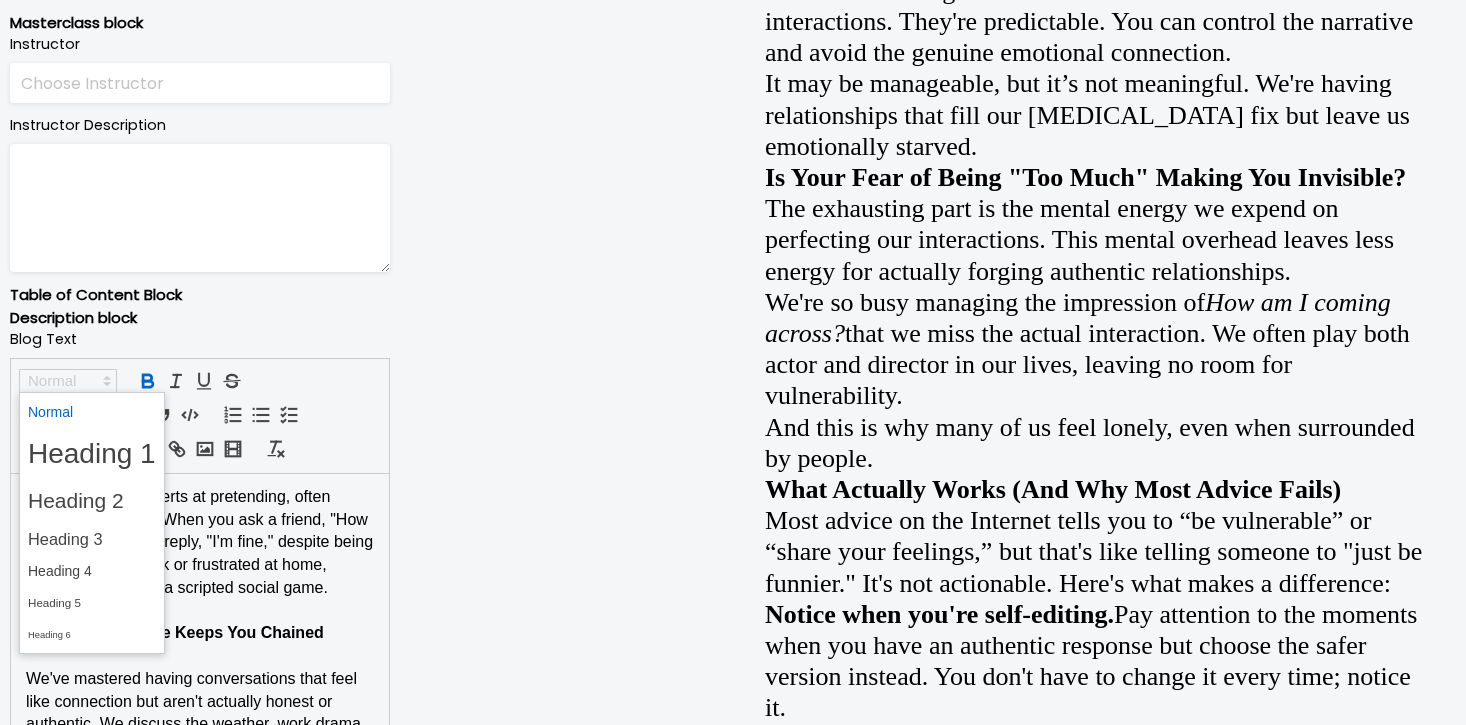 click at bounding box center [68, 381] 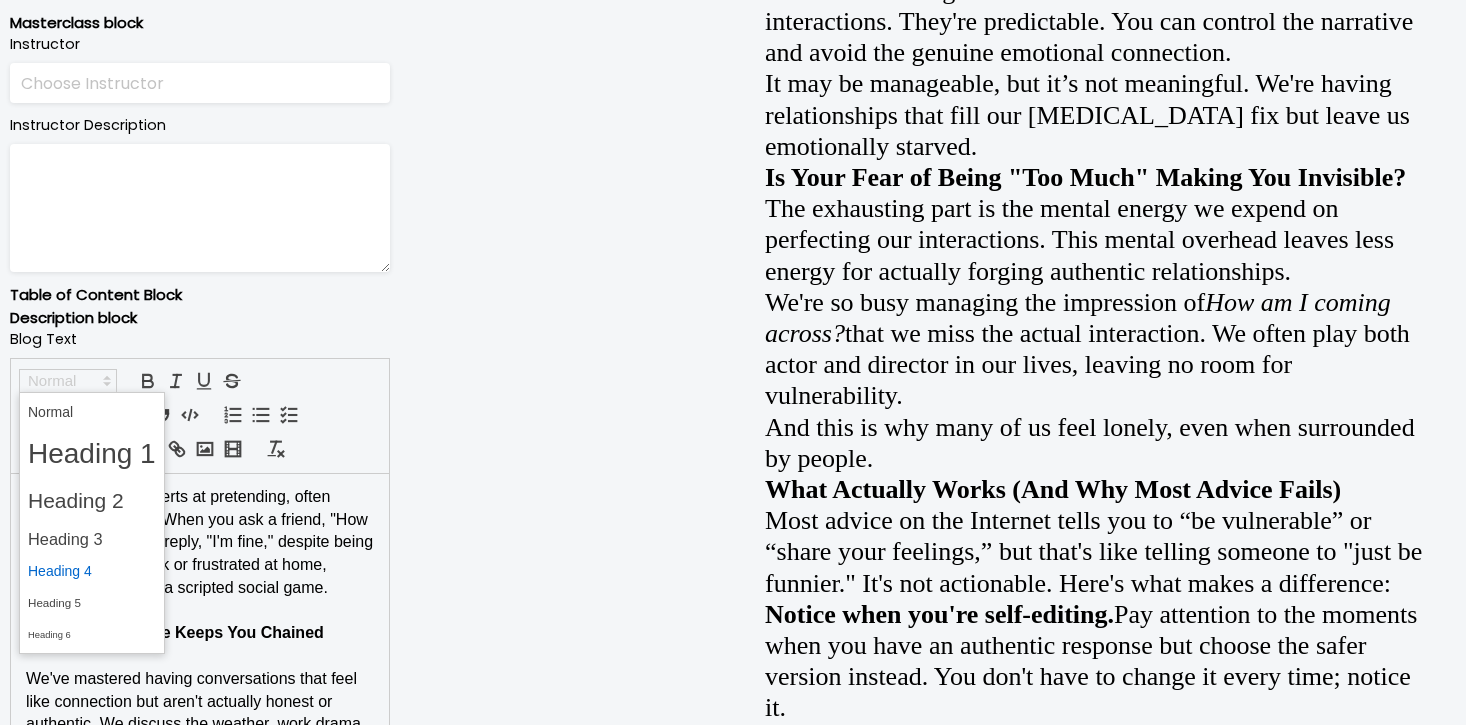click at bounding box center (92, 571) 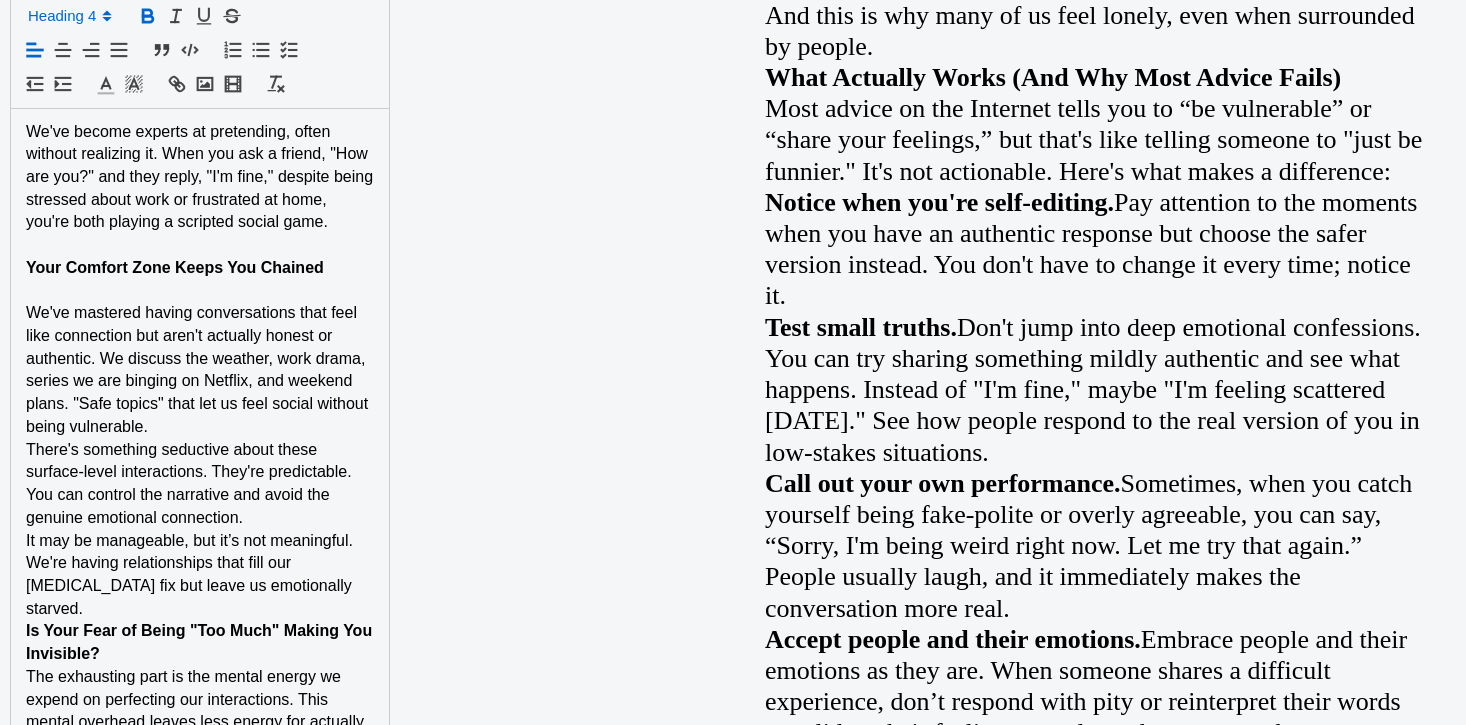scroll, scrollTop: 1460, scrollLeft: 0, axis: vertical 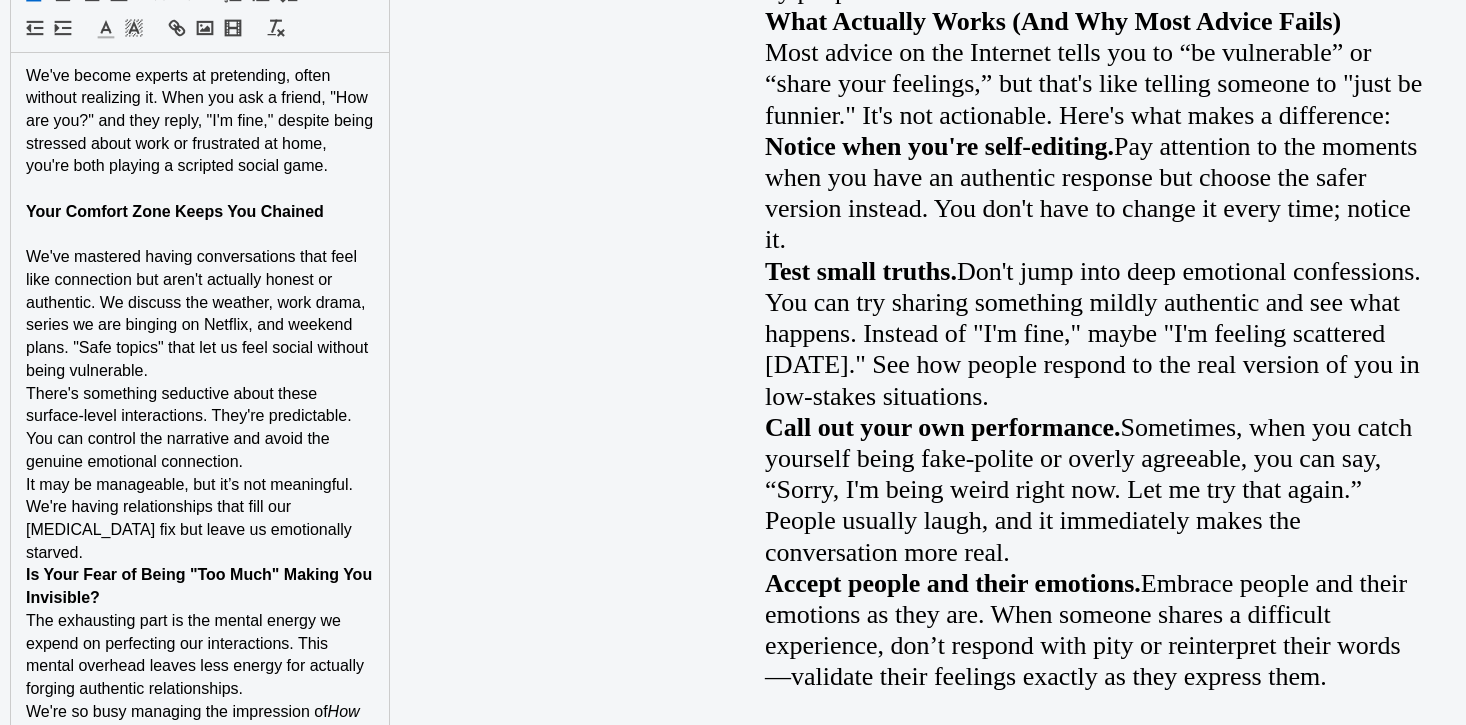 click on "We've mastered having conversations that feel like connection but aren't actually honest or authentic. We discuss the weather, work drama, series we are binging on Netflix, and weekend plans. "Safe topics" that let us feel social without being vulnerable." at bounding box center [200, 314] 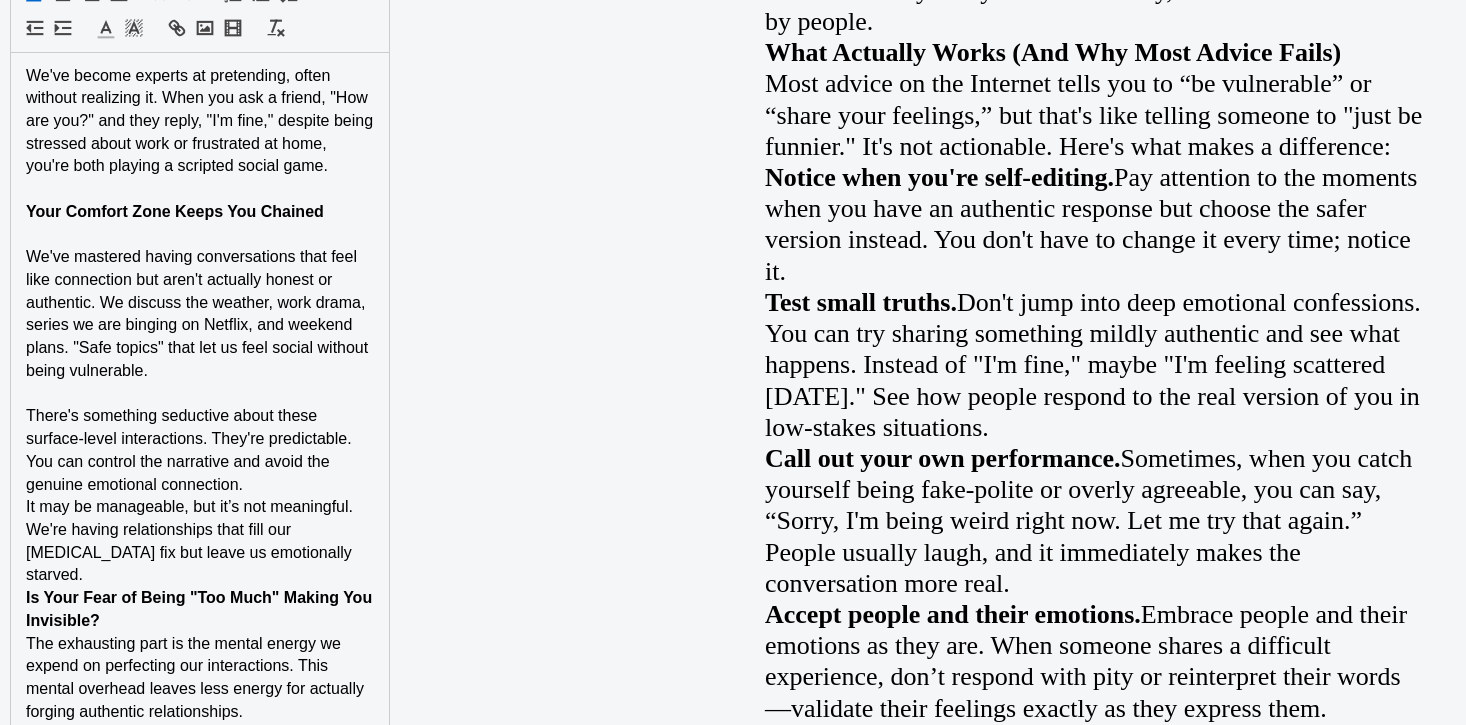 click on "There's something seductive about these surface-level interactions. They're predictable. You can control the narrative and avoid the genuine emotional connection." at bounding box center (200, 450) 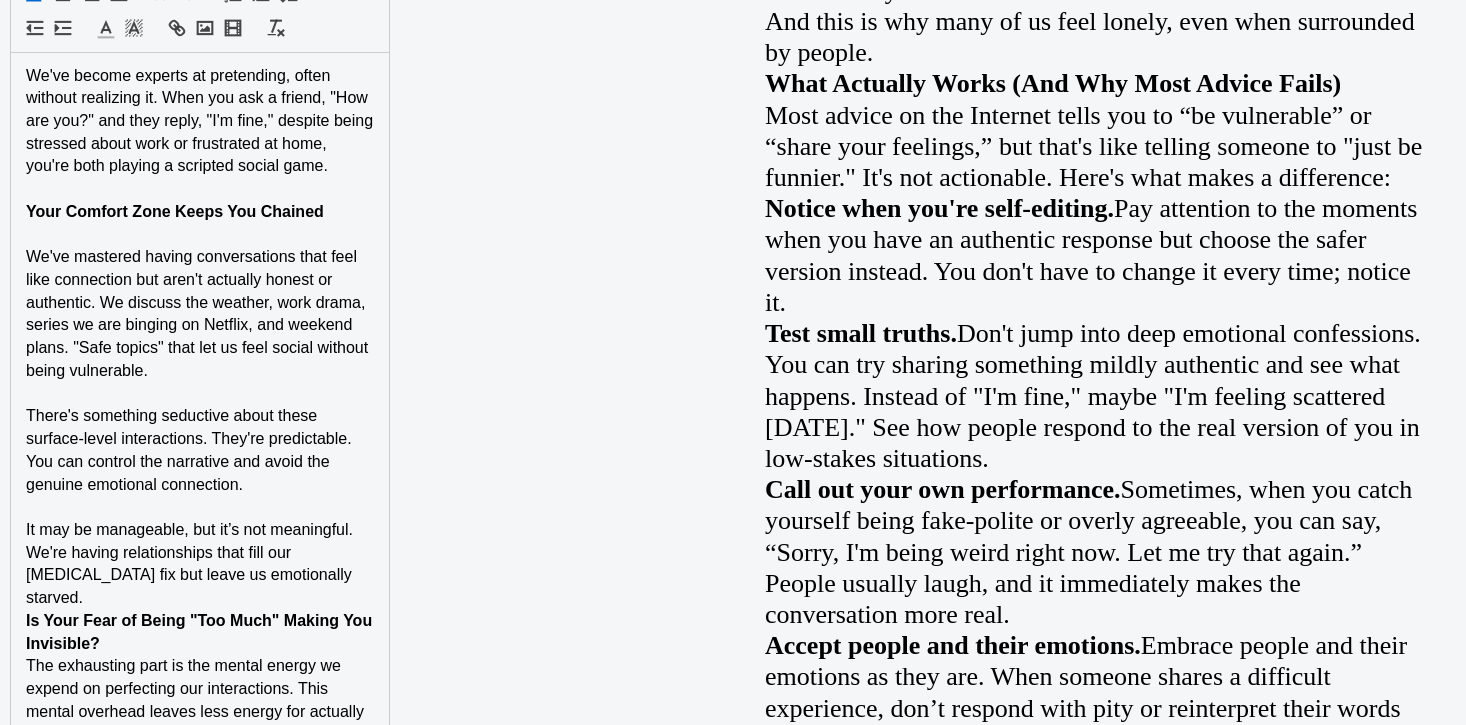 click on "It may be manageable, but it’s not meaningful. We're having relationships that fill our [MEDICAL_DATA] fix but leave us emotionally starved." at bounding box center [200, 564] 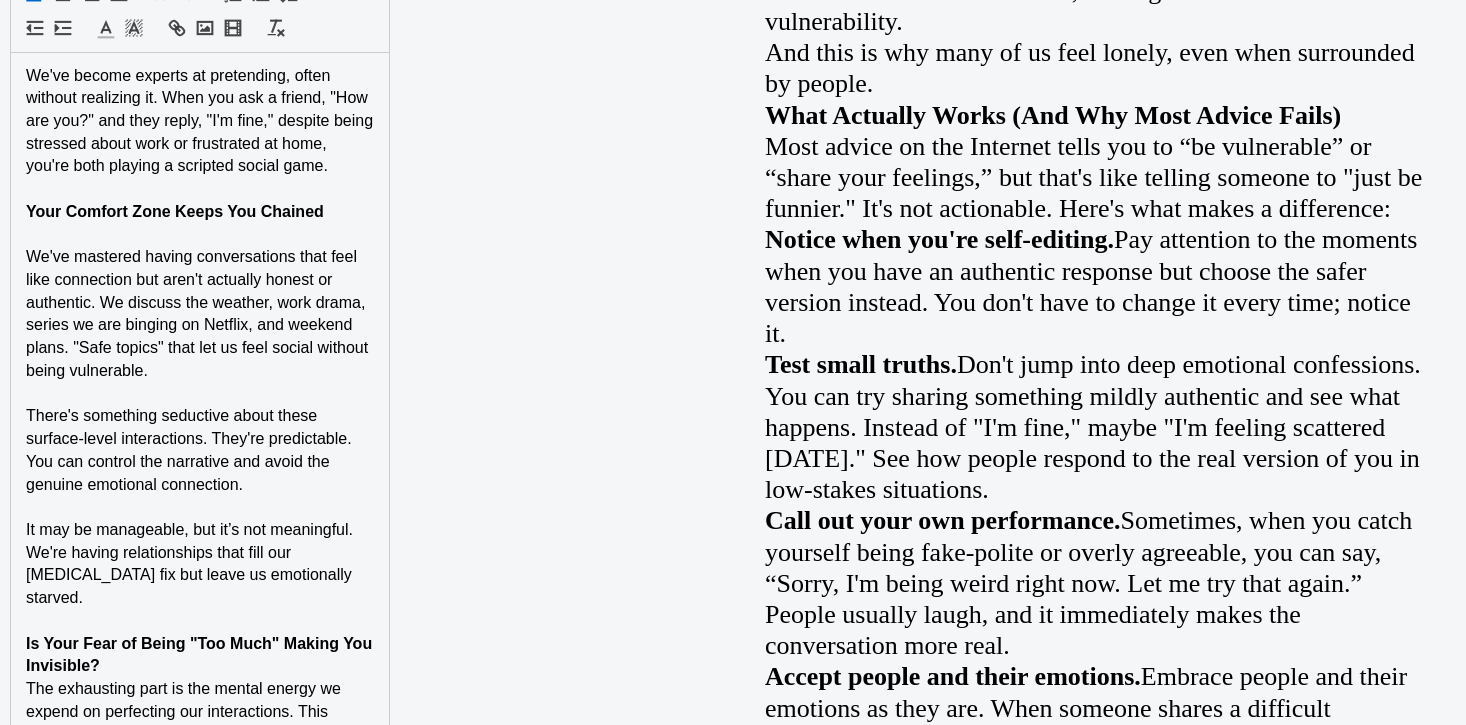 click on "Is Your Fear of Being "Too Much" Making You Invisible?" at bounding box center [200, 655] 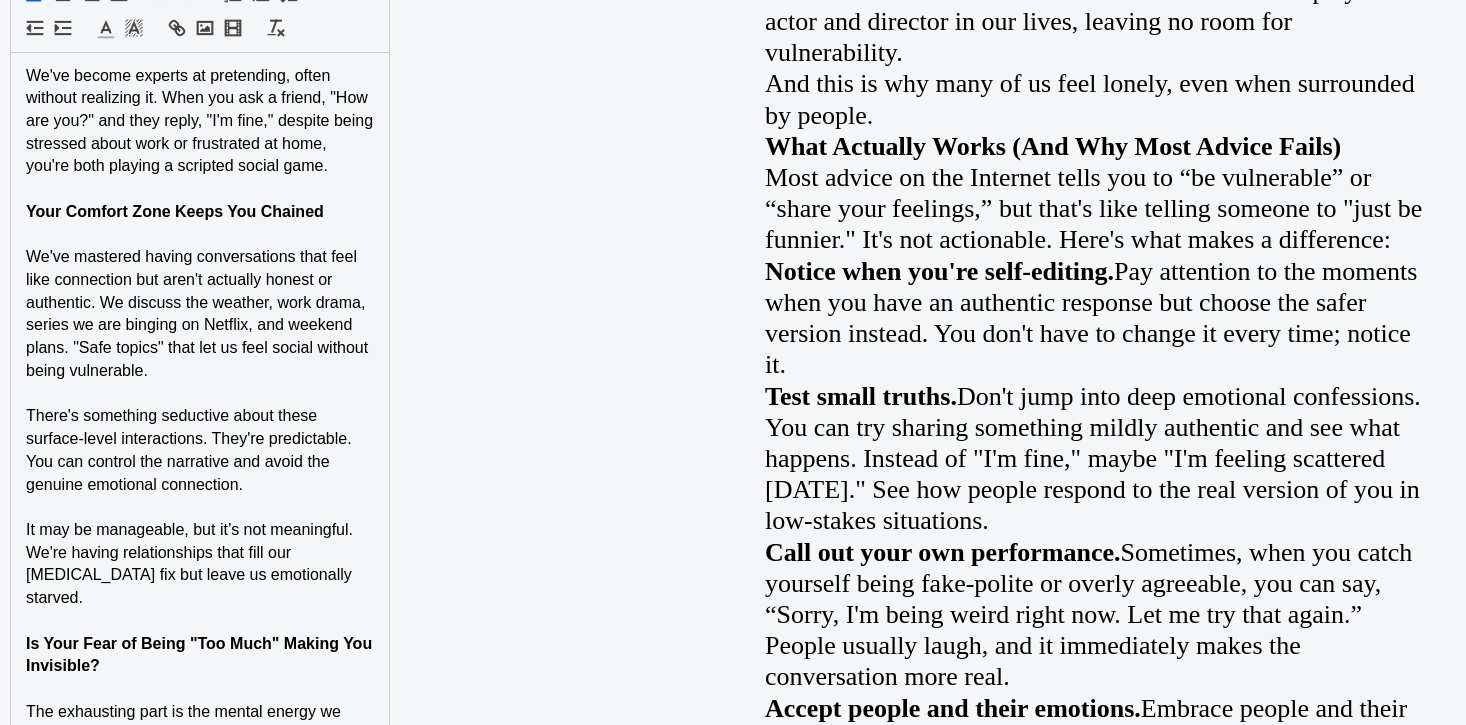 click on "Is Your Fear of Being "Too Much" Making You Invisible?" at bounding box center [200, 655] 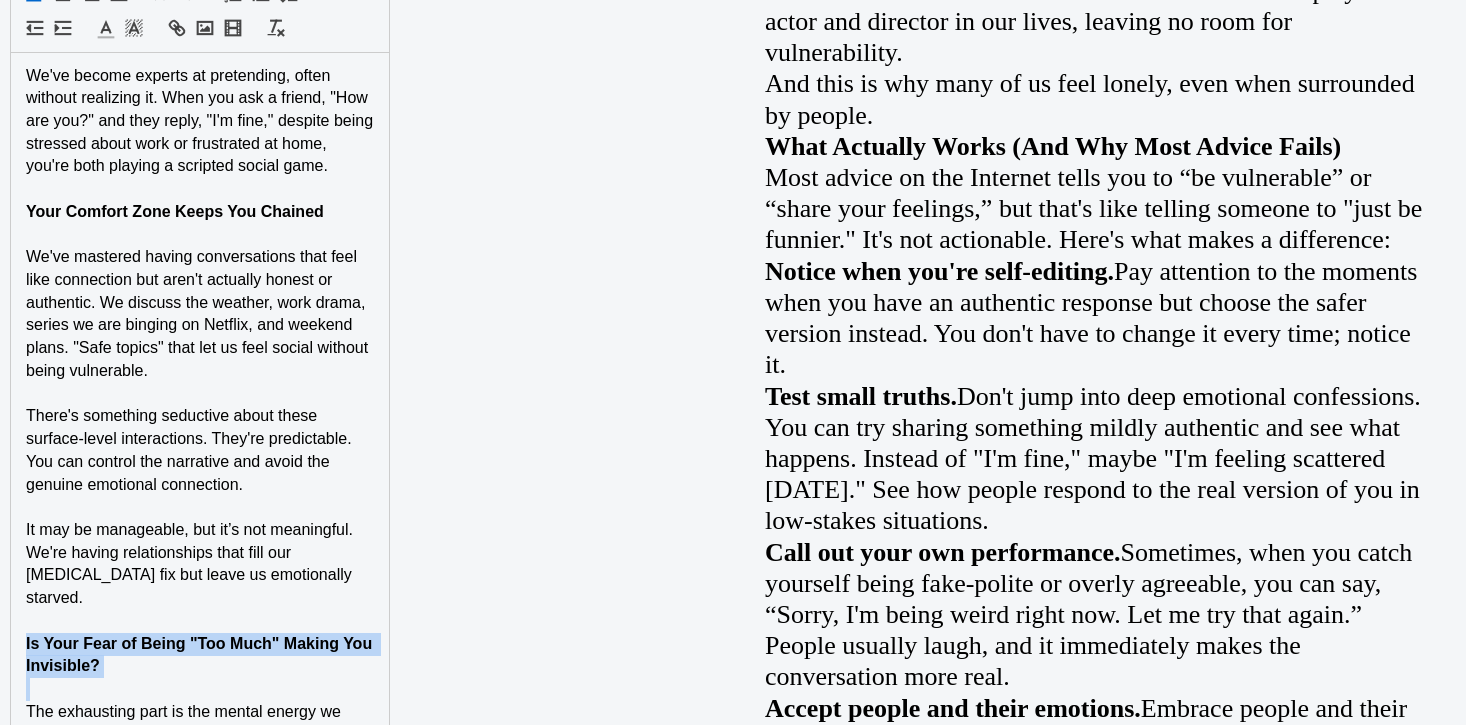 click on "Is Your Fear of Being "Too Much" Making You Invisible?" at bounding box center [200, 655] 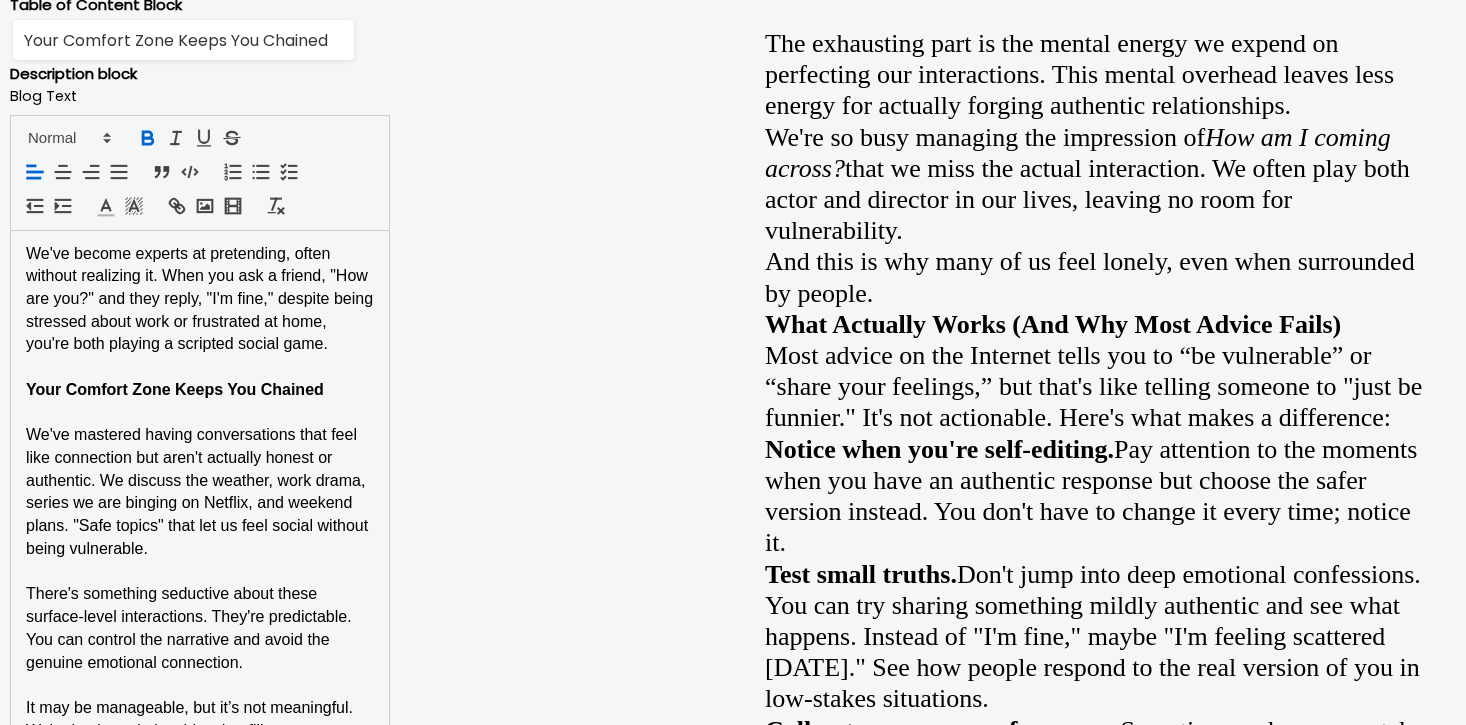 scroll, scrollTop: 1061, scrollLeft: 0, axis: vertical 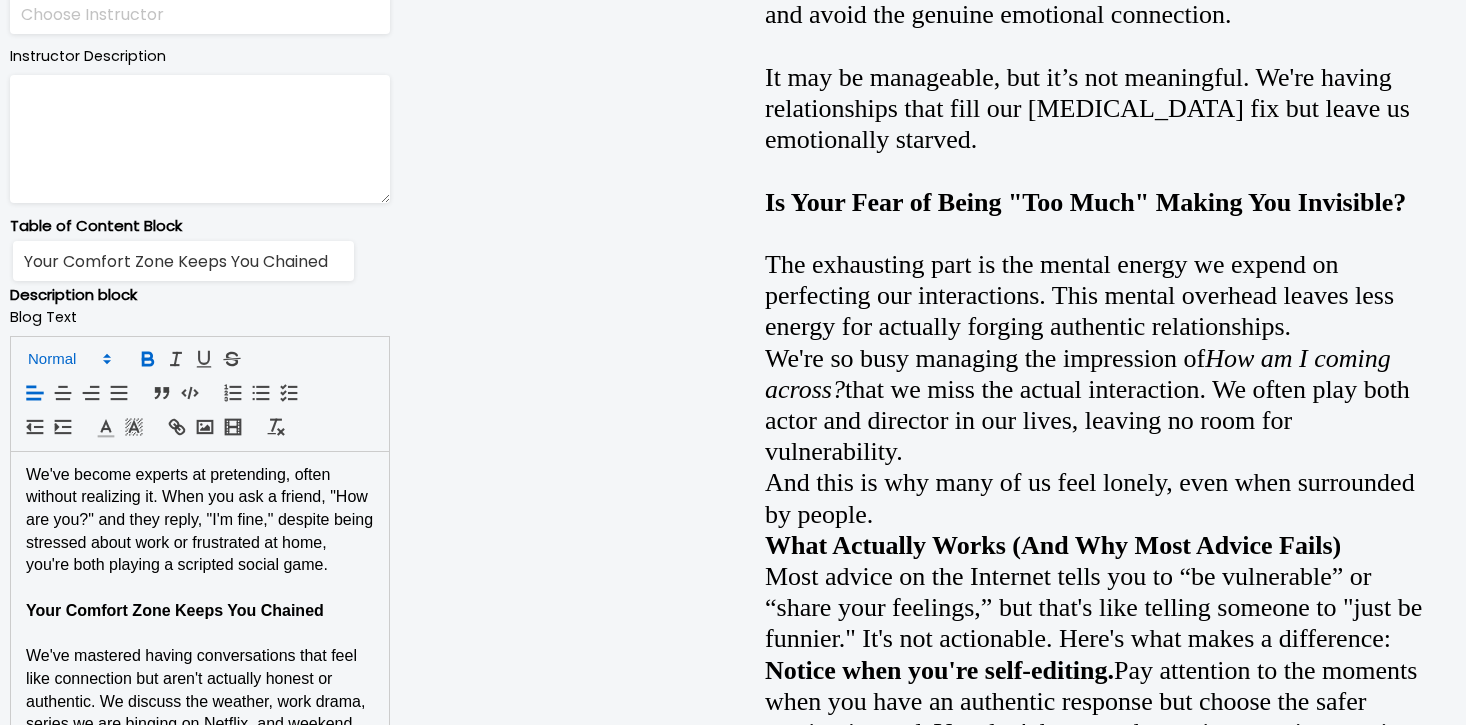 click 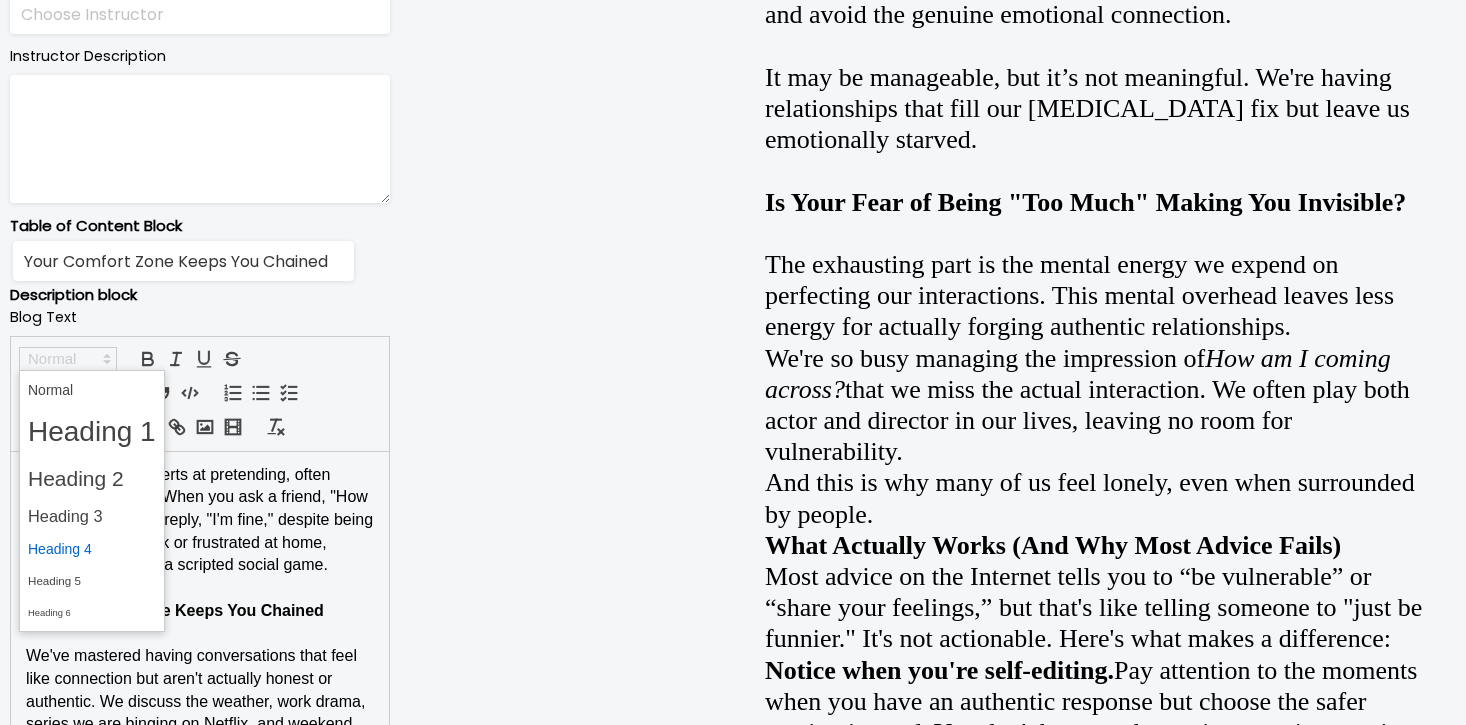 click at bounding box center (92, 549) 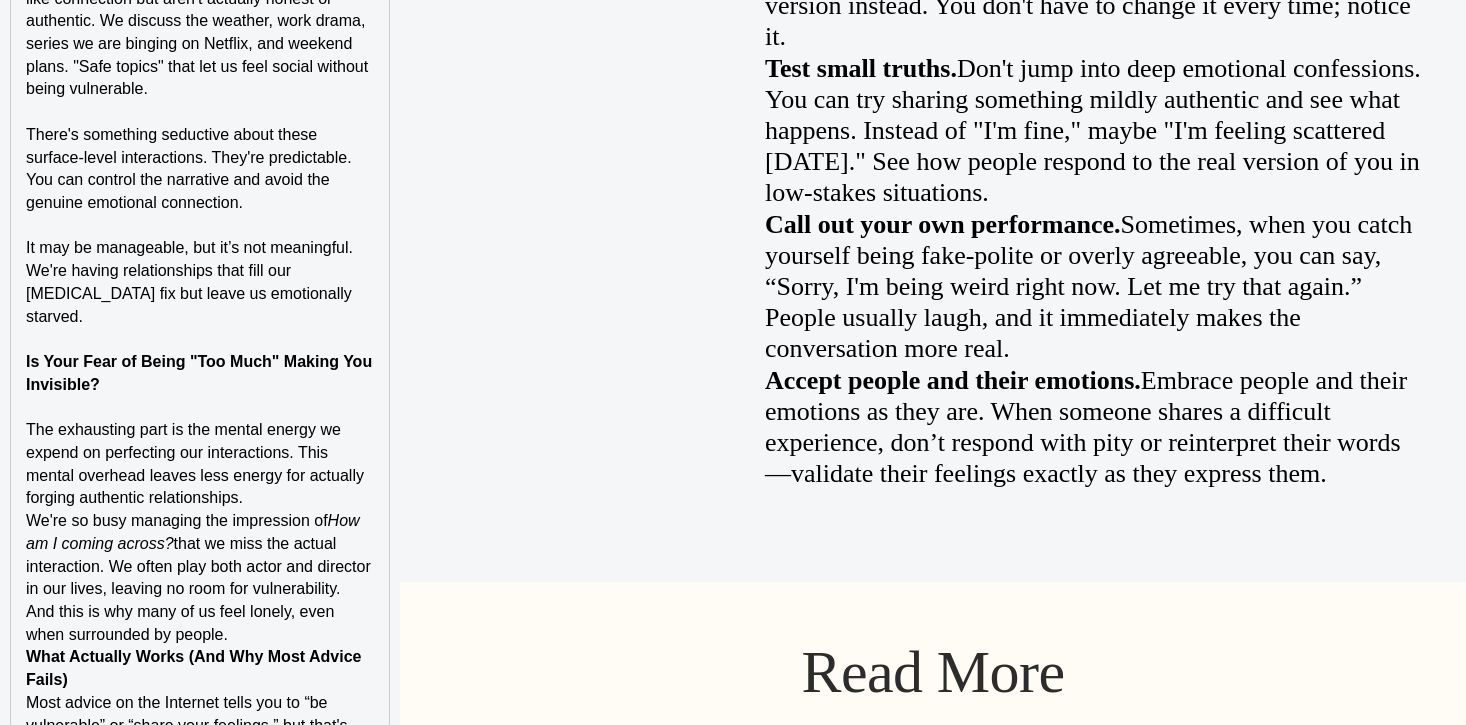 scroll, scrollTop: 1814, scrollLeft: 0, axis: vertical 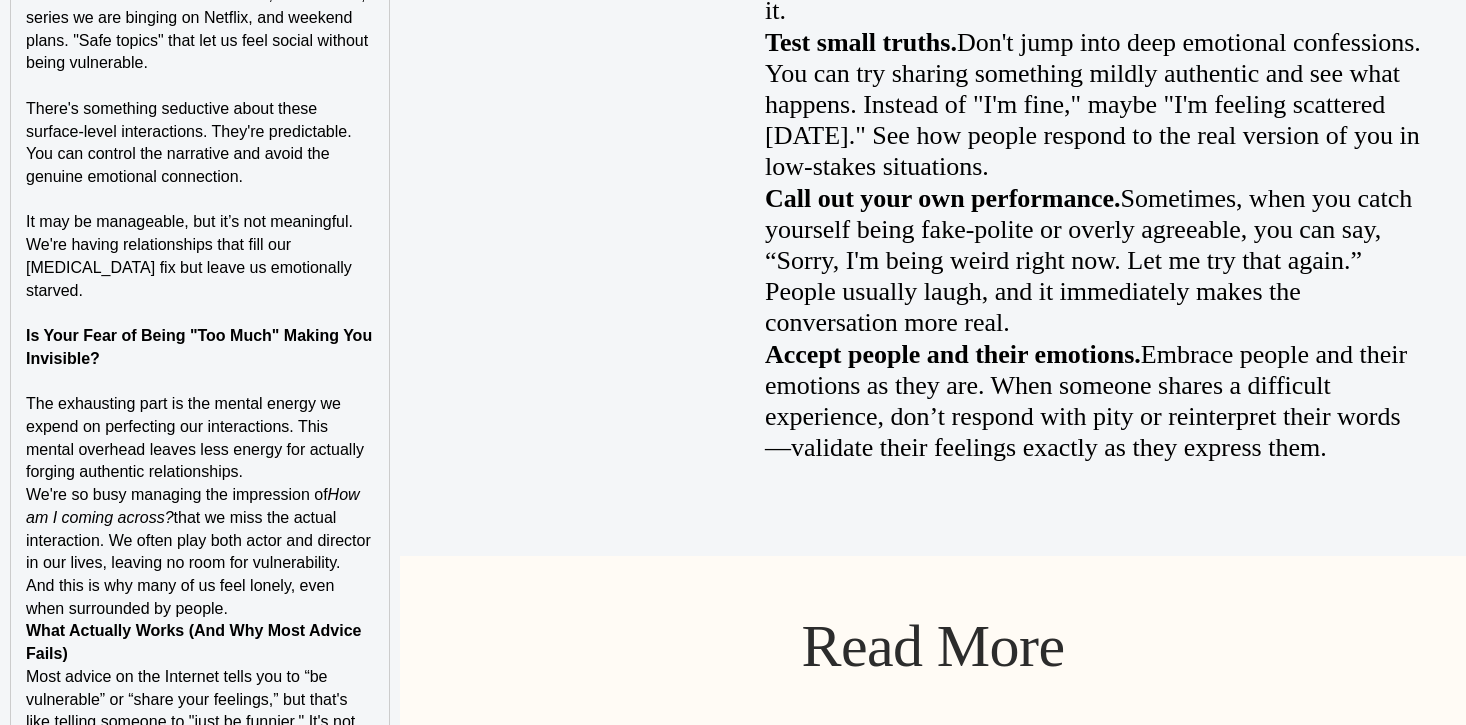 click on "The exhausting part is the mental energy we expend on perfecting our interactions. This mental overhead leaves less energy for actually forging authentic relationships." at bounding box center [200, 438] 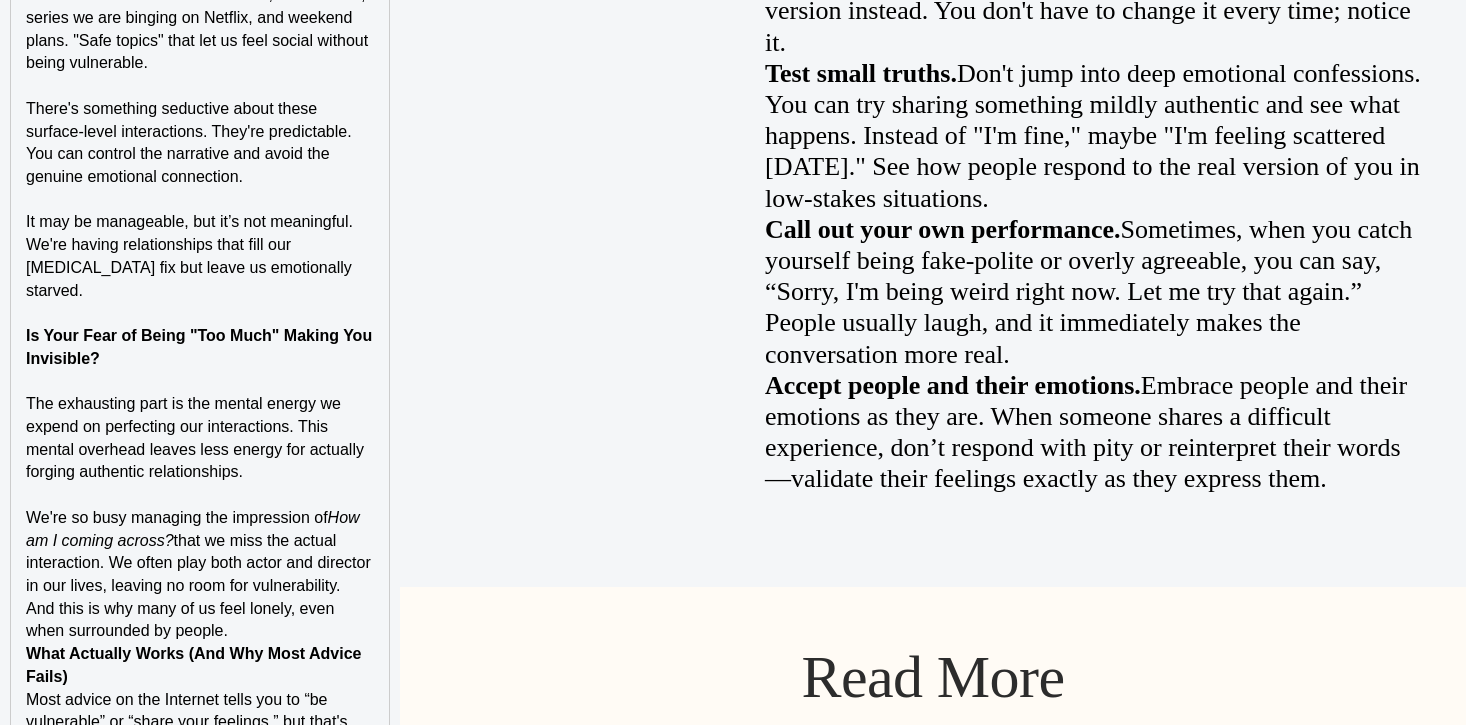 click on "And this is why many of us feel lonely, even when surrounded by people." at bounding box center (200, 620) 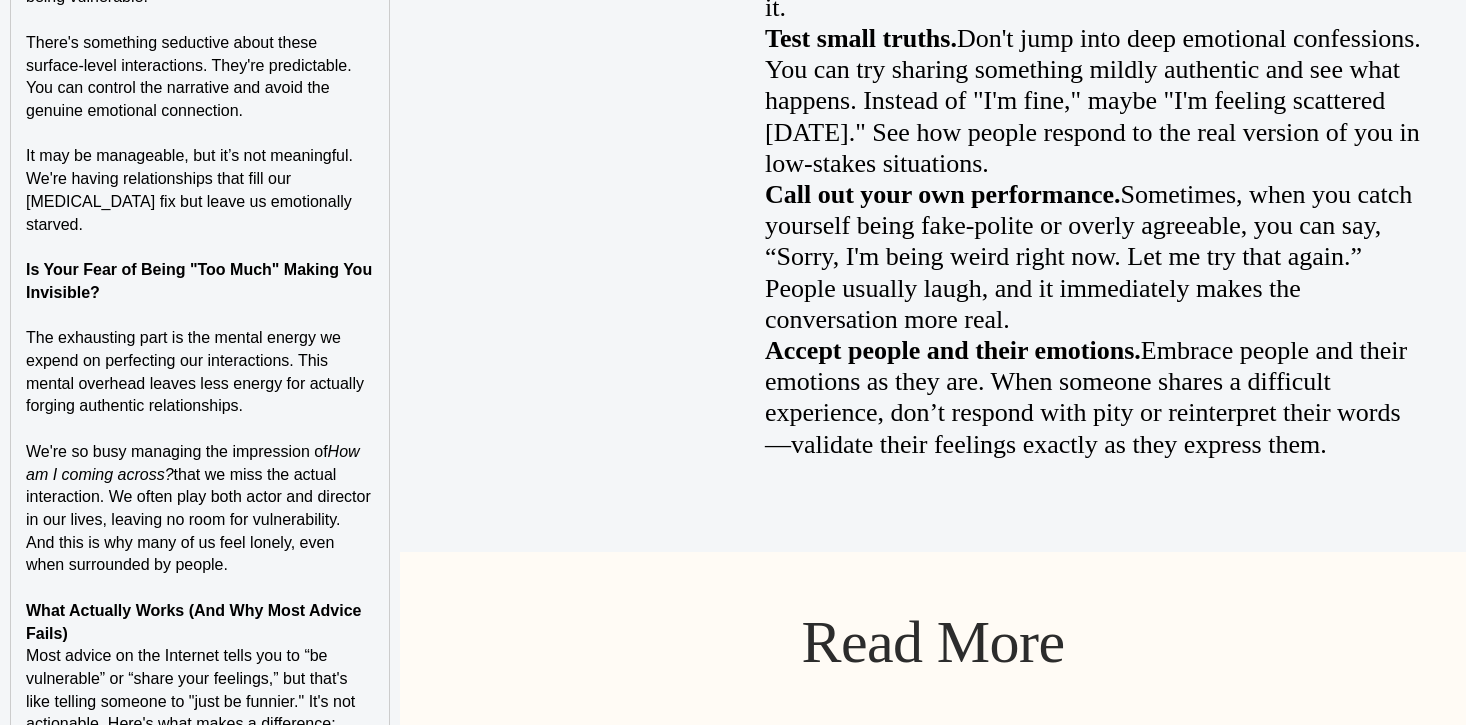 scroll, scrollTop: 1913, scrollLeft: 0, axis: vertical 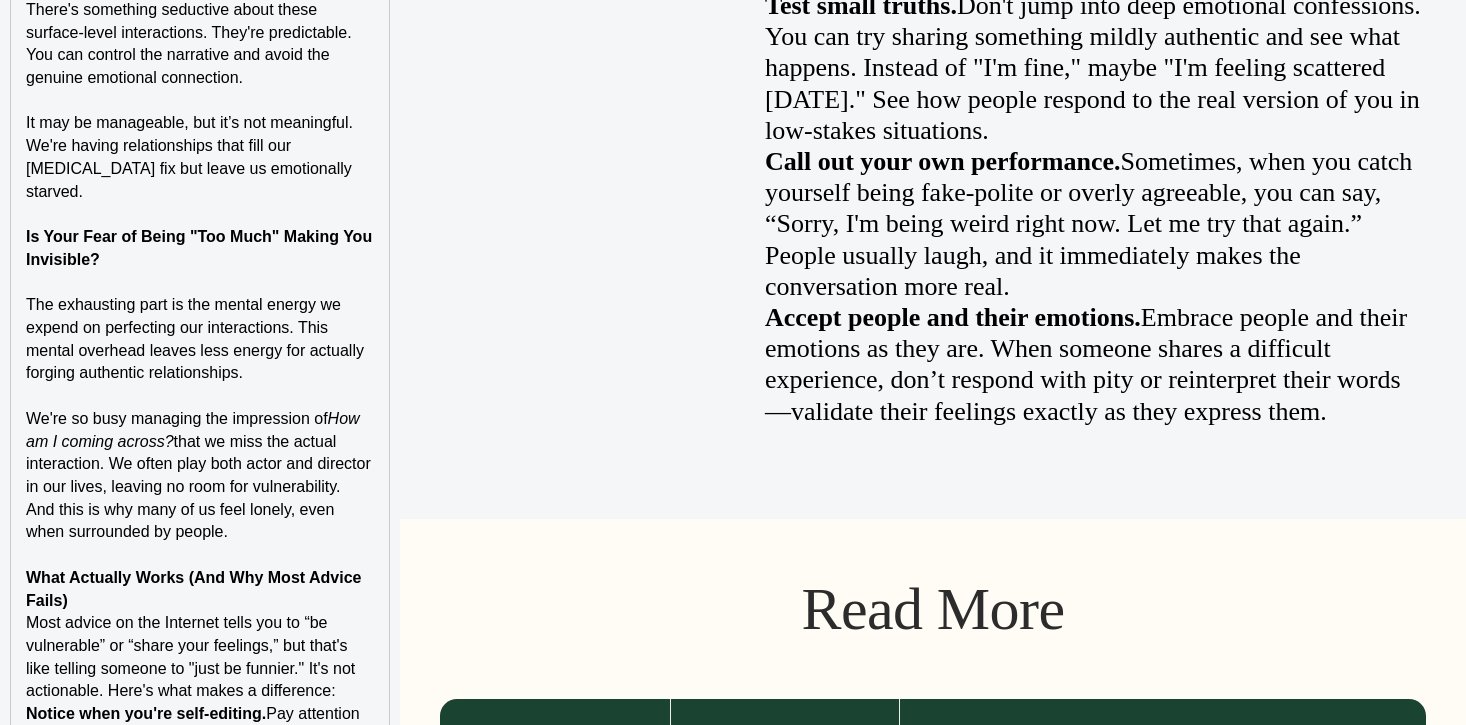 click on "Most advice on the Internet tells you to “be vulnerable” or “share your feelings,” but that's like telling someone to "just be funnier." It's not actionable. Here's what makes a difference:" at bounding box center [193, 656] 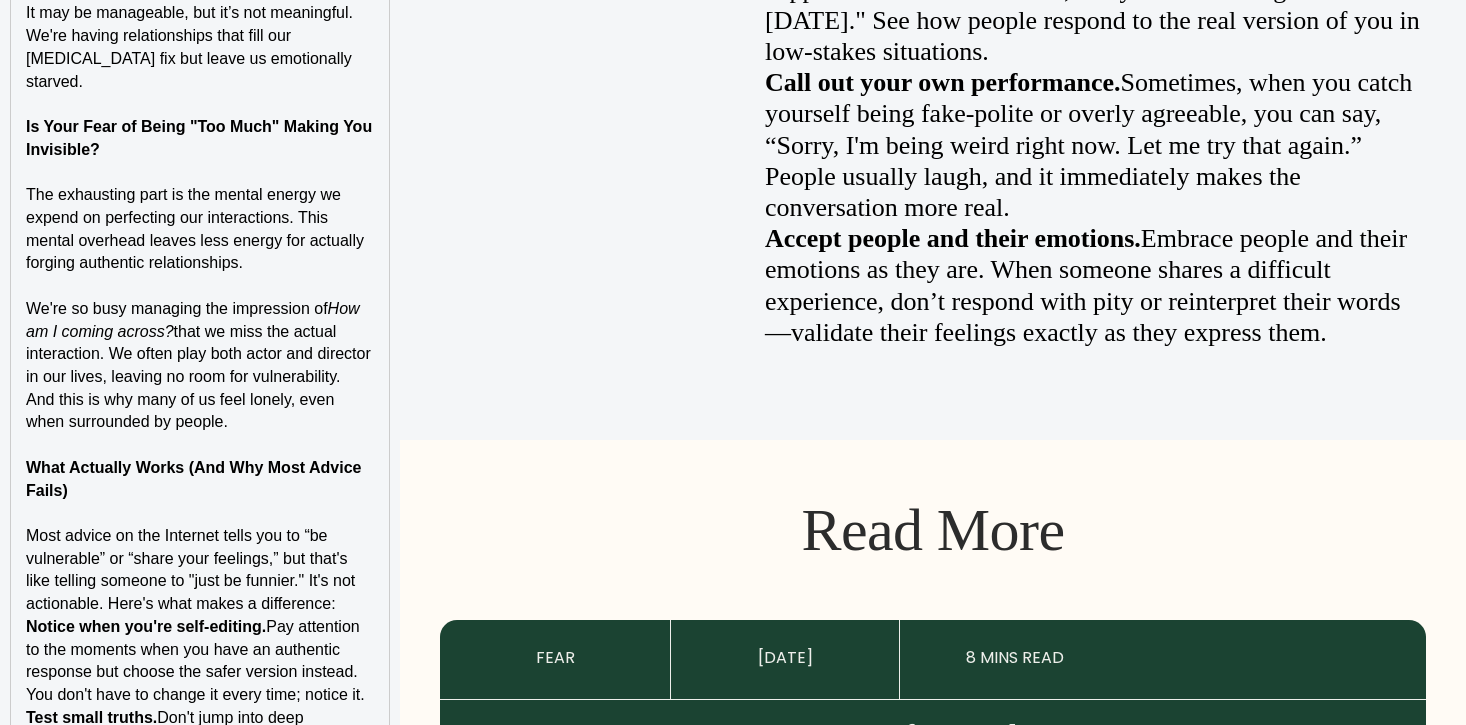 scroll, scrollTop: 2033, scrollLeft: 0, axis: vertical 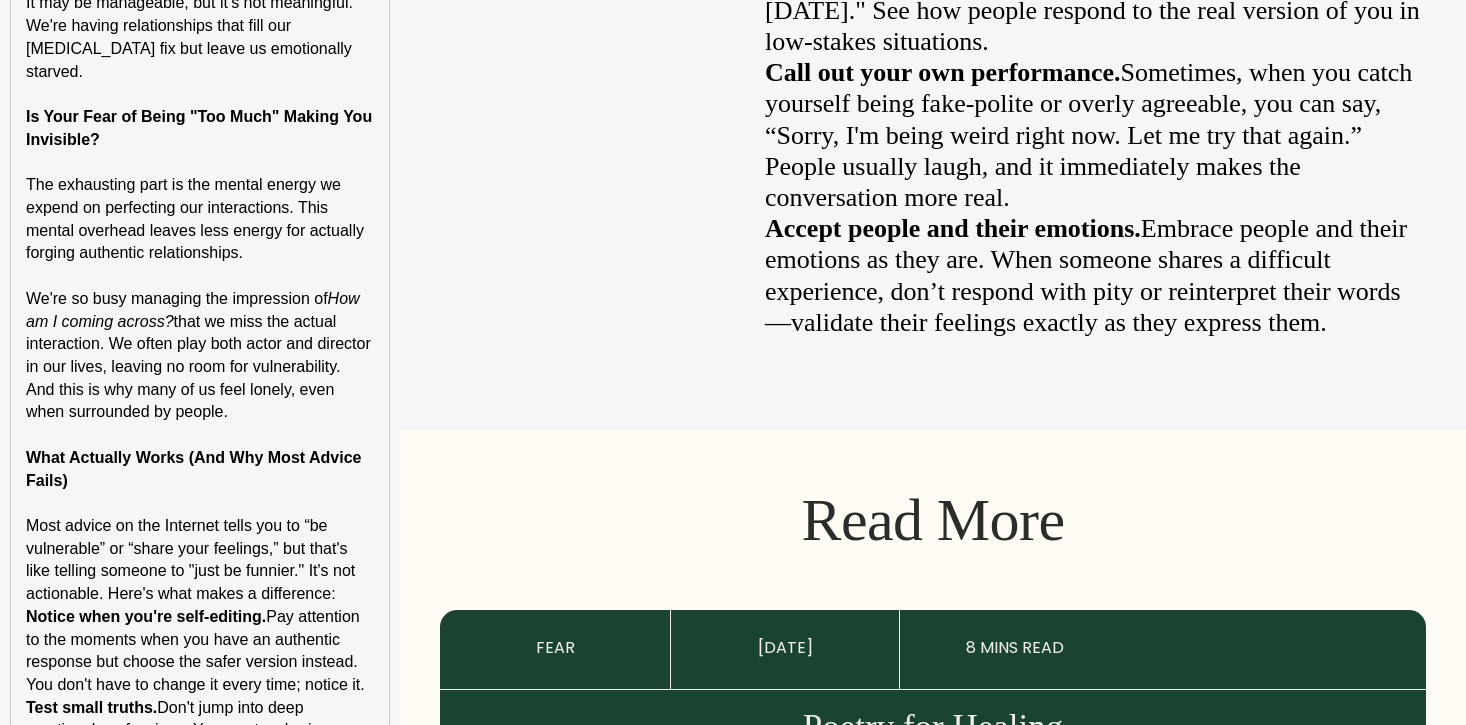 click on "Most advice on the Internet tells you to “be vulnerable” or “share your feelings,” but that's like telling someone to "just be funnier." It's not actionable. Here's what makes a difference:" at bounding box center [200, 560] 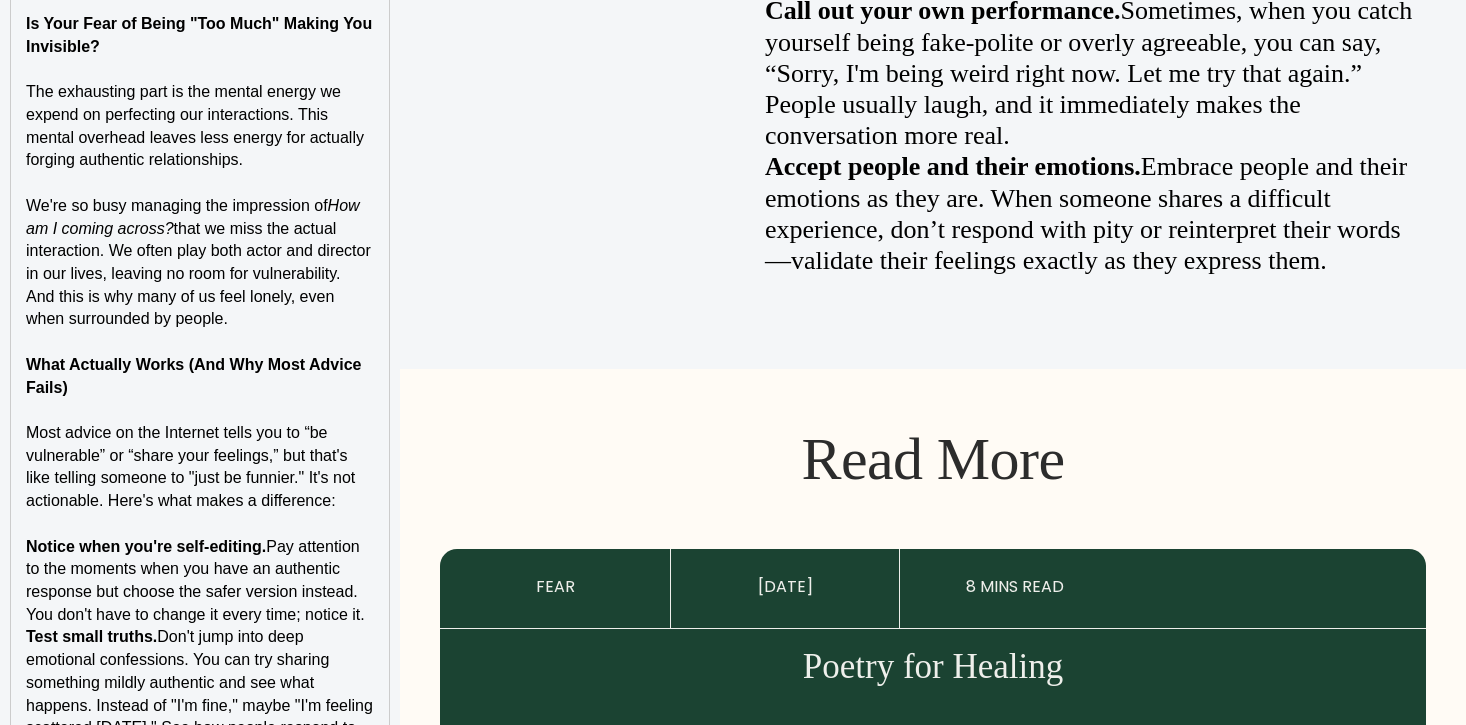 scroll, scrollTop: 2191, scrollLeft: 0, axis: vertical 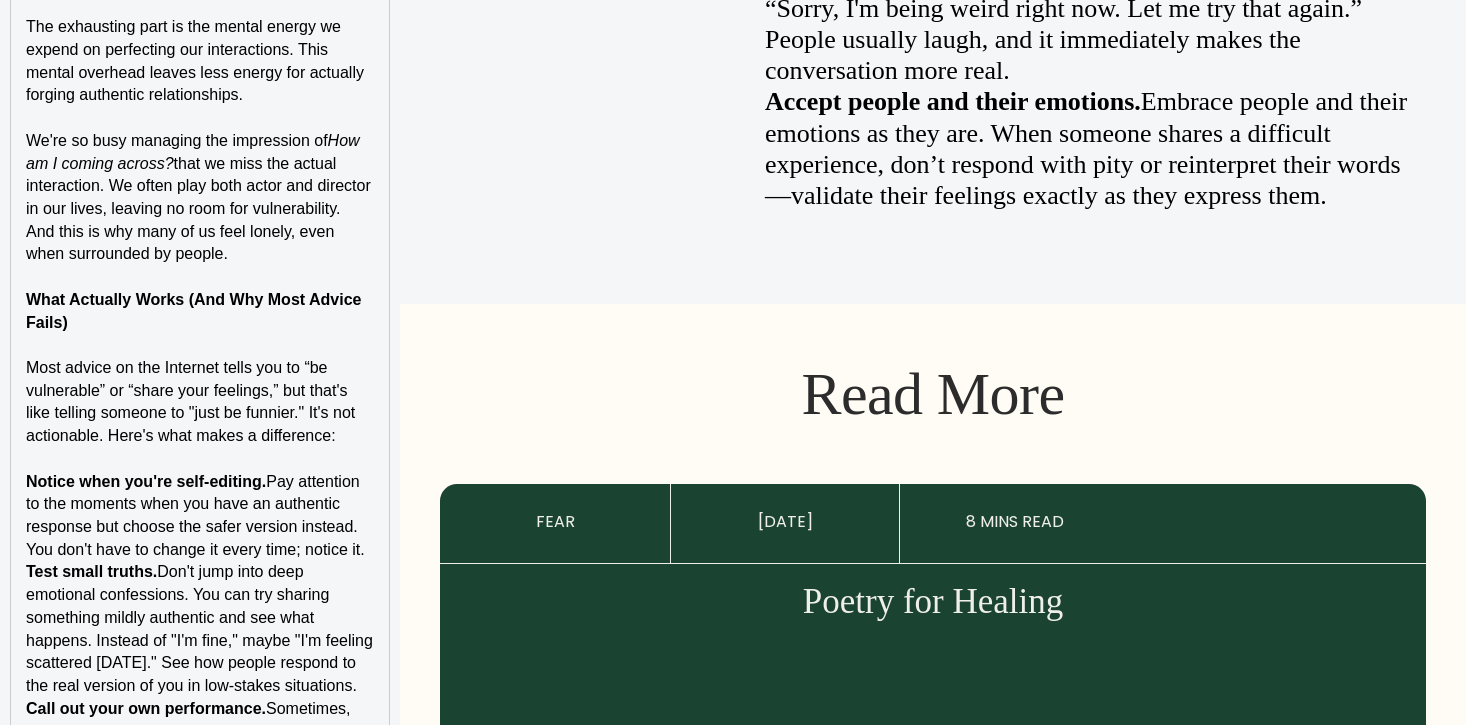 click on "We've become experts at pretending, often without realizing it. When you ask a friend, "How are you?" and they reply, "I'm fine," despite being stressed about work or frustrated at home, you're both playing a scripted social game. Your Comfort Zone Keeps You Chained We've mastered having conversations that feel like connection but aren't actually honest or authentic. We discuss the weather, work drama, series we are binging on Netflix, and weekend plans. "Safe topics" that let us feel social without being vulnerable. There's something seductive about these surface-level interactions. They're predictable. You can control the narrative and avoid the genuine emotional connection.  It may be manageable, but it’s not meaningful. We're having relationships that fill our dopamine fix but leave us emotionally starved. Is Your Fear of Being "Too Much" Making You Invisible? We're so busy managing the impression of  How am I coming across? And this is why many of us feel lonely, even when surrounded by people. ﻿" at bounding box center [200, 198] 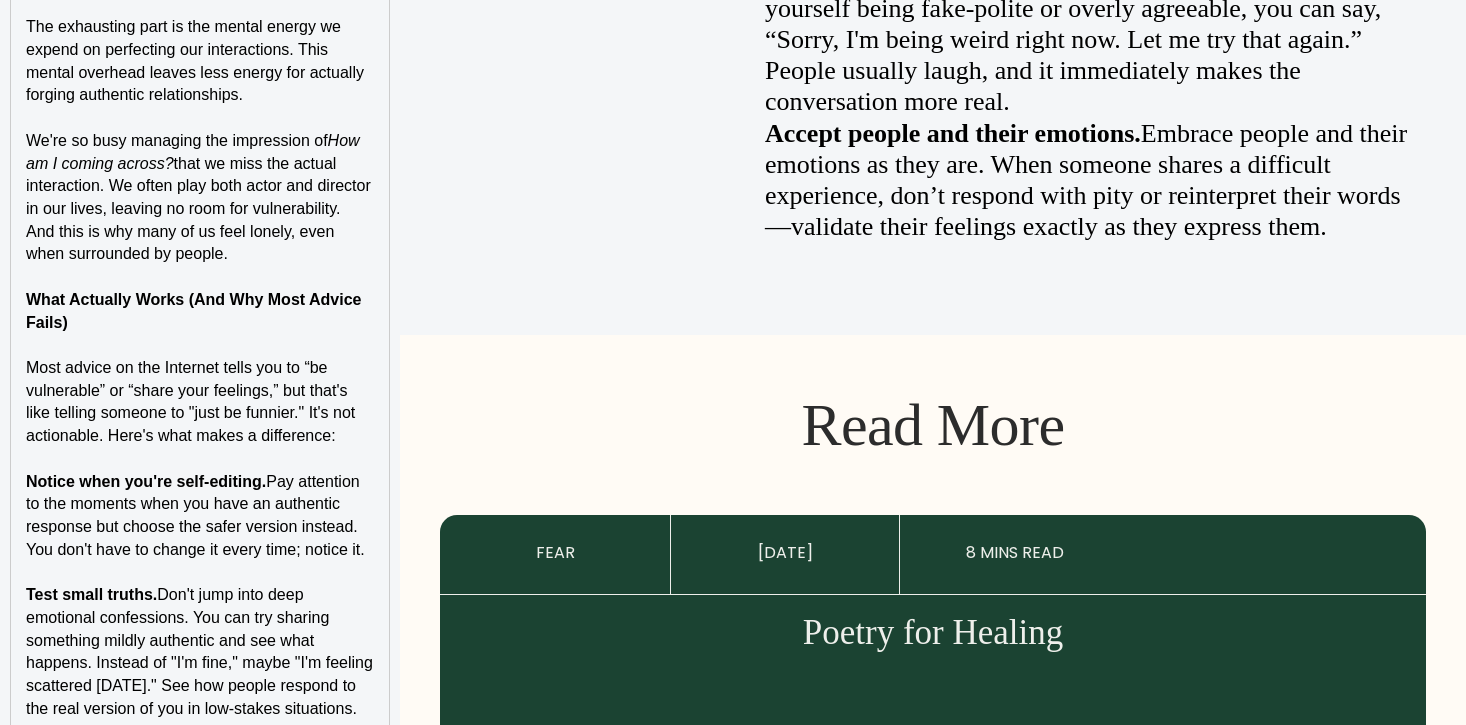 click on "Test small truths.  Don't jump into deep emotional confessions. You can try sharing something mildly authentic and see what happens. Instead of "I'm fine," maybe "I'm feeling scattered today." See how people respond to the real version of you in low-stakes situations." at bounding box center [200, 652] 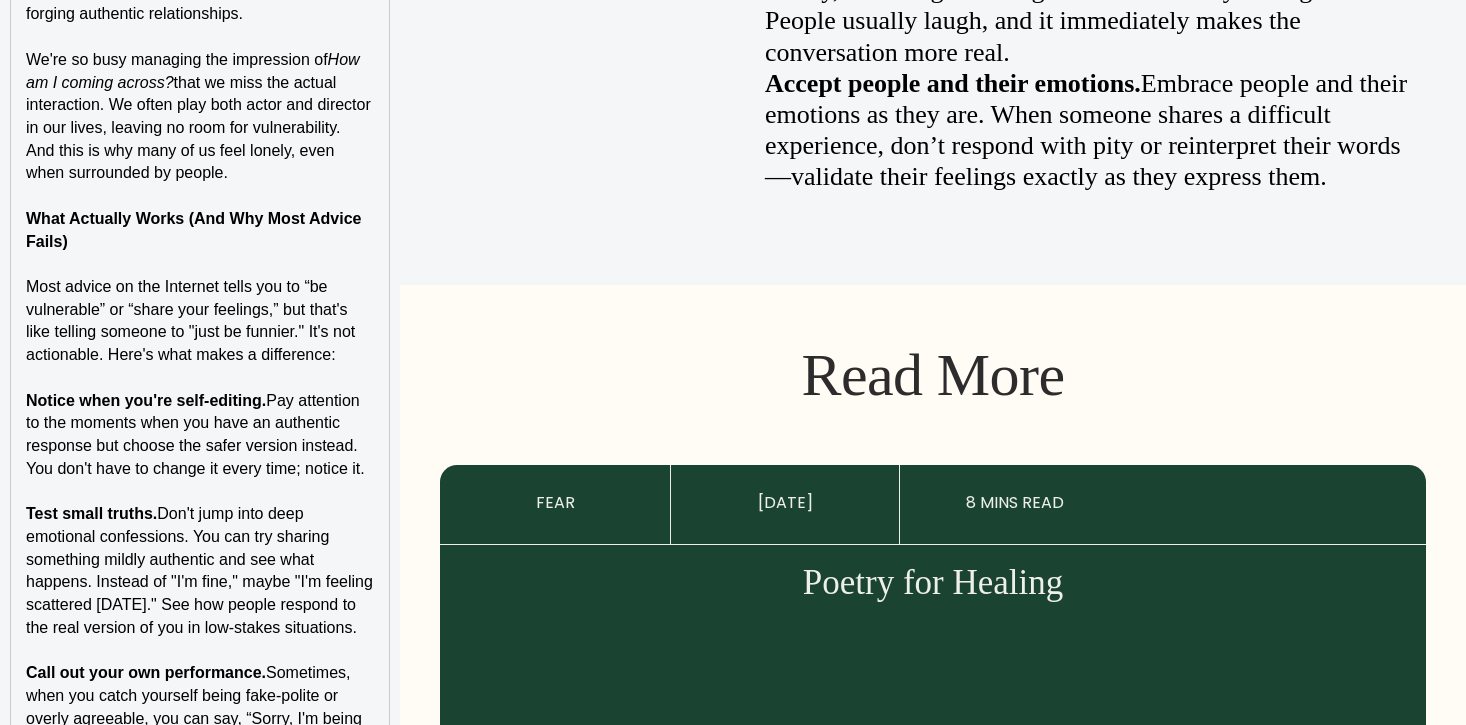 scroll, scrollTop: 2363, scrollLeft: 0, axis: vertical 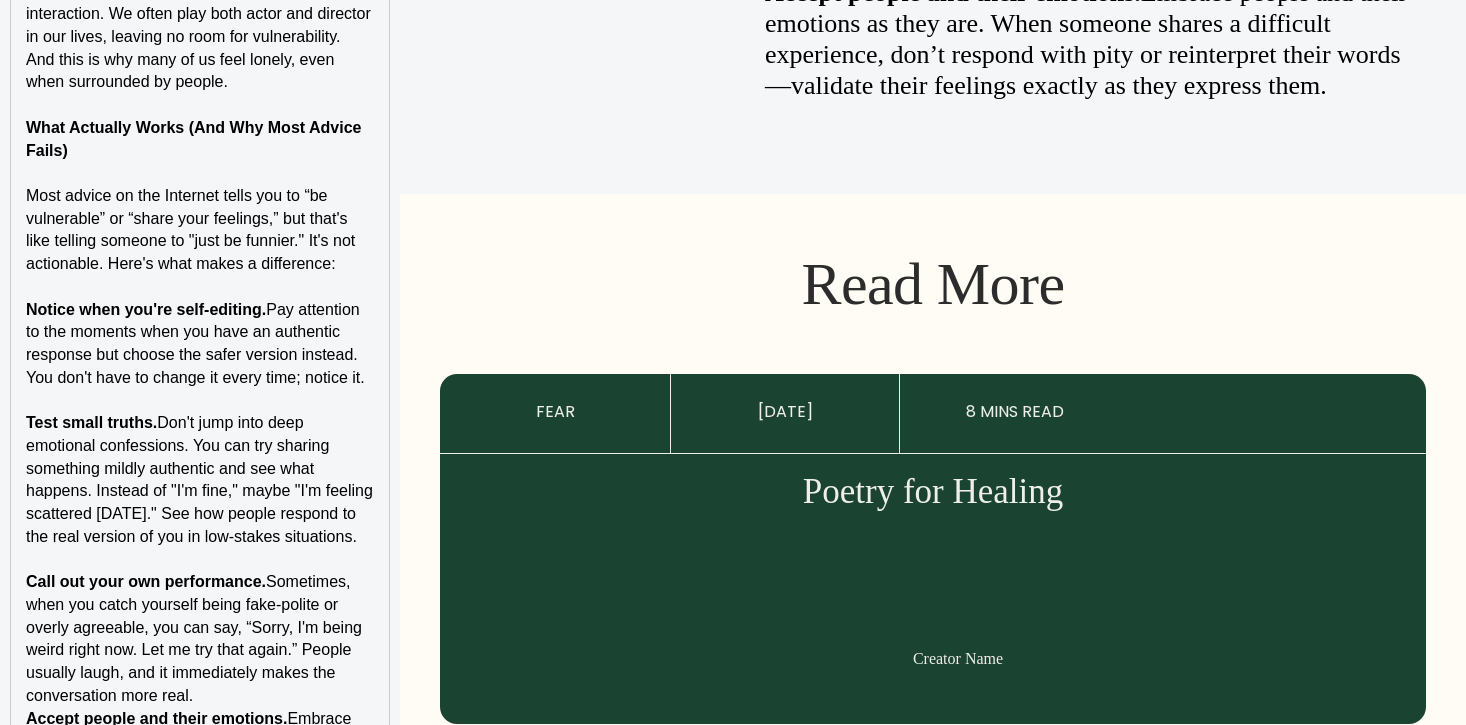 click on "Call out your own performance.  Sometimes, when you catch yourself being fake-polite or overly agreeable, you can say, “Sorry, I'm being weird right now. Let me try that again.” People usually laugh, and it immediately makes the conversation more real." at bounding box center [200, 639] 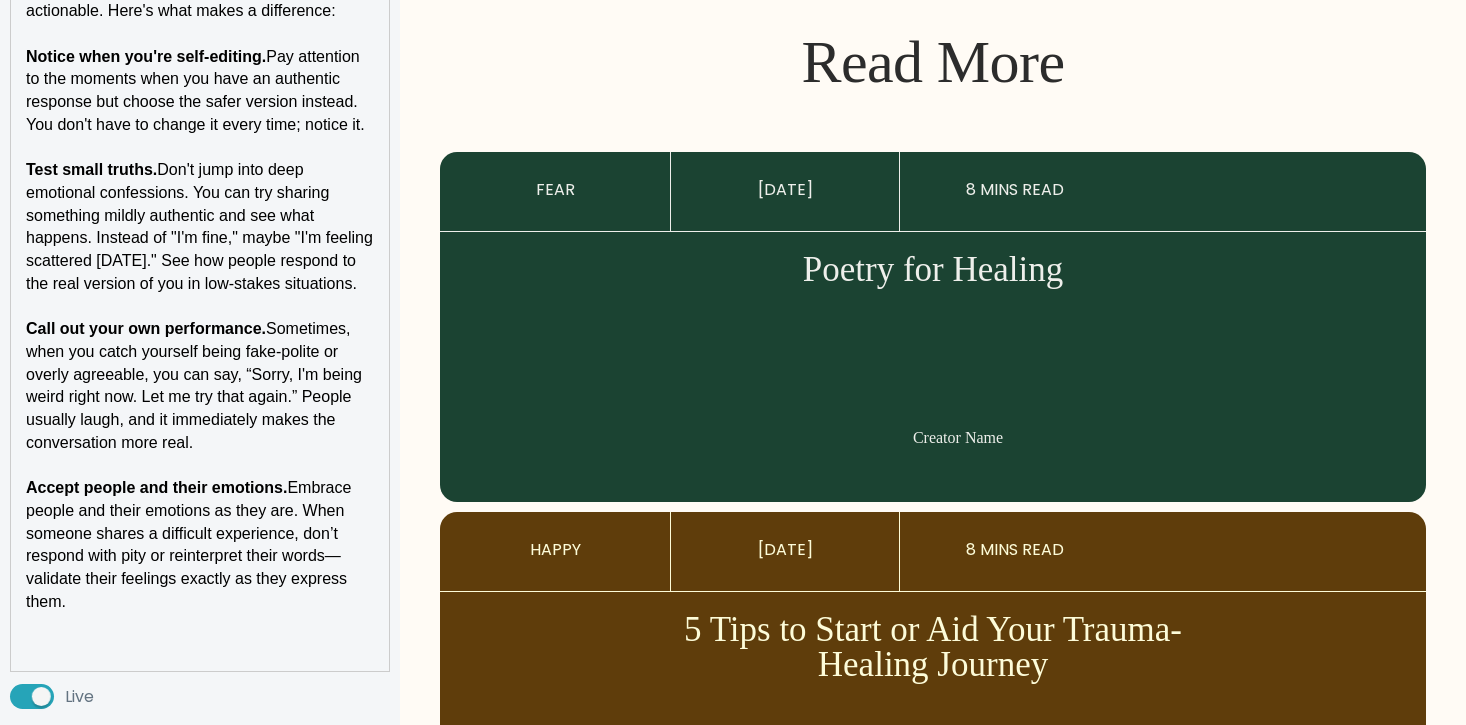 scroll, scrollTop: 2687, scrollLeft: 0, axis: vertical 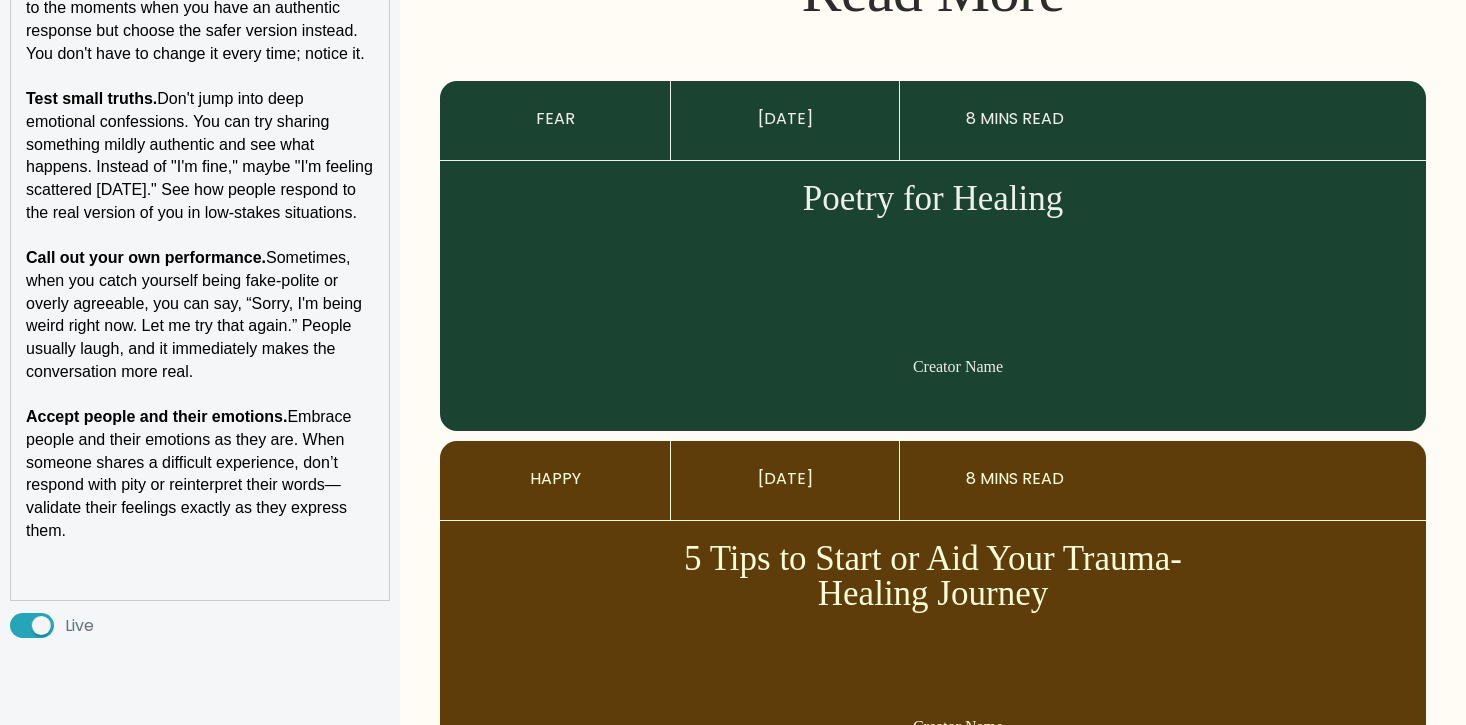 click at bounding box center (200, 554) 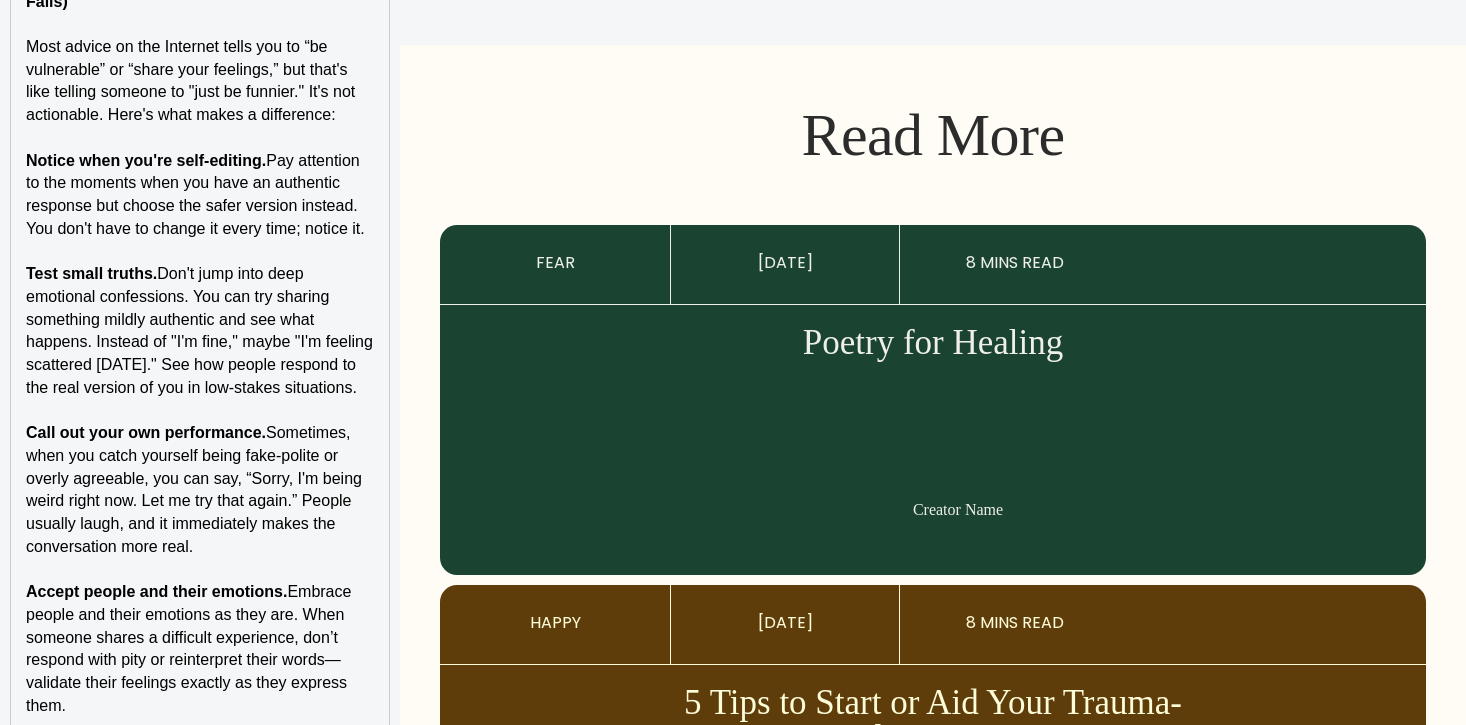 scroll, scrollTop: 2308, scrollLeft: 0, axis: vertical 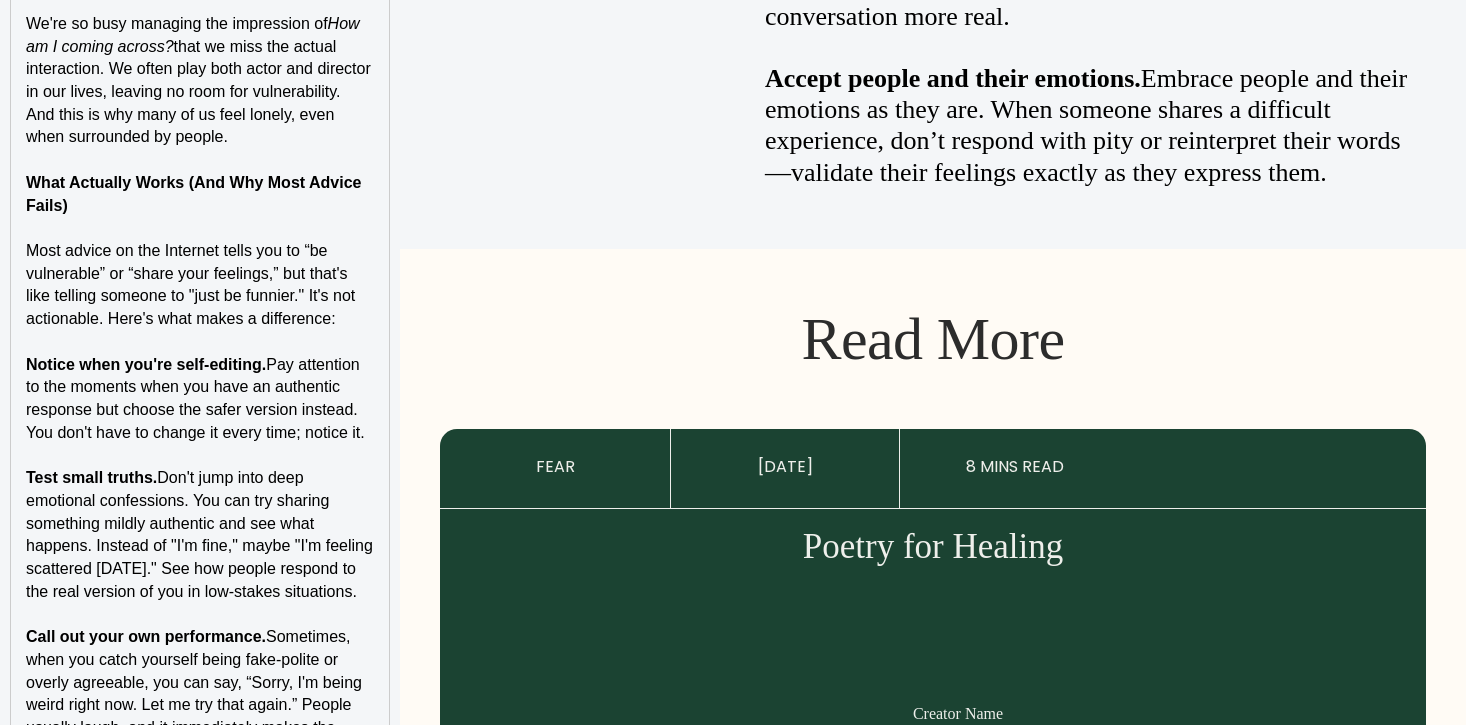 click on "What Actually Works (And Why Most Advice Fails)" at bounding box center (196, 194) 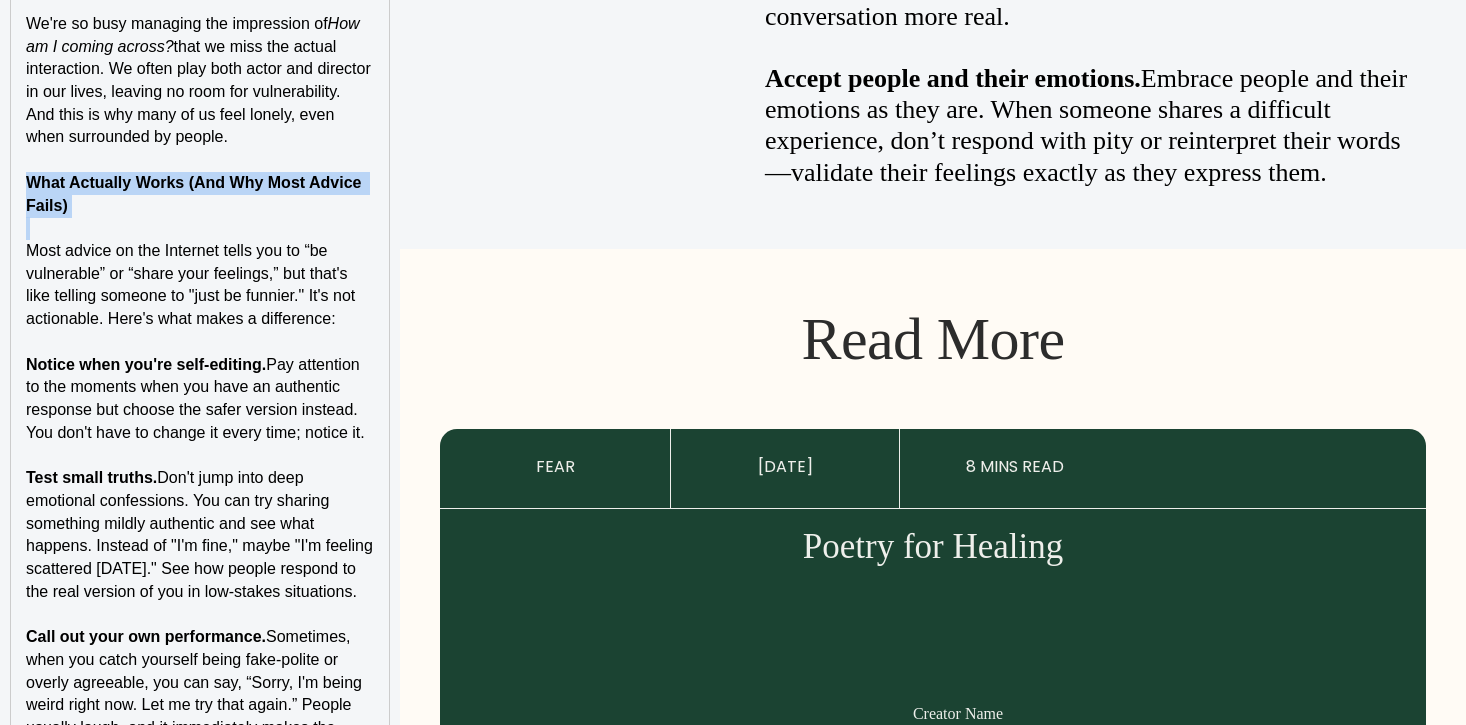 click on "What Actually Works (And Why Most Advice Fails)" at bounding box center (196, 194) 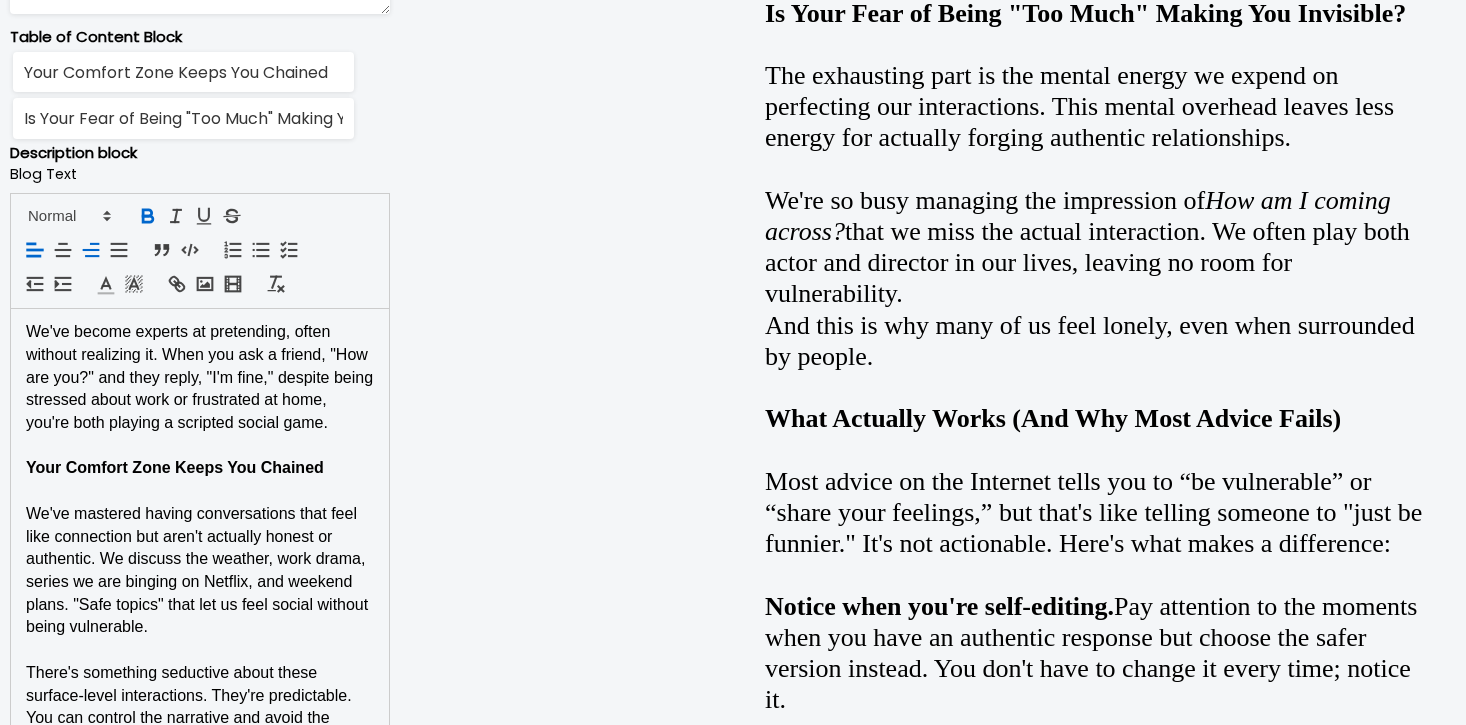 scroll, scrollTop: 1235, scrollLeft: 0, axis: vertical 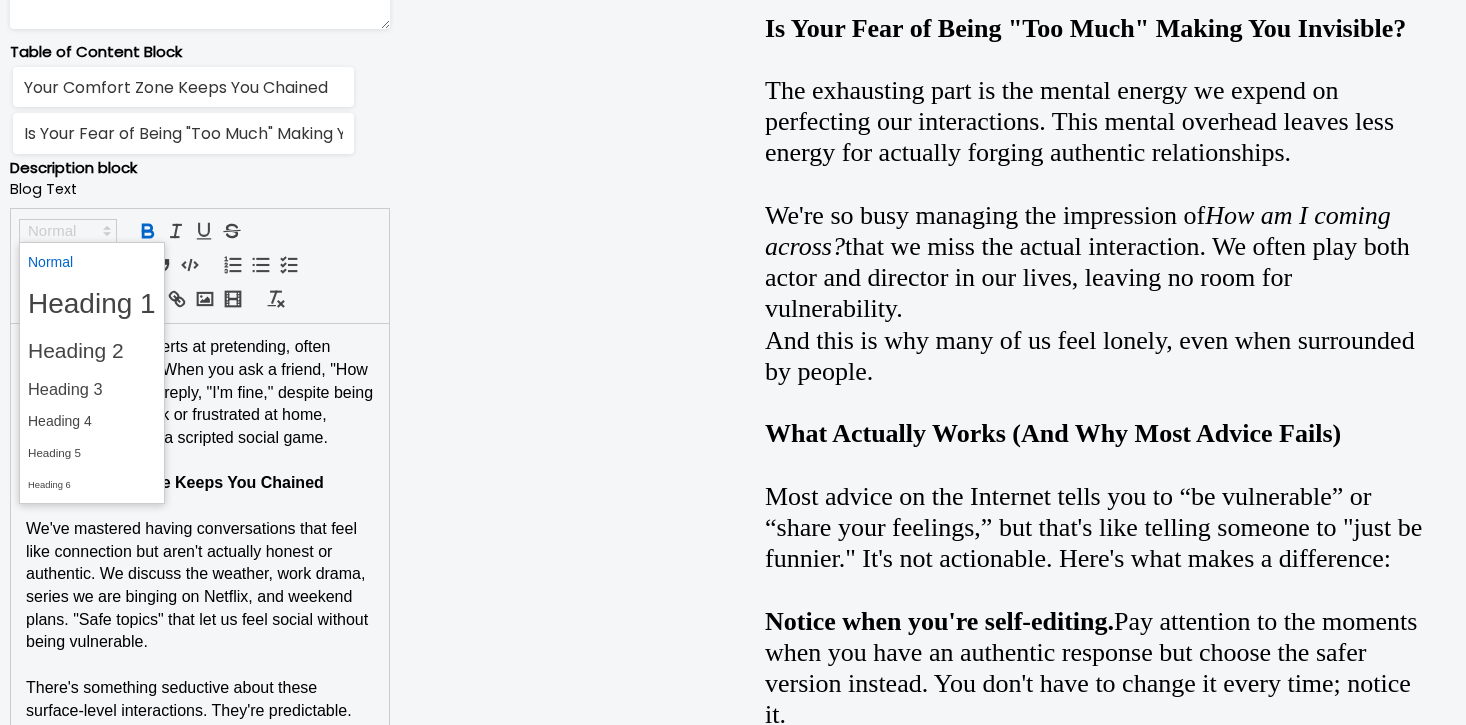 click at bounding box center [68, 231] 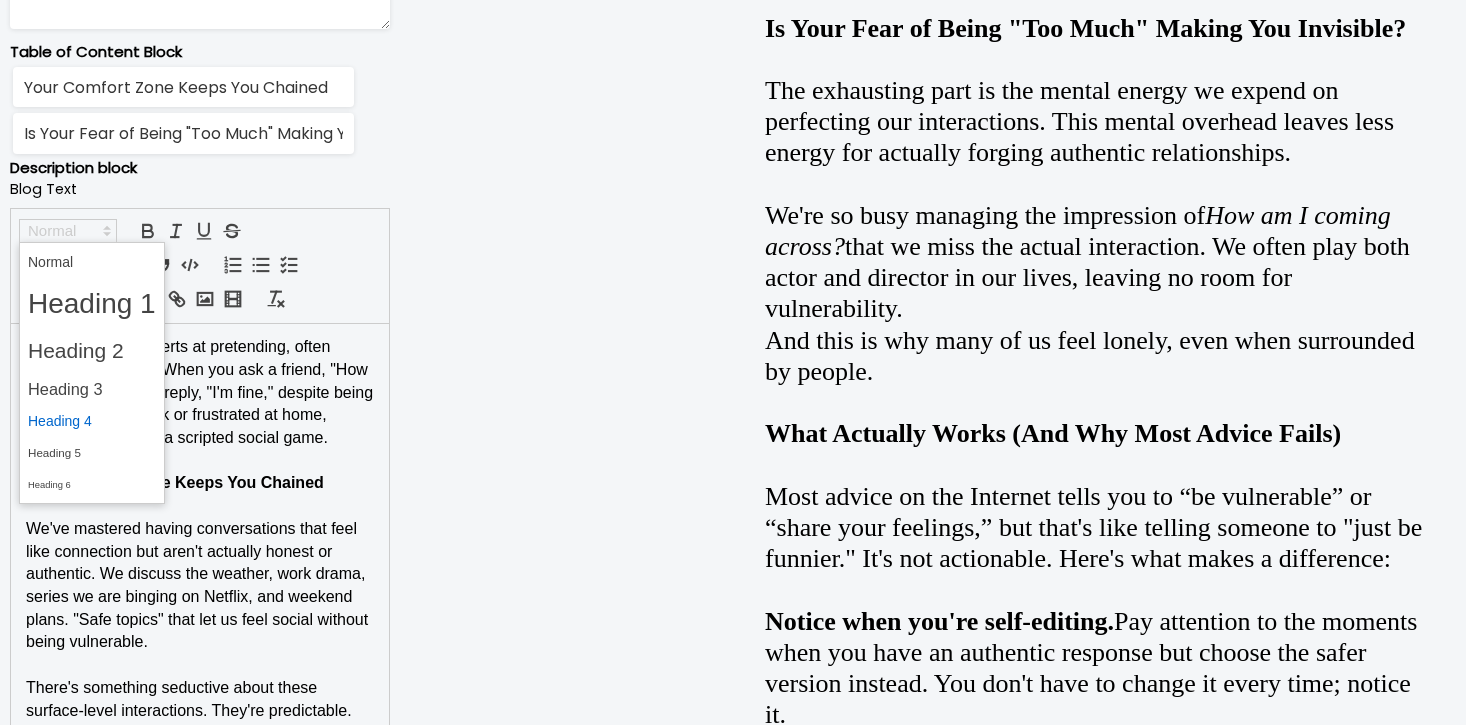 click at bounding box center [92, 421] 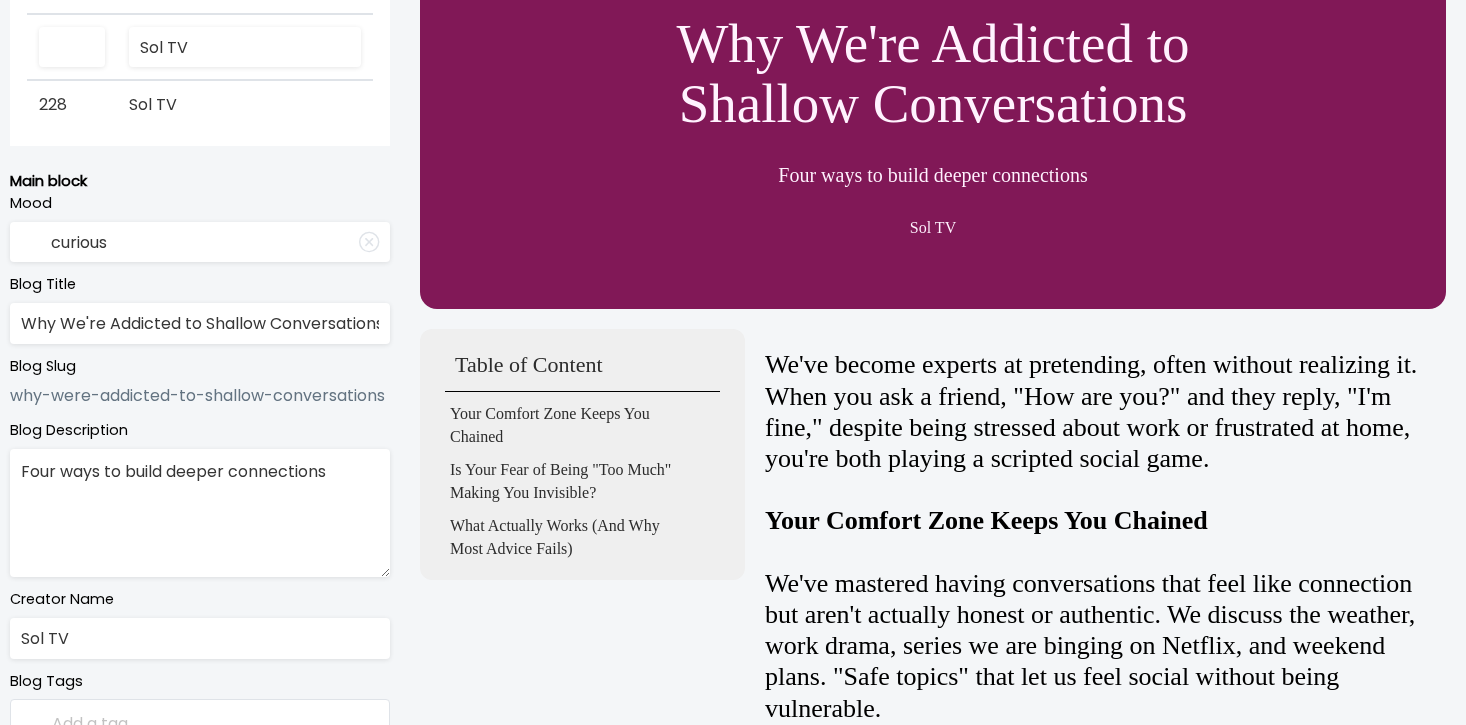 scroll, scrollTop: 0, scrollLeft: 0, axis: both 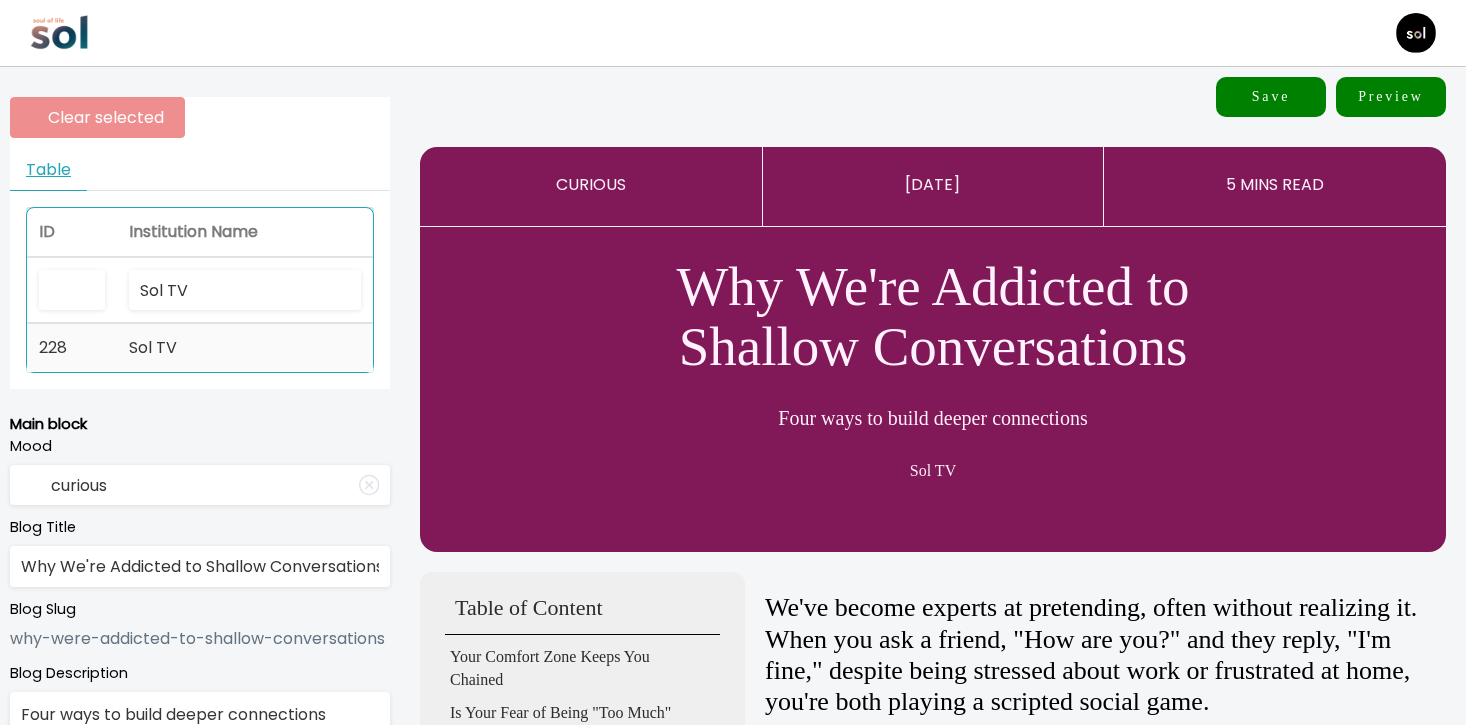 click on "Sol TV" at bounding box center [245, 348] 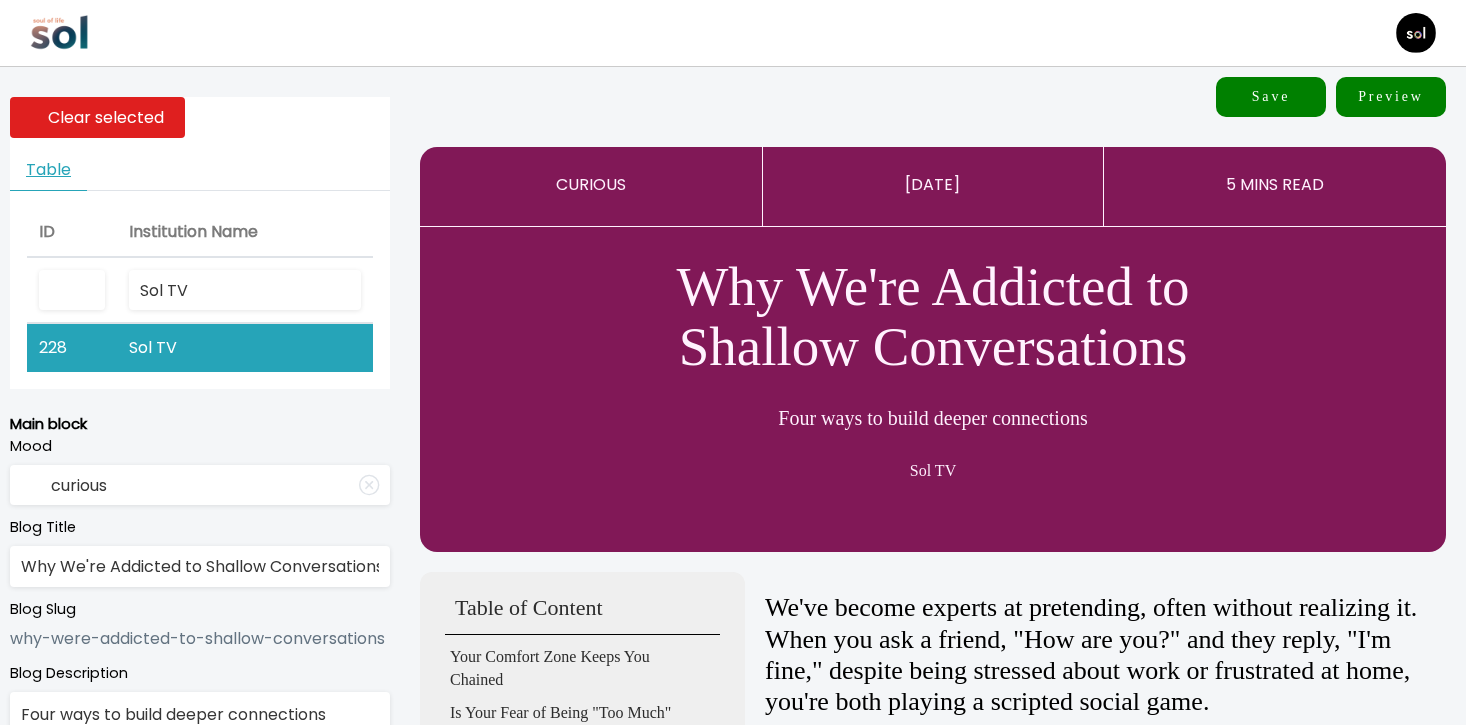 click on "Save" at bounding box center (1271, 97) 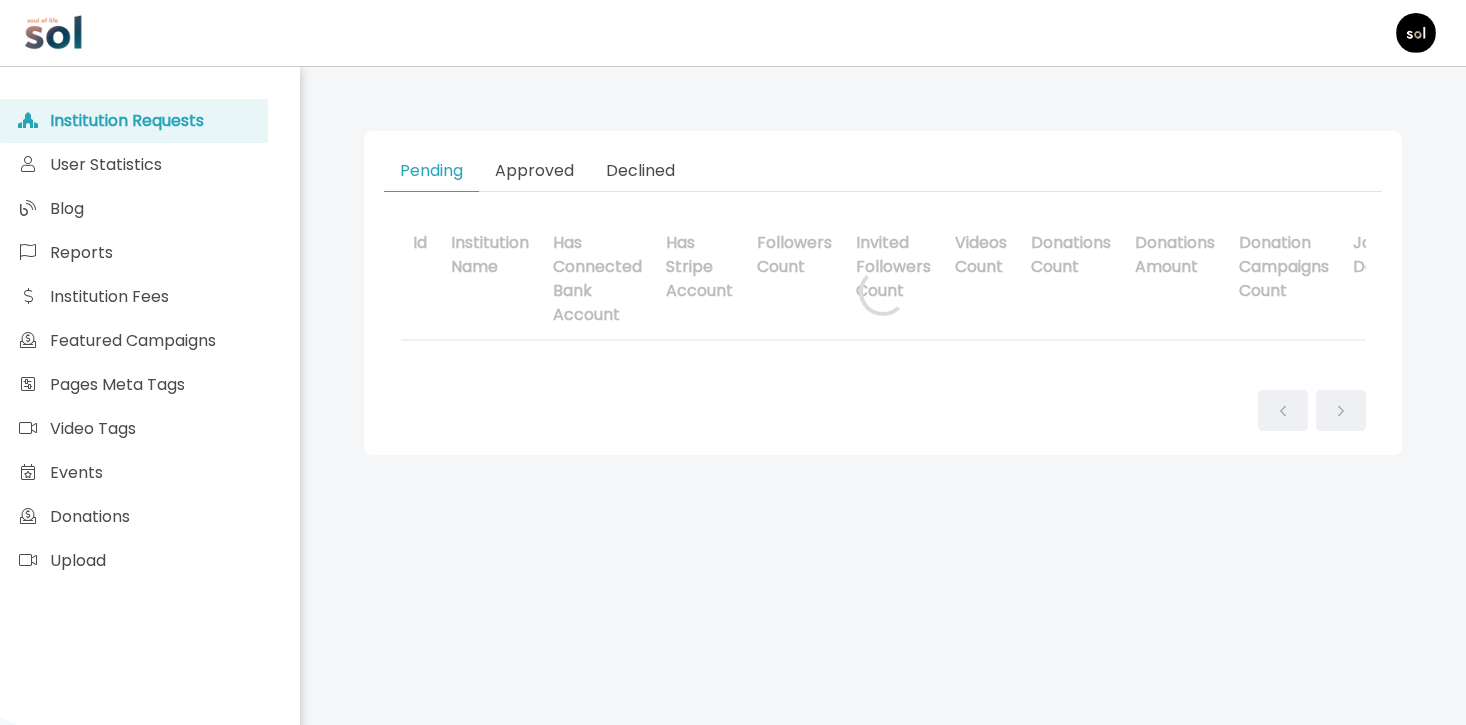 scroll, scrollTop: 0, scrollLeft: 0, axis: both 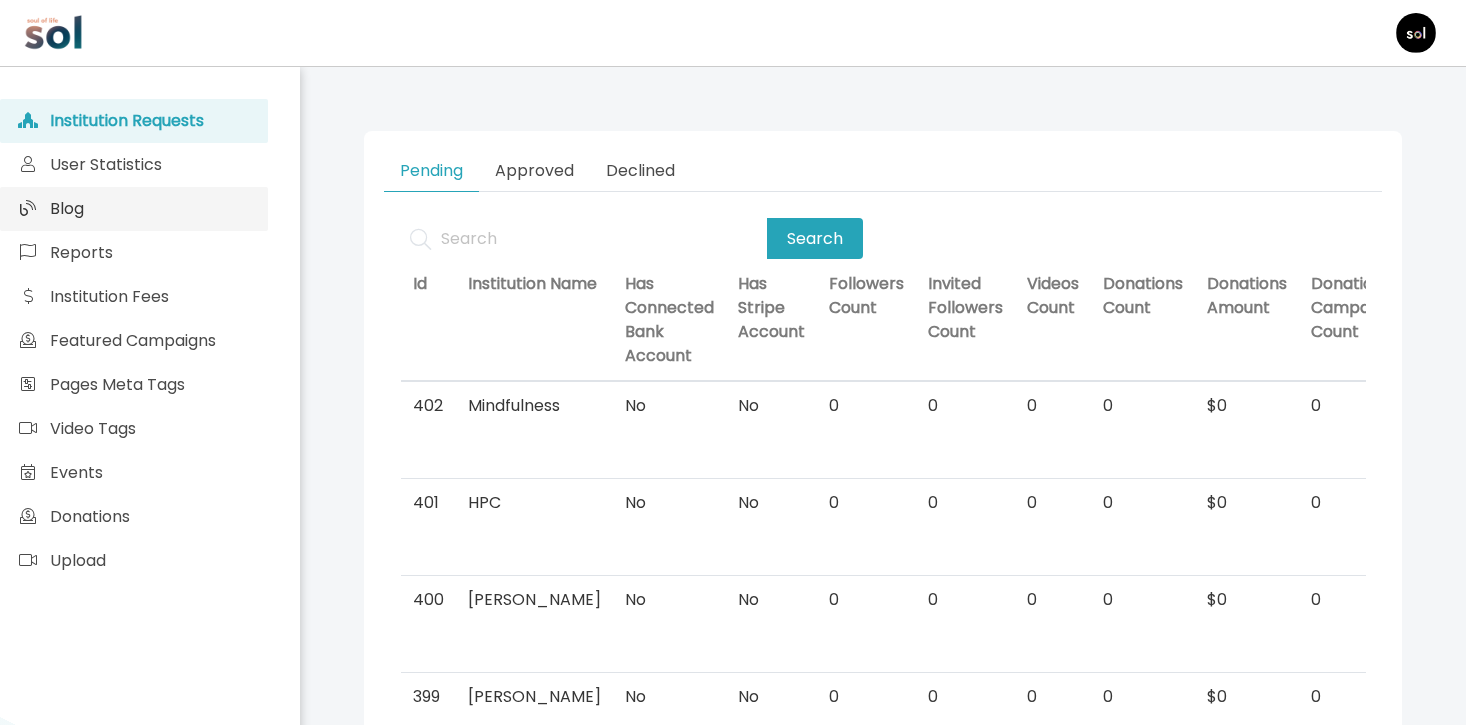 click on "Blog" at bounding box center (134, 209) 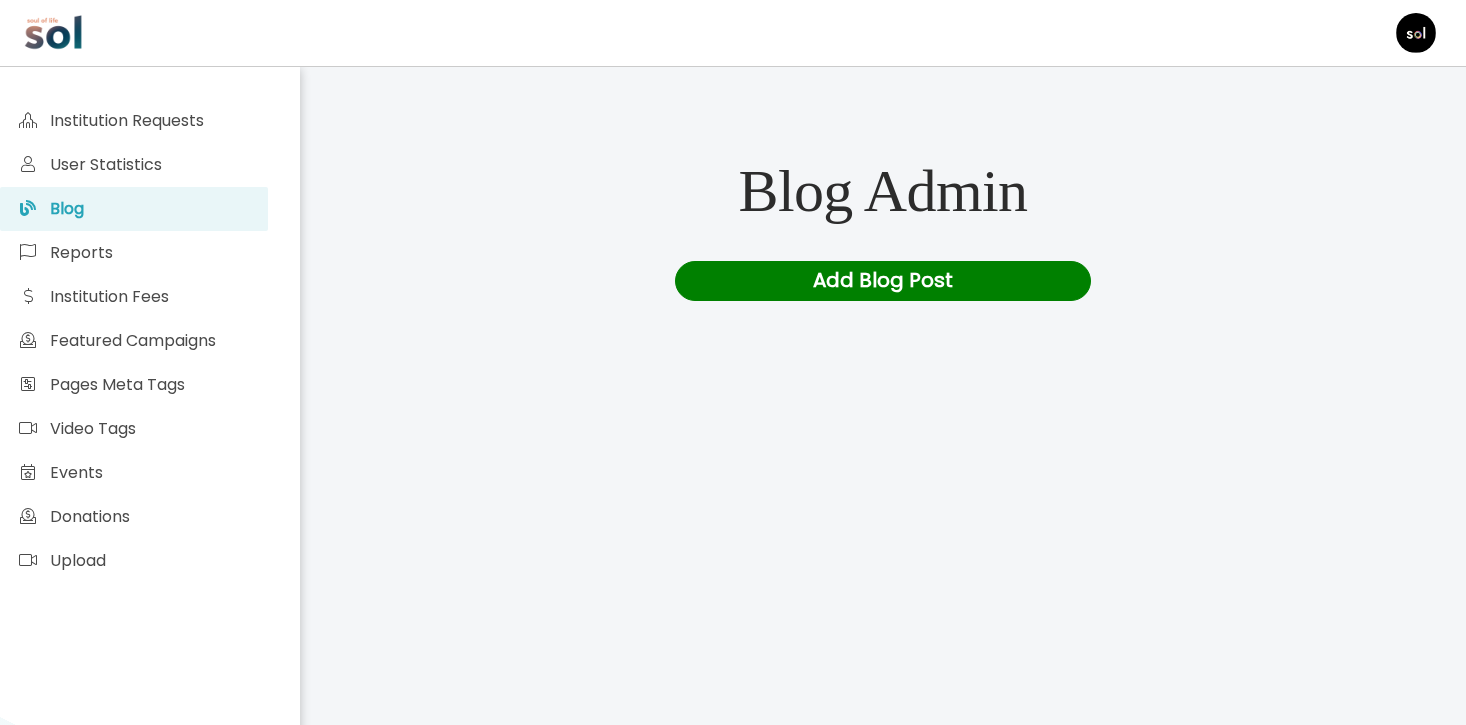 click on "Add Blog Post" at bounding box center (882, 281) 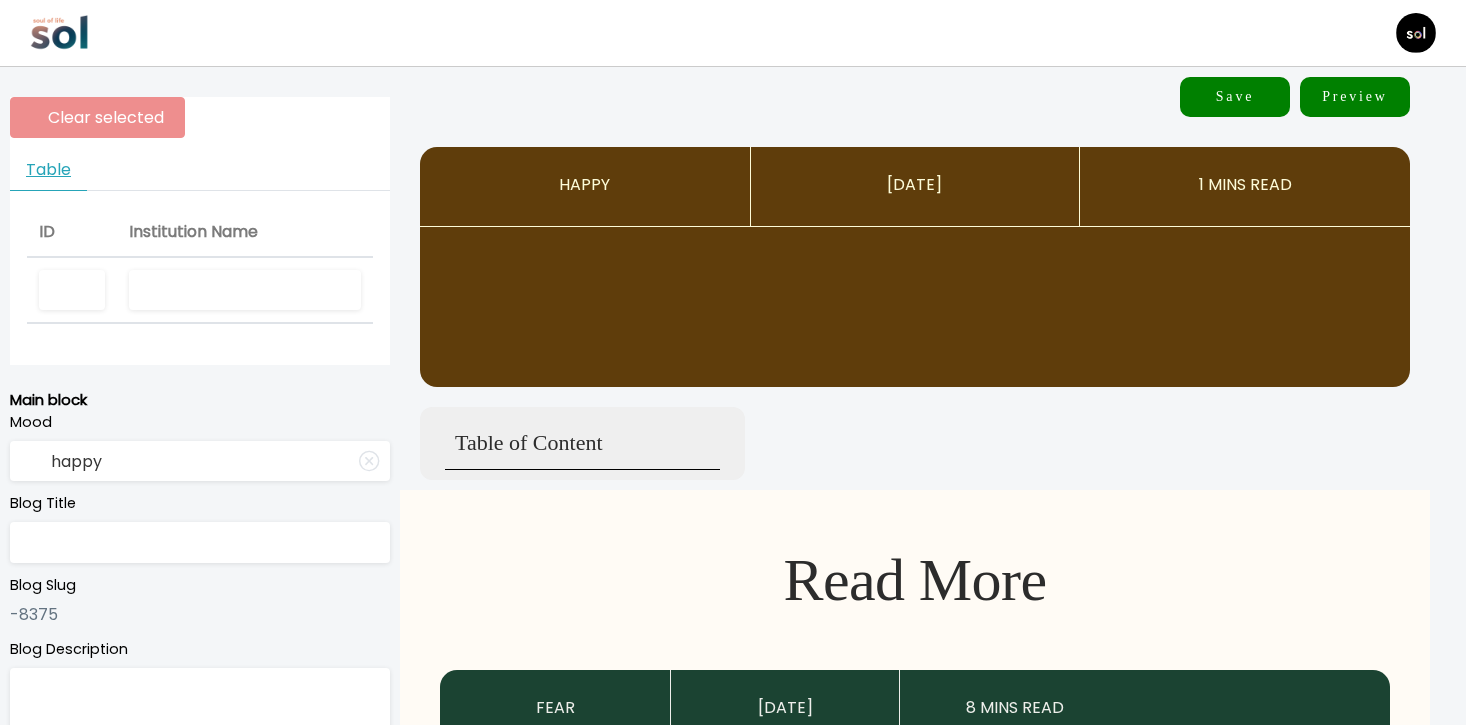 click at bounding box center [245, 290] 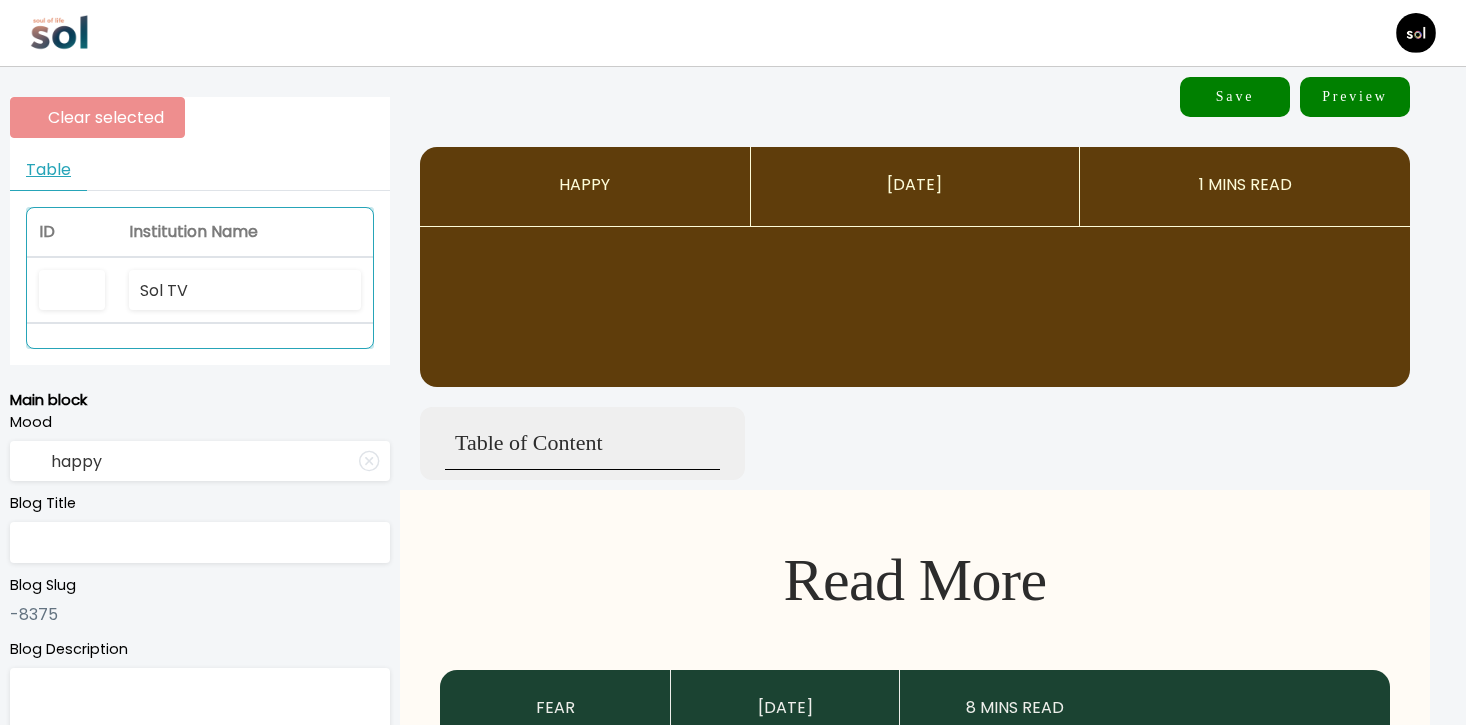 click on "Sol TV" at bounding box center [245, 291] 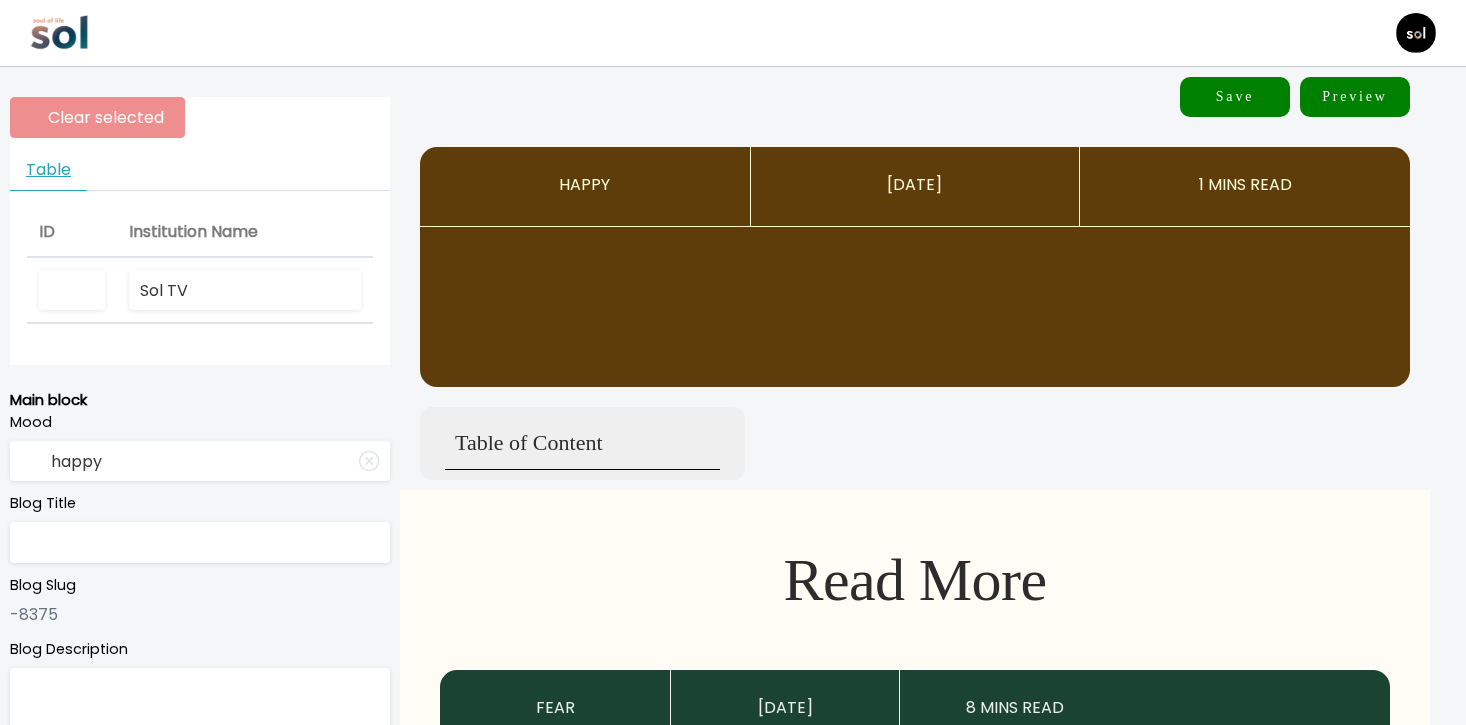 click on "Sol TV" at bounding box center [245, 290] 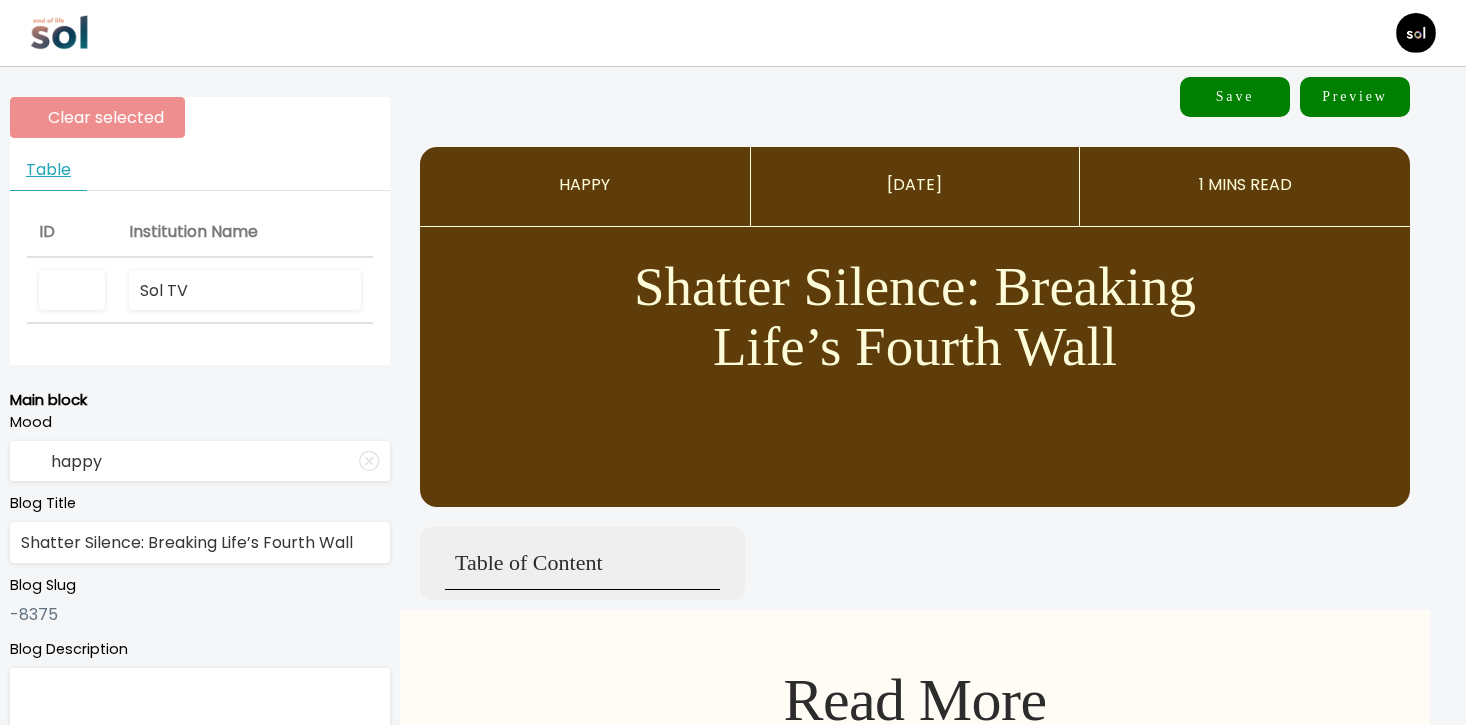 type on "Shatter Silence: Breaking Life’s Fourth Wall" 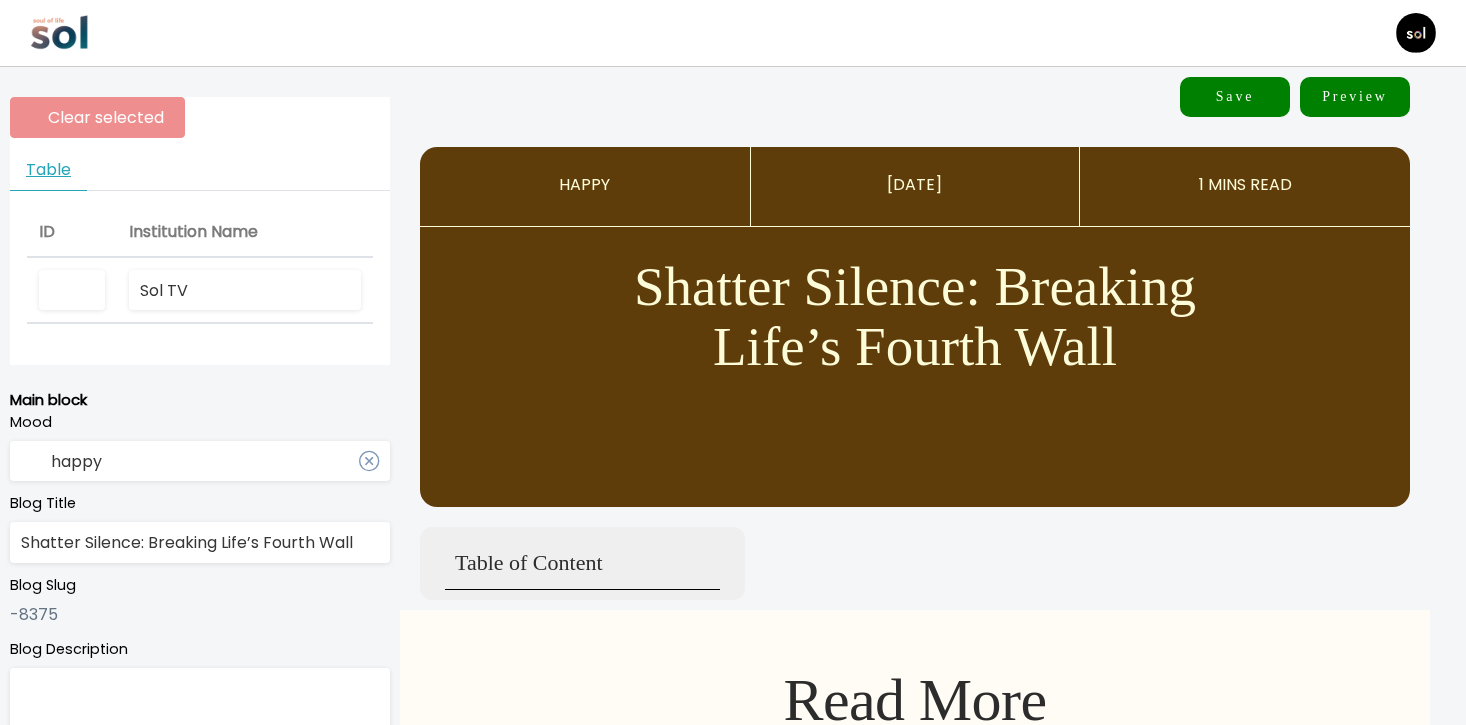 click on "happy" at bounding box center [200, 461] 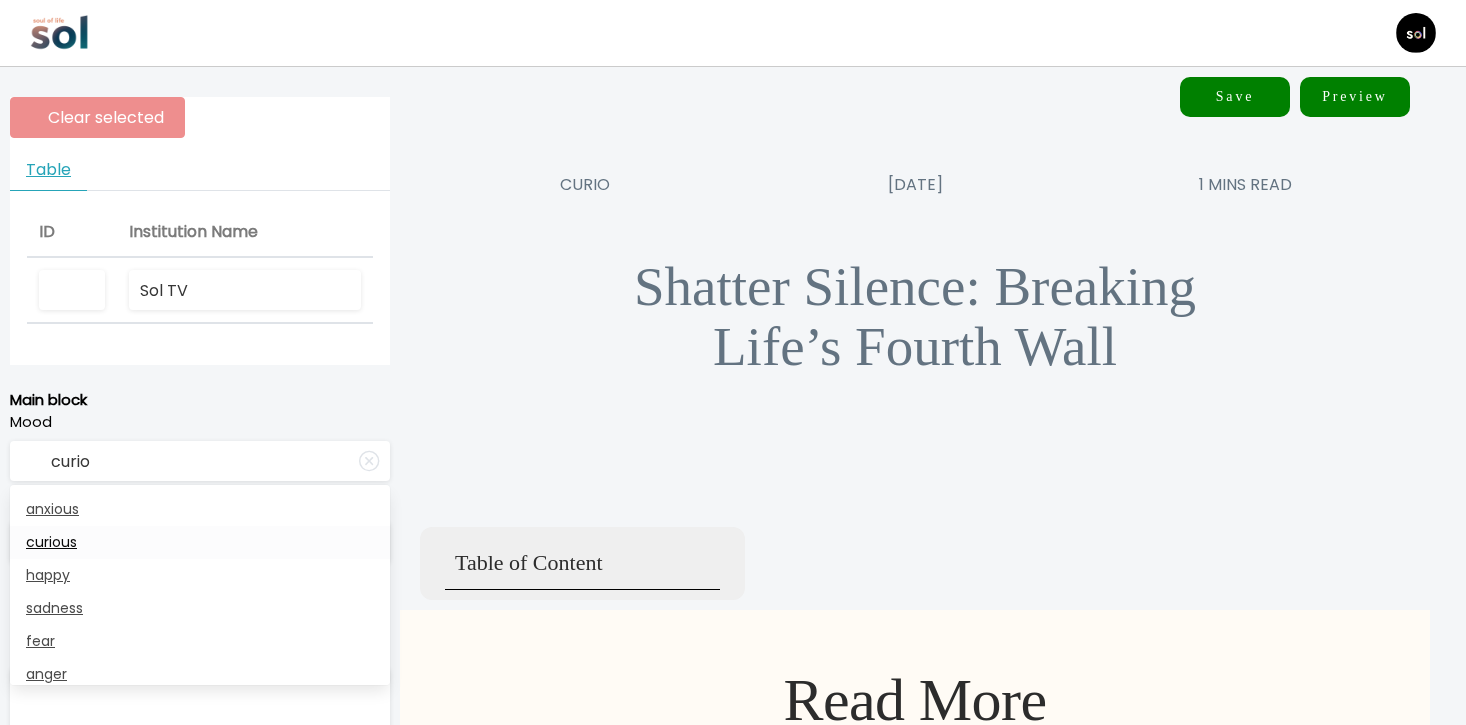 click on "curious" at bounding box center (200, 542) 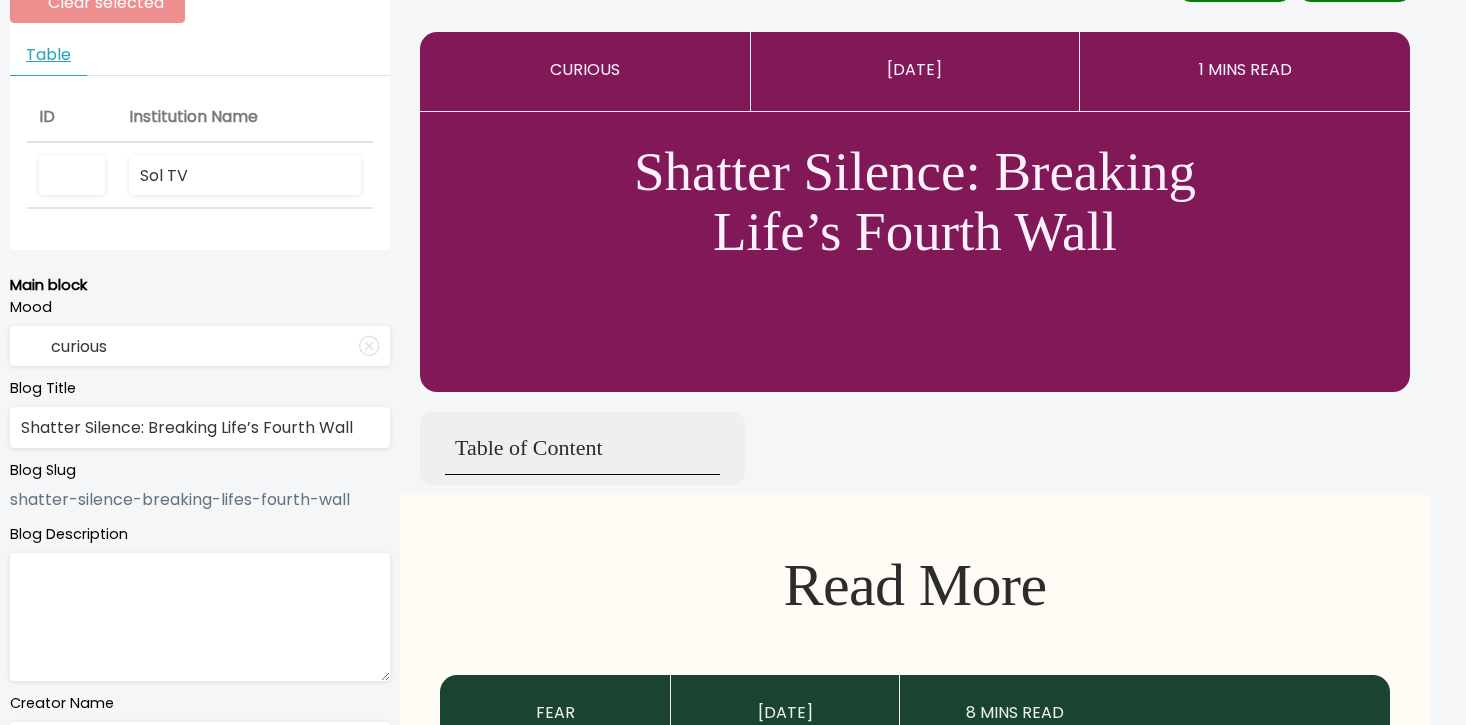 click at bounding box center (200, 617) 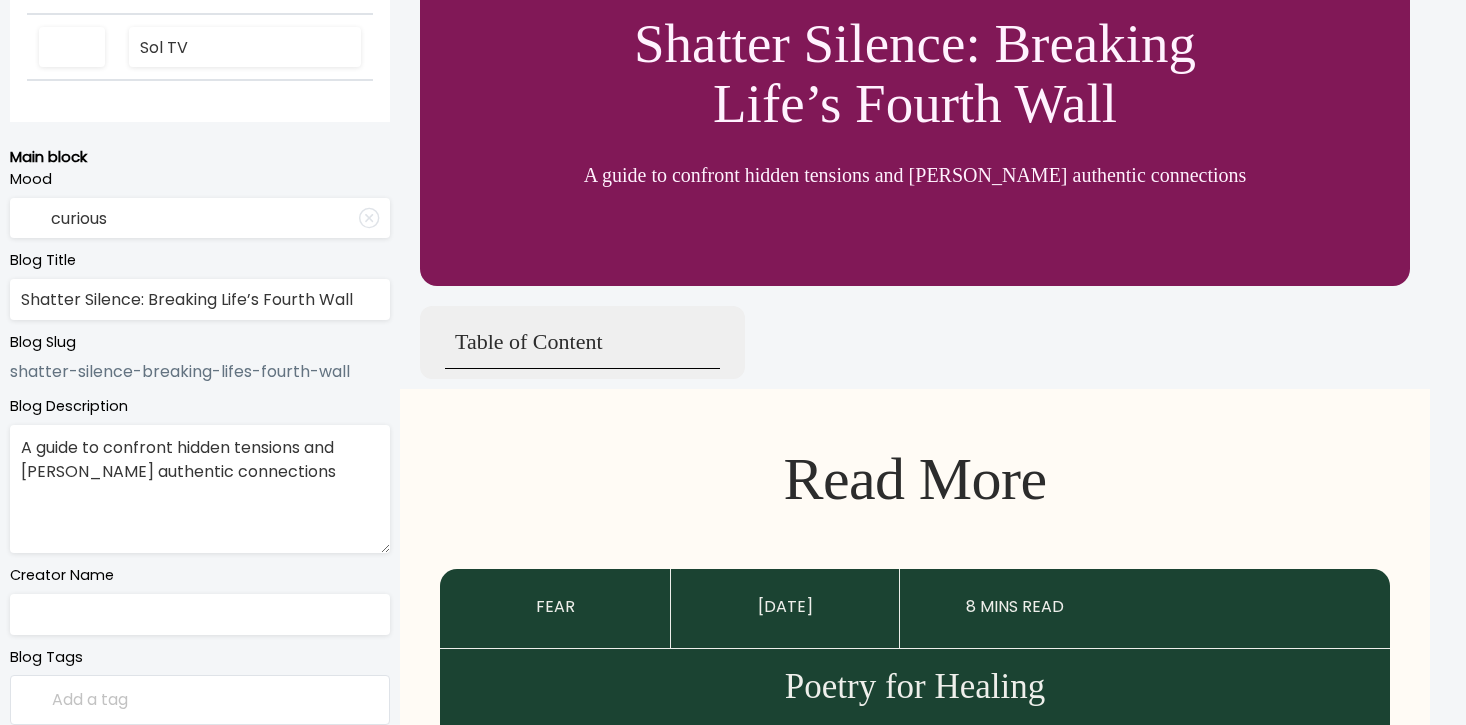 scroll, scrollTop: 351, scrollLeft: 0, axis: vertical 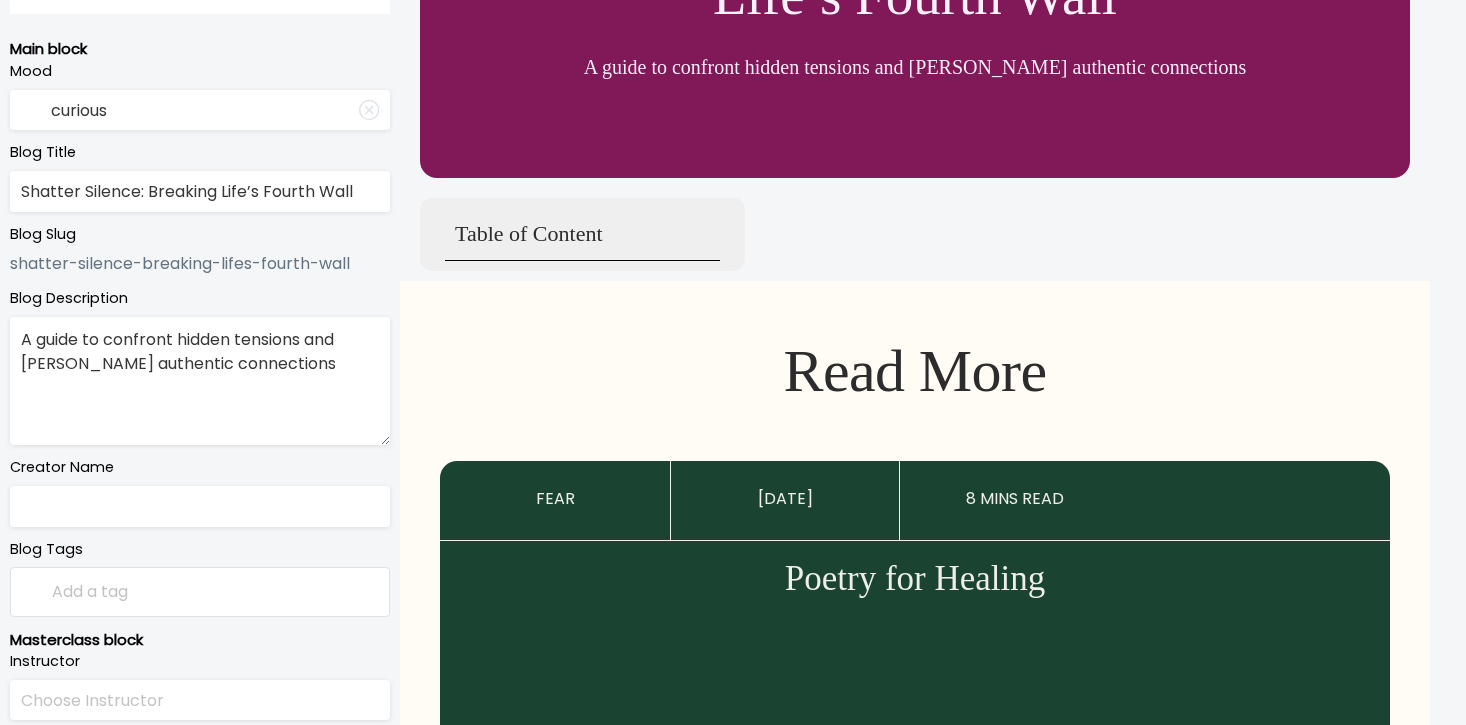 type on "A guide to confront hidden tensions and [PERSON_NAME] authentic connections" 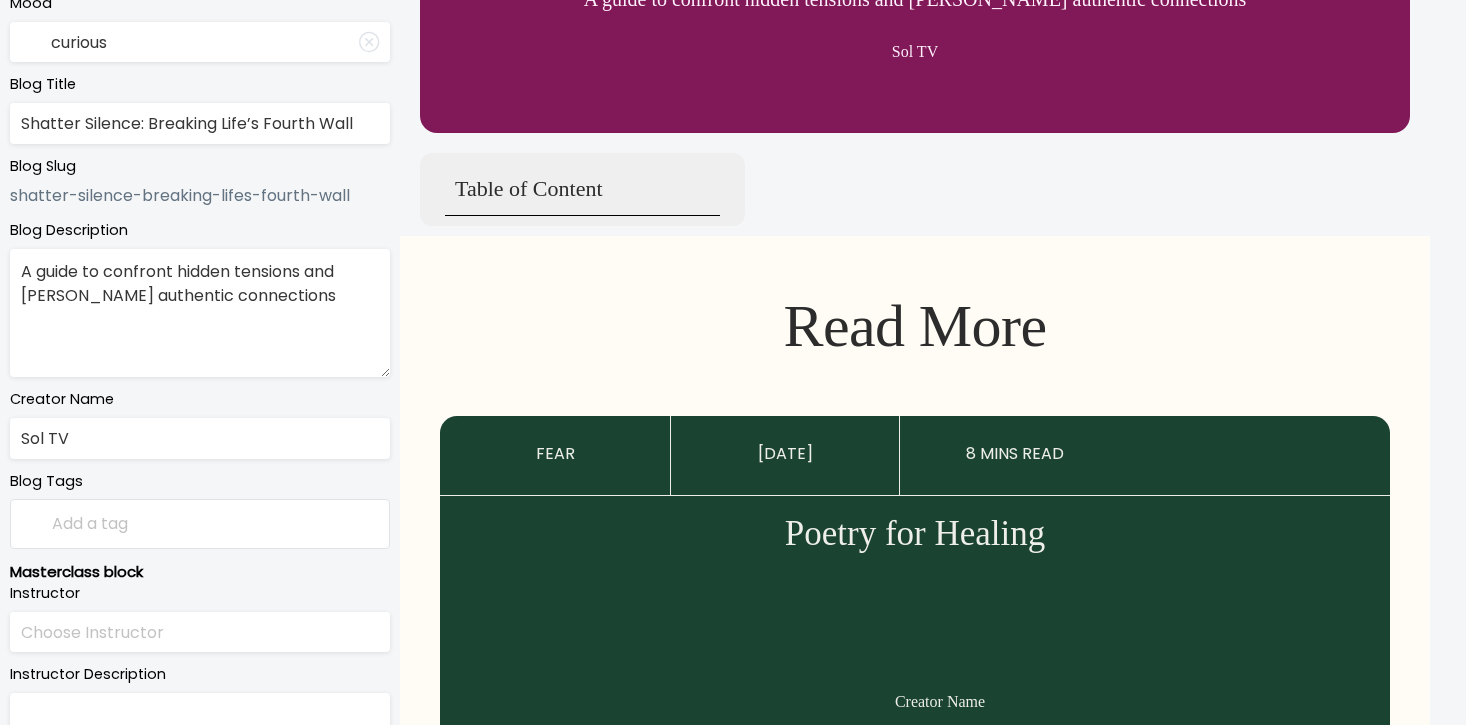 scroll, scrollTop: 430, scrollLeft: 0, axis: vertical 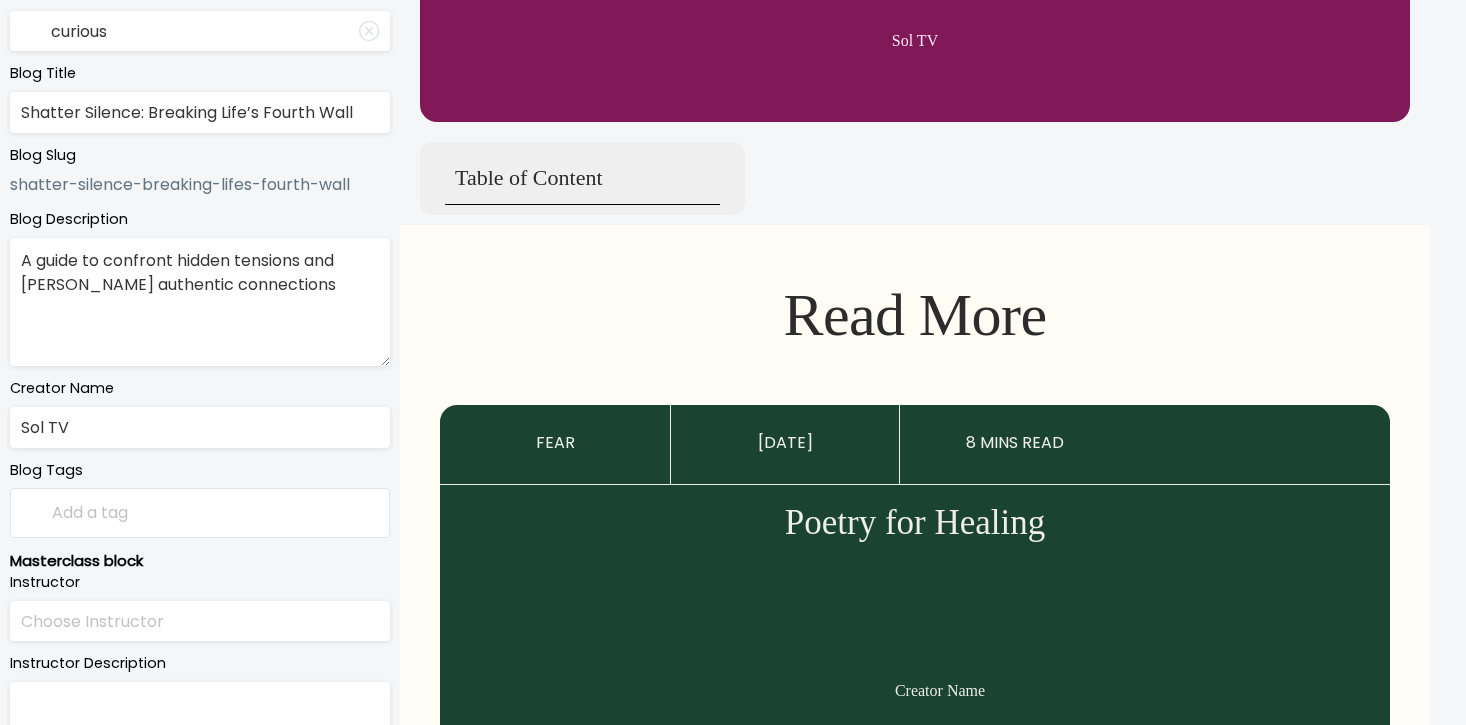 type on "Sol TV" 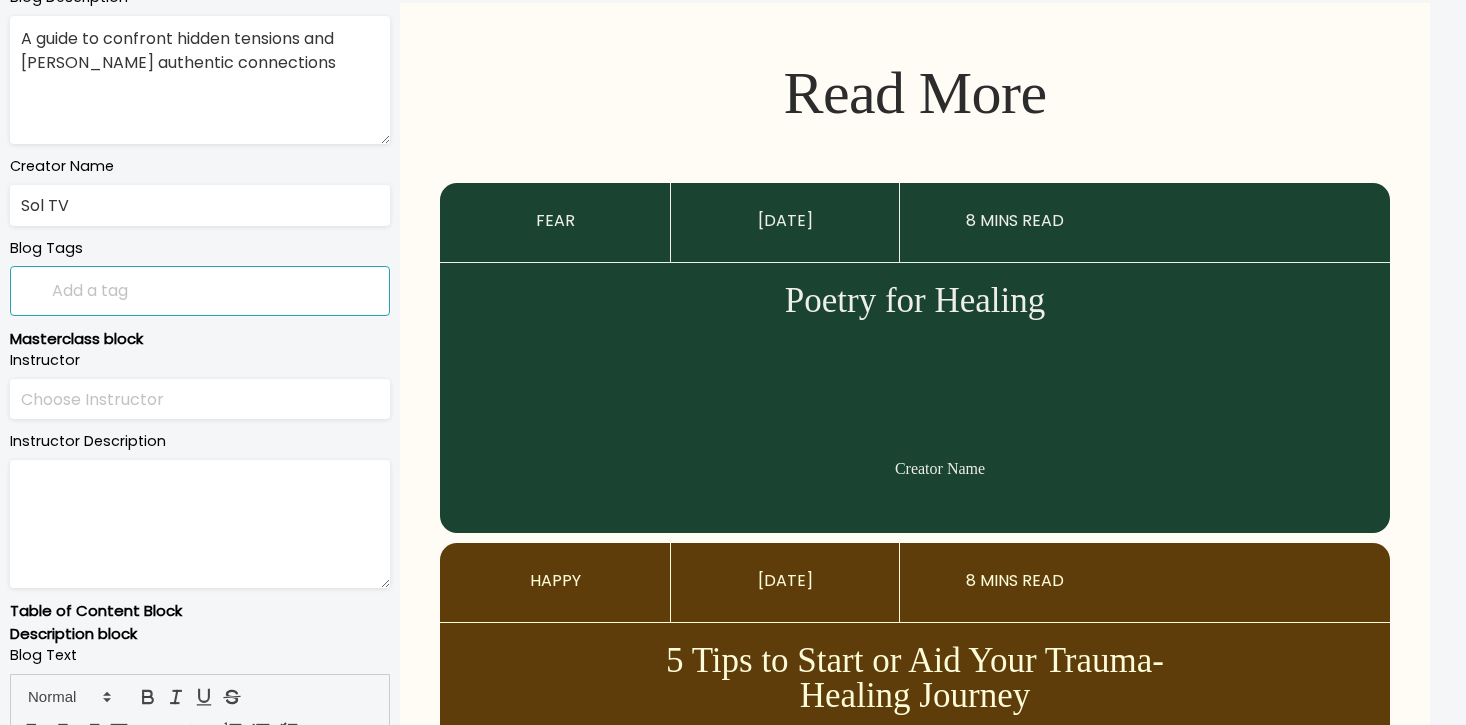 scroll, scrollTop: 889, scrollLeft: 0, axis: vertical 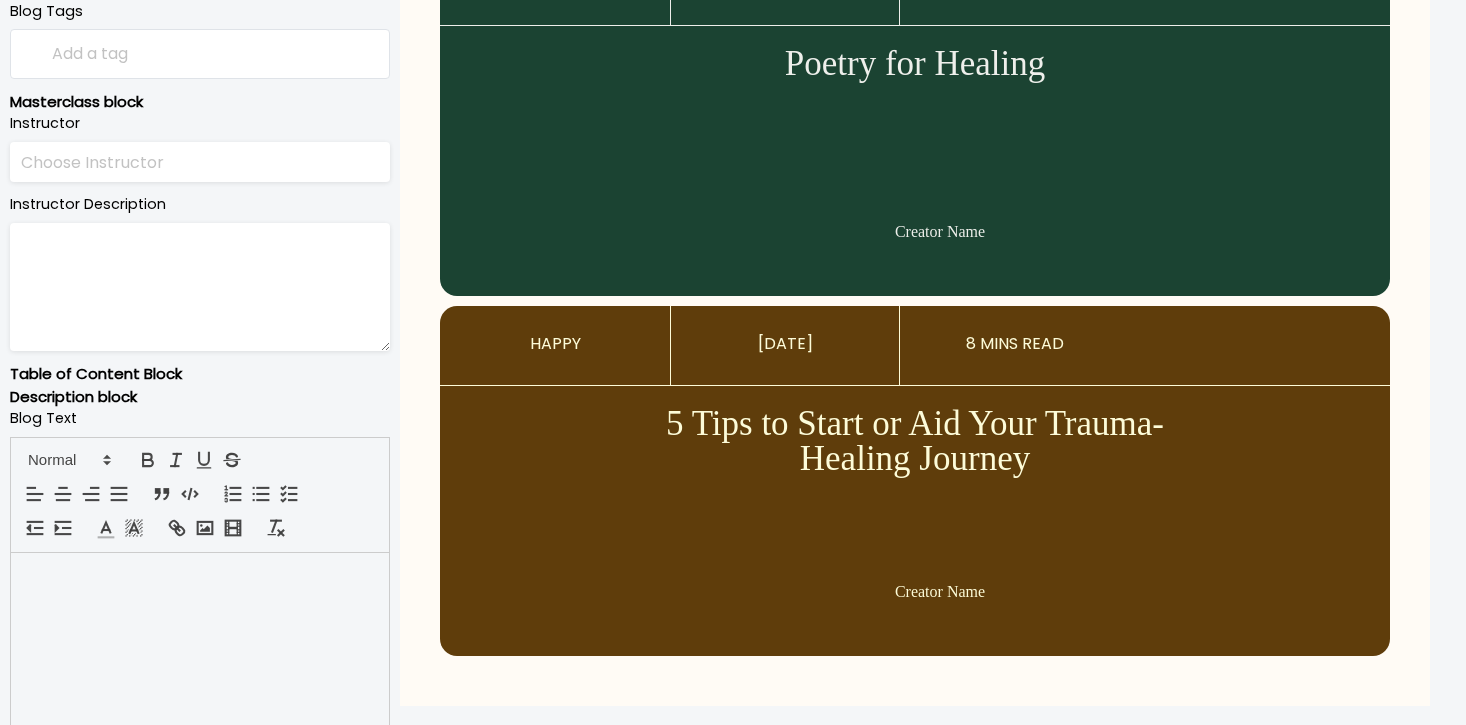 click at bounding box center [200, 576] 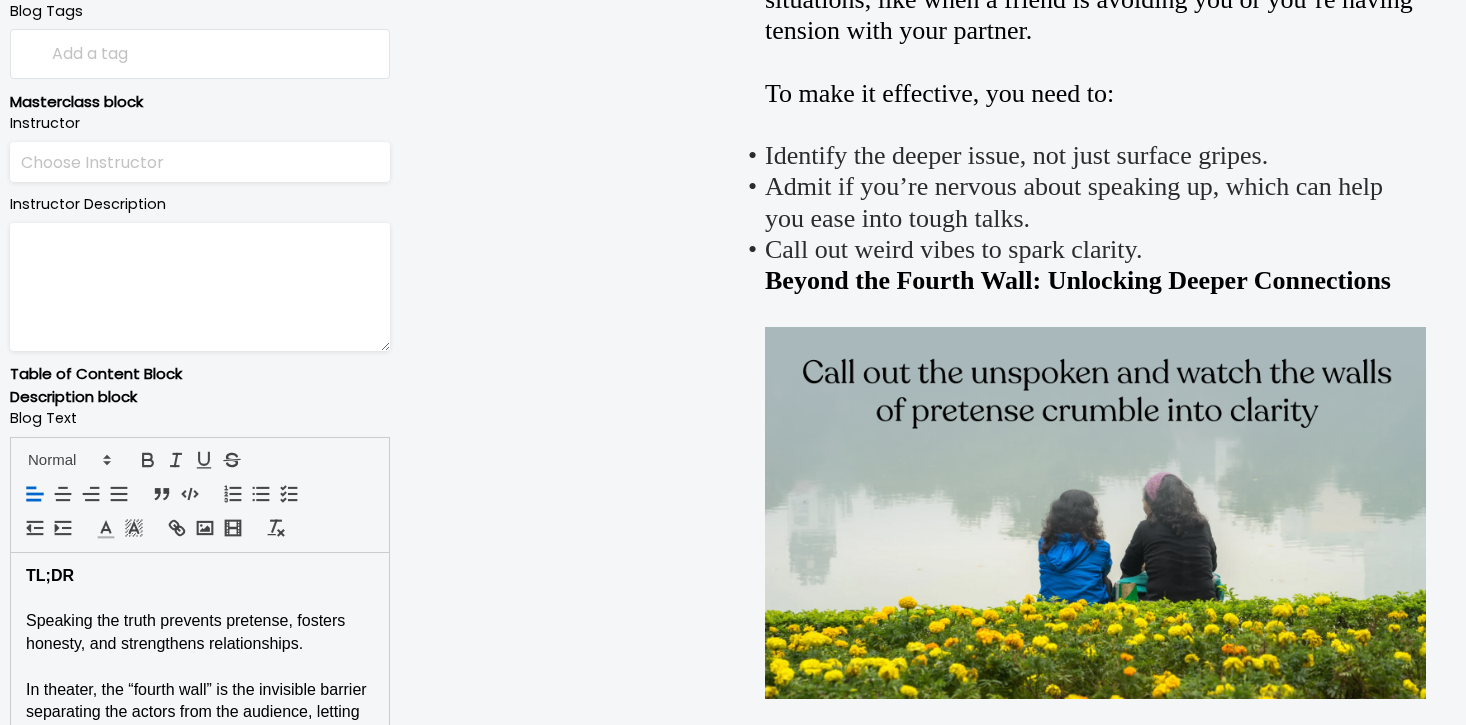scroll, scrollTop: 0, scrollLeft: 0, axis: both 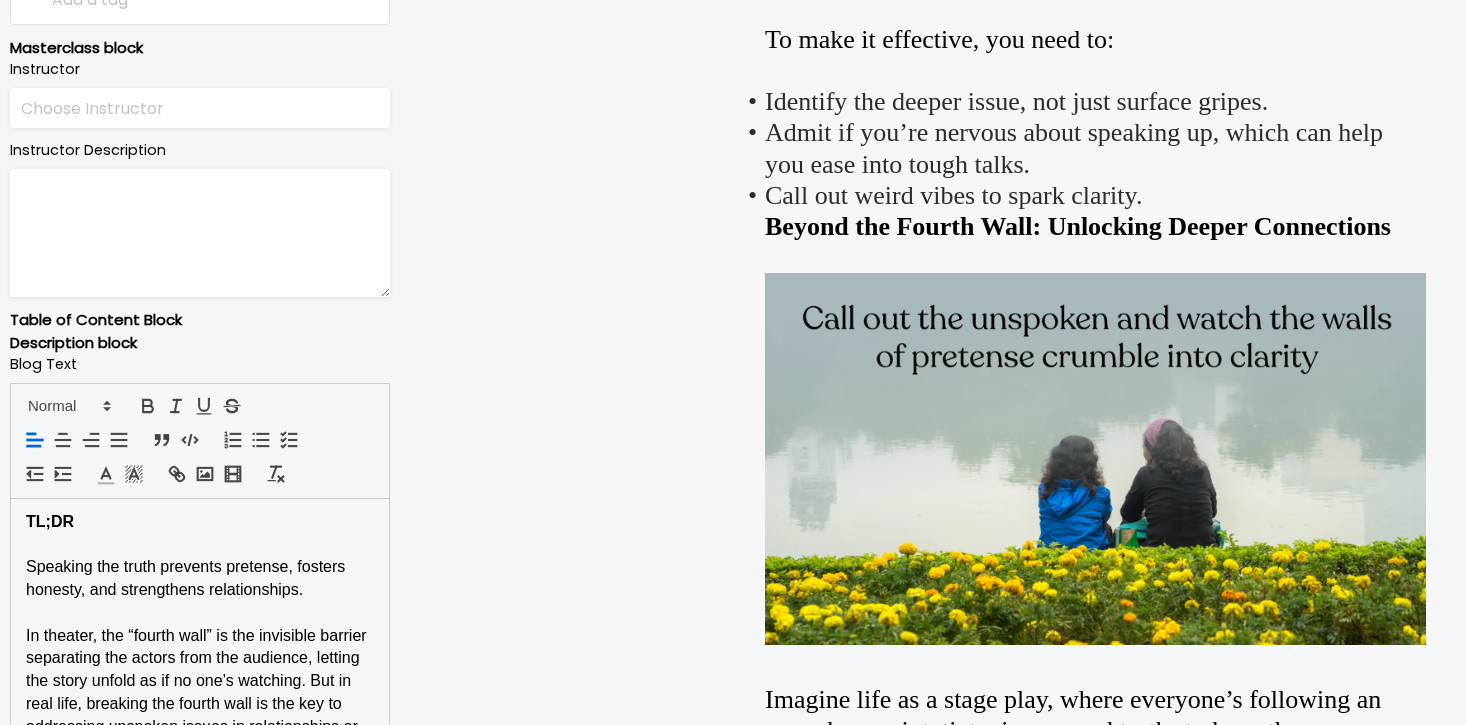 click at bounding box center (200, 545) 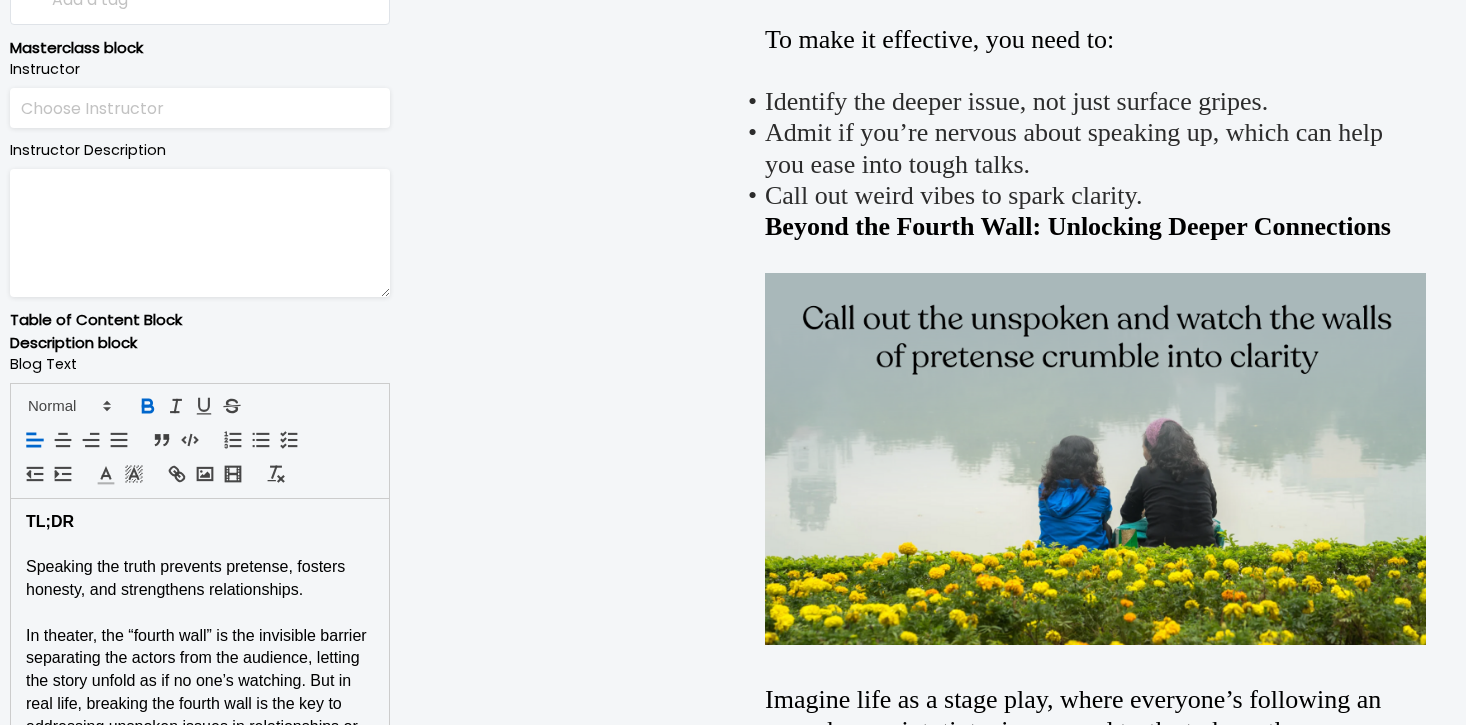 click on "TL;DR" at bounding box center (50, 521) 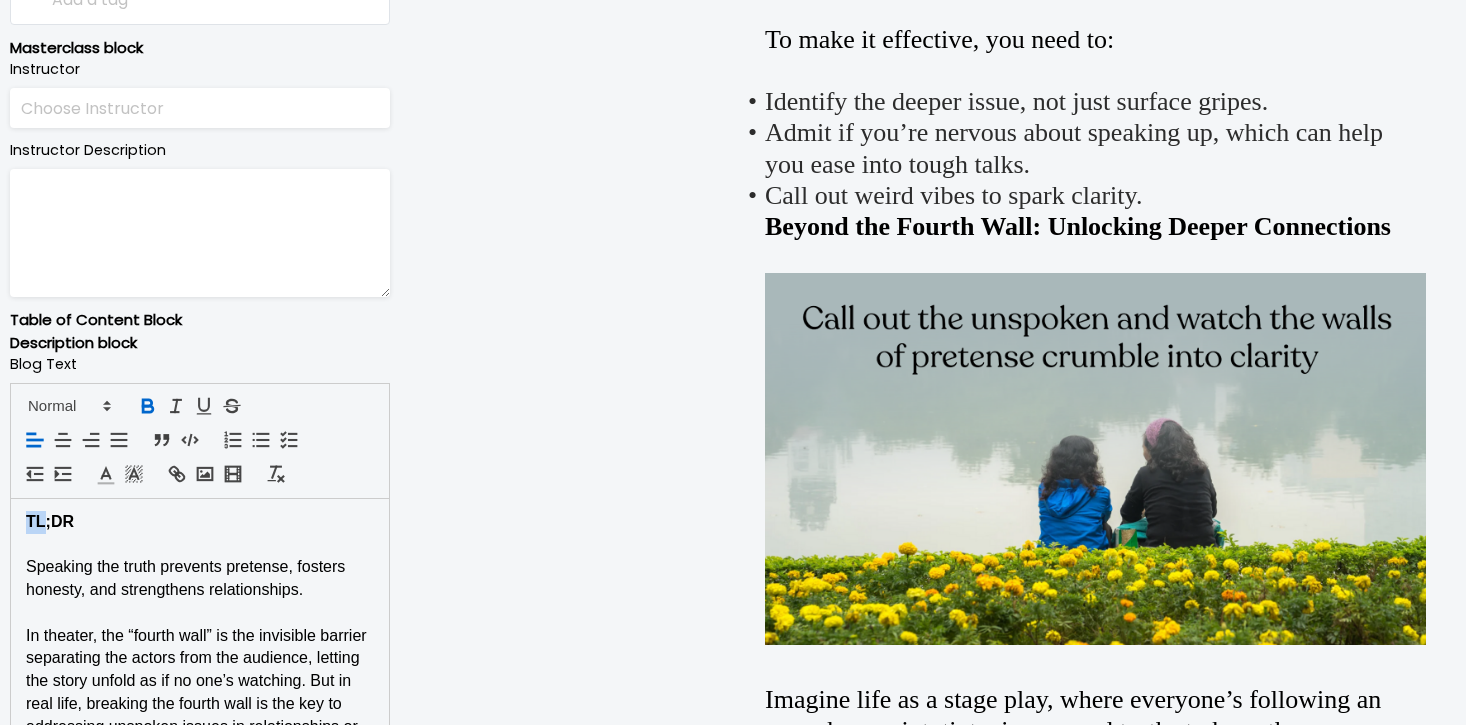 click on "TL;DR" at bounding box center (50, 521) 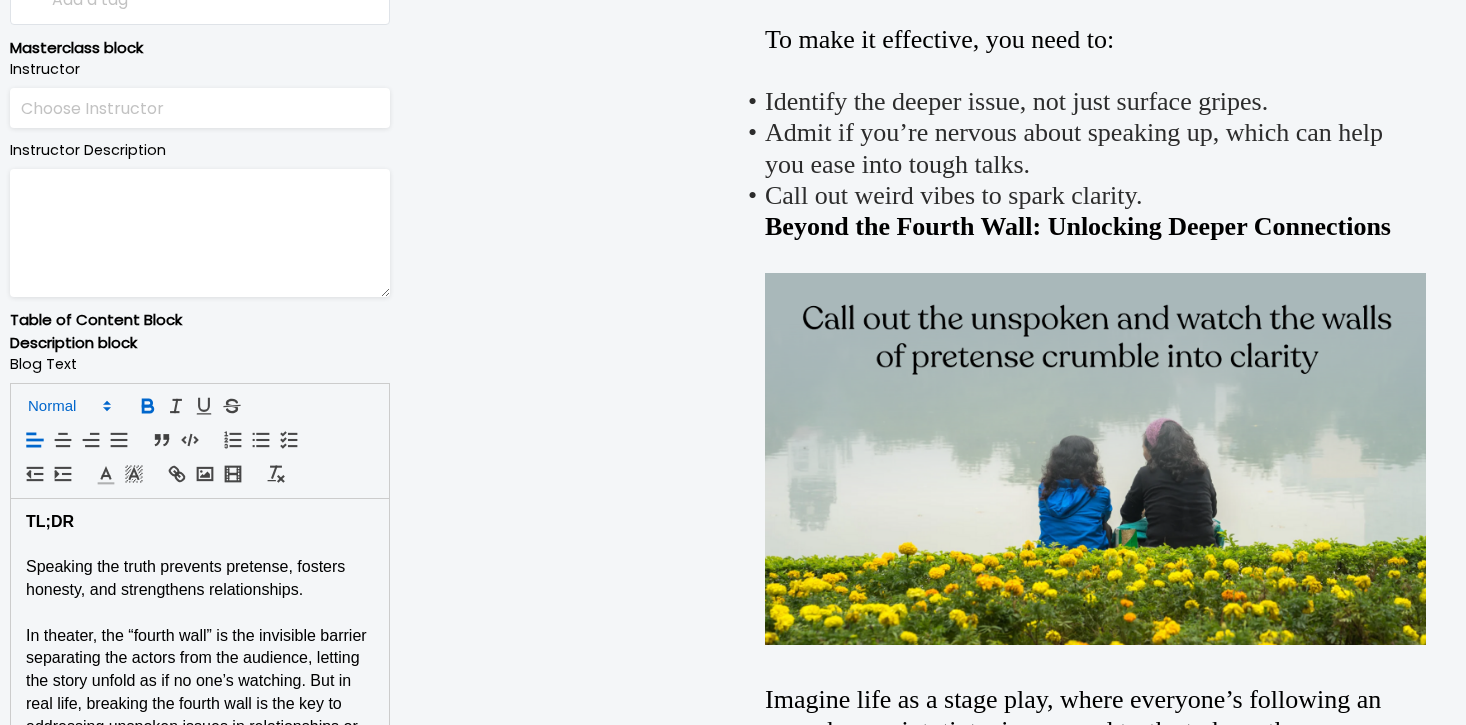 click at bounding box center [68, 406] 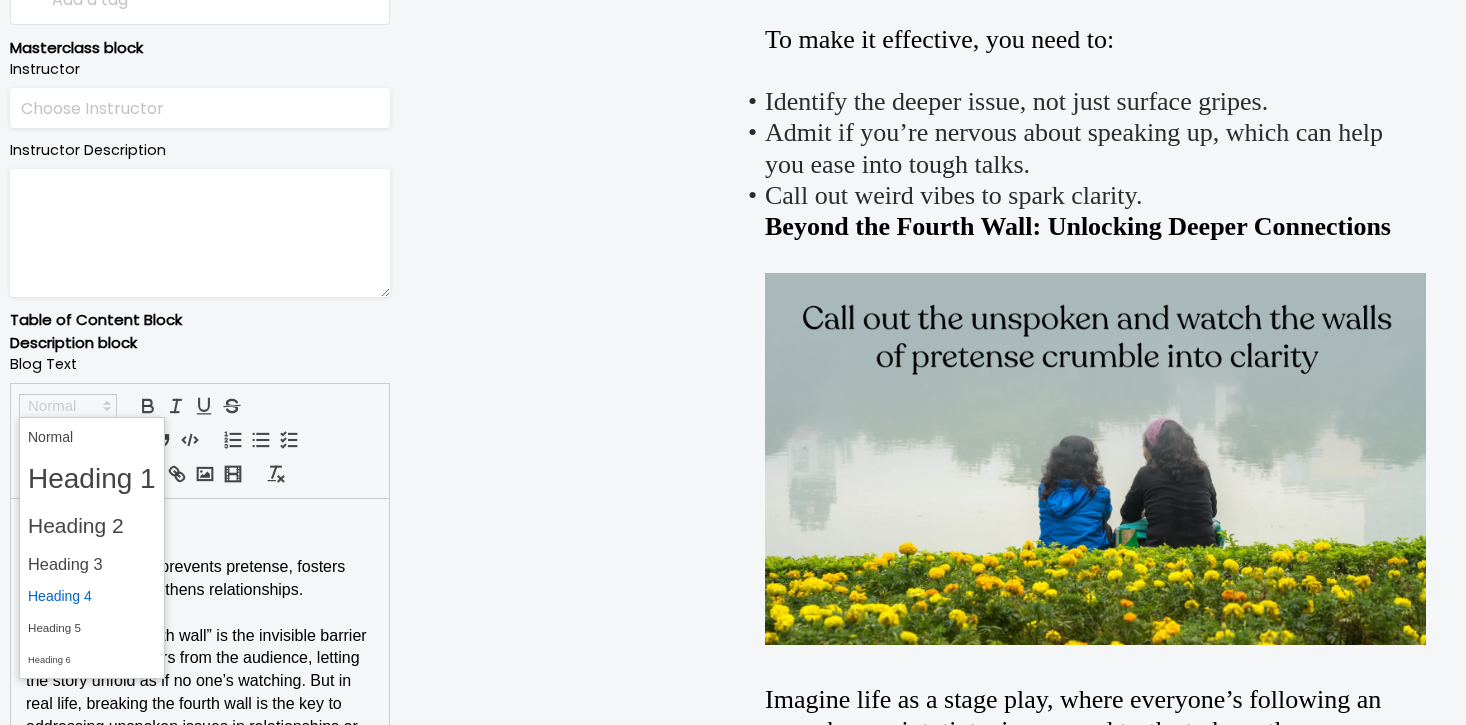 click at bounding box center (92, 596) 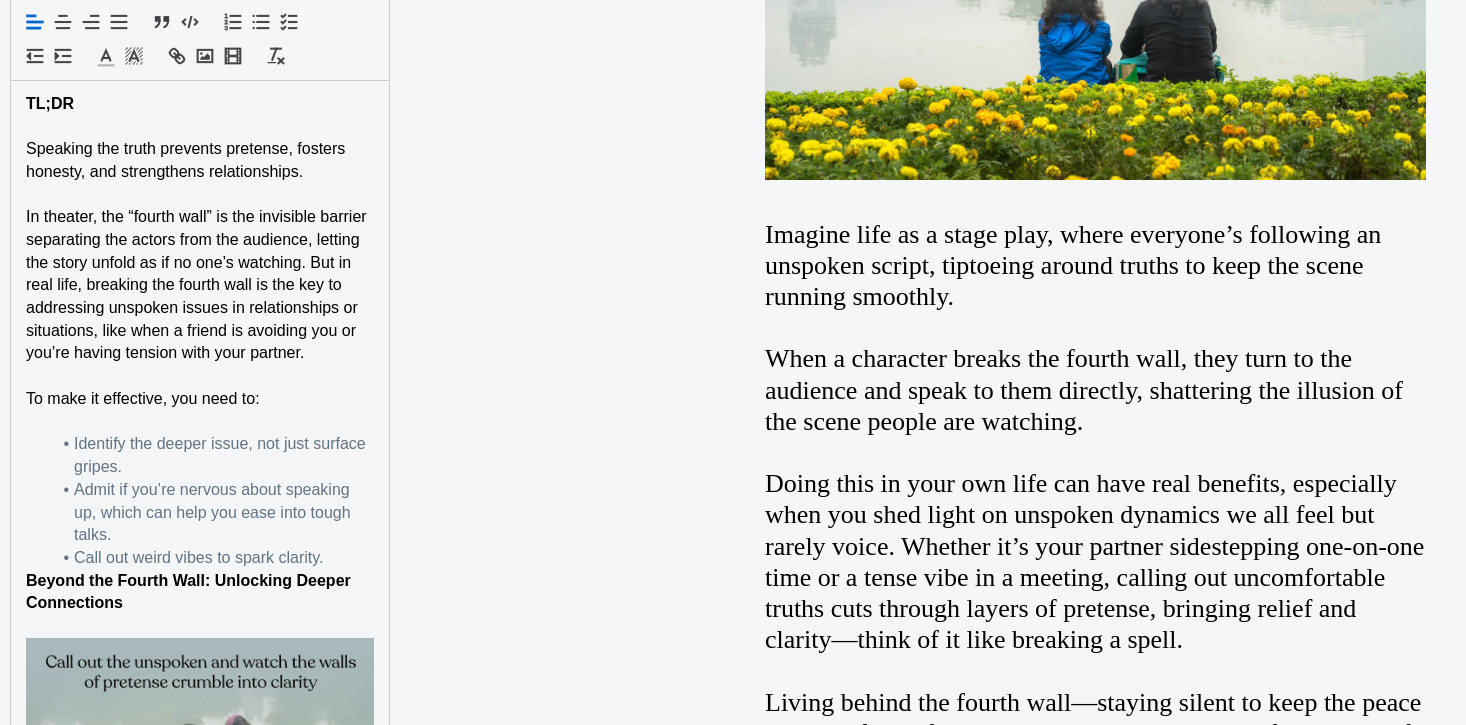 scroll, scrollTop: 1427, scrollLeft: 0, axis: vertical 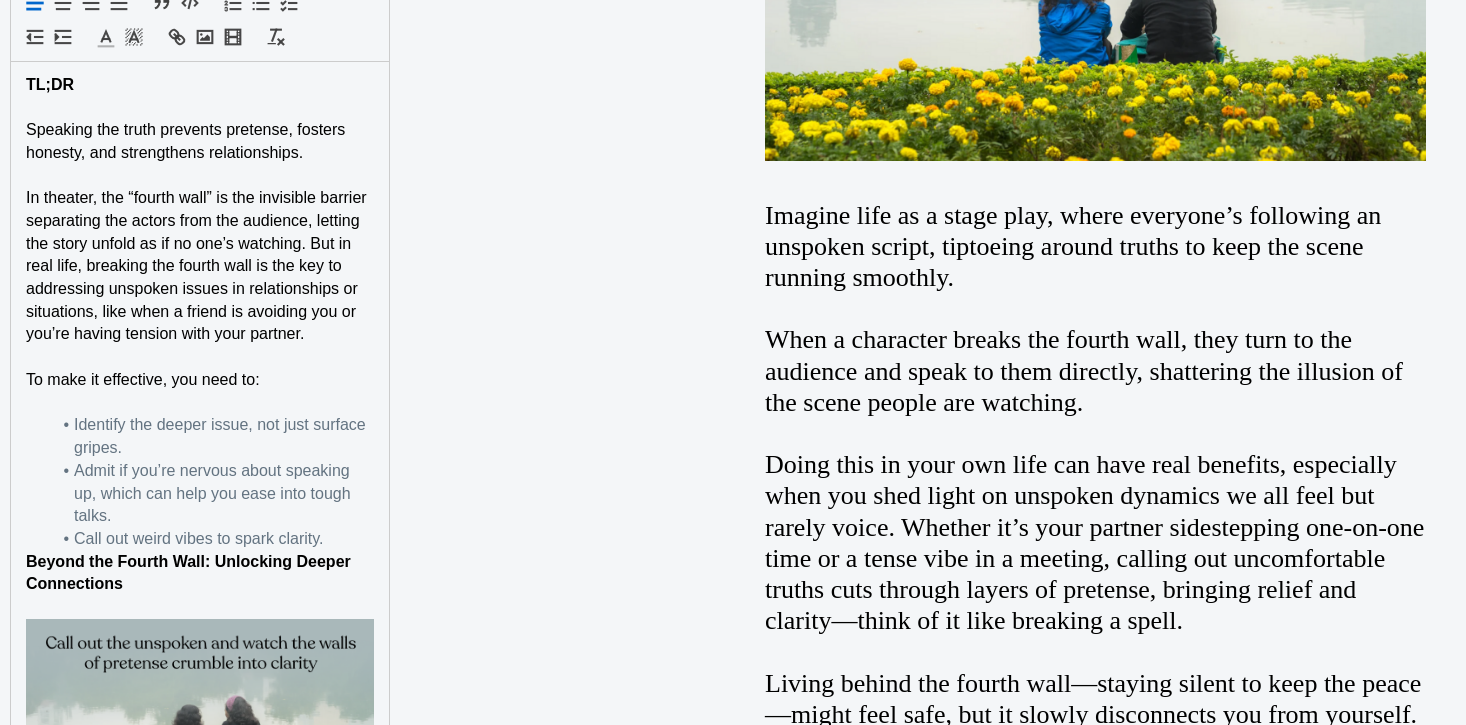 click on "TL;DR Speaking the truth prevents pretense, fosters honesty, and strengthens relationships. In theater, the “fourth wall” is the invisible barrier separating the actors from the audience, letting the story unfold as if no one’s watching. But in real life, breaking the fourth wall is the key to addressing unspoken issues in relationships or situations, like when a friend is avoiding you or you’re having tension with your partner.  To make it effective, you need to:  Identify the deeper issue, not just surface gripes.  Admit if you’re nervous about speaking up, which can help you ease into tough talks.  Call out weird vibes to spark clarity. Beyond the Fourth Wall: Unlocking Deeper Connections Imagine life as a stage play, where everyone’s following an unspoken script, tiptoeing around truths to keep the scene running smoothly.  When a character breaks the fourth wall, they turn to the audience and speak to them directly, shattering the illusion of the scene people are watching.   is" at bounding box center [200, 1548] 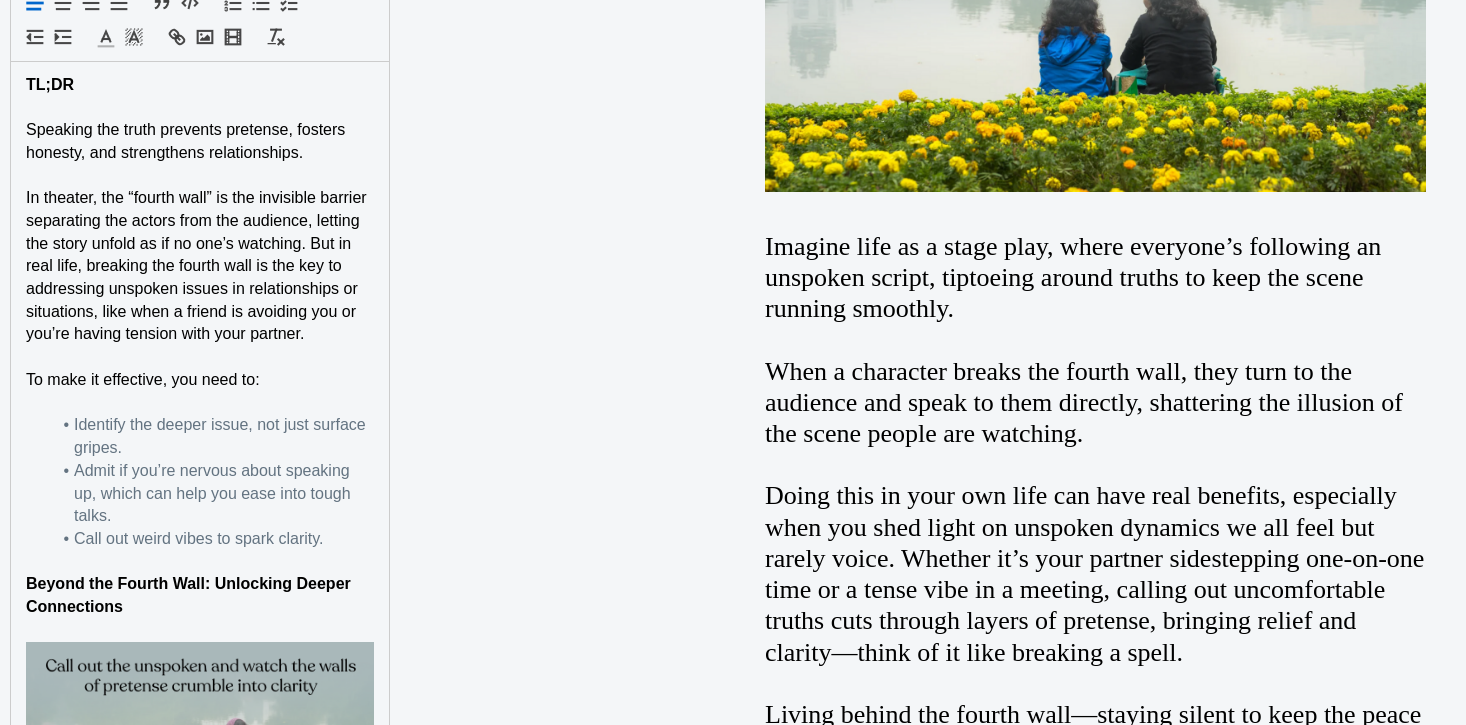 click on "﻿ Beyond the Fourth Wall: Unlocking Deeper Connections" at bounding box center (190, 595) 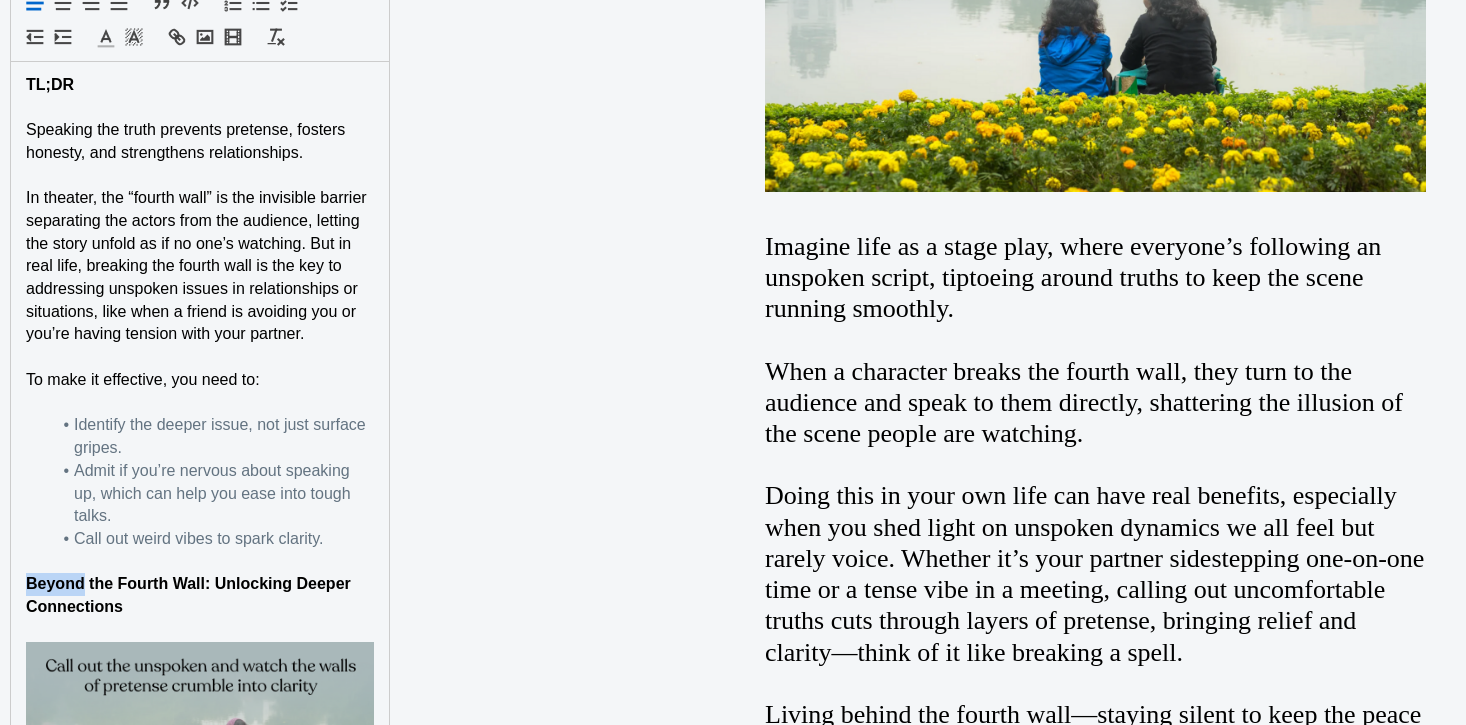 click on "Beyond the Fourth Wall: Unlocking Deeper Connections" at bounding box center (190, 595) 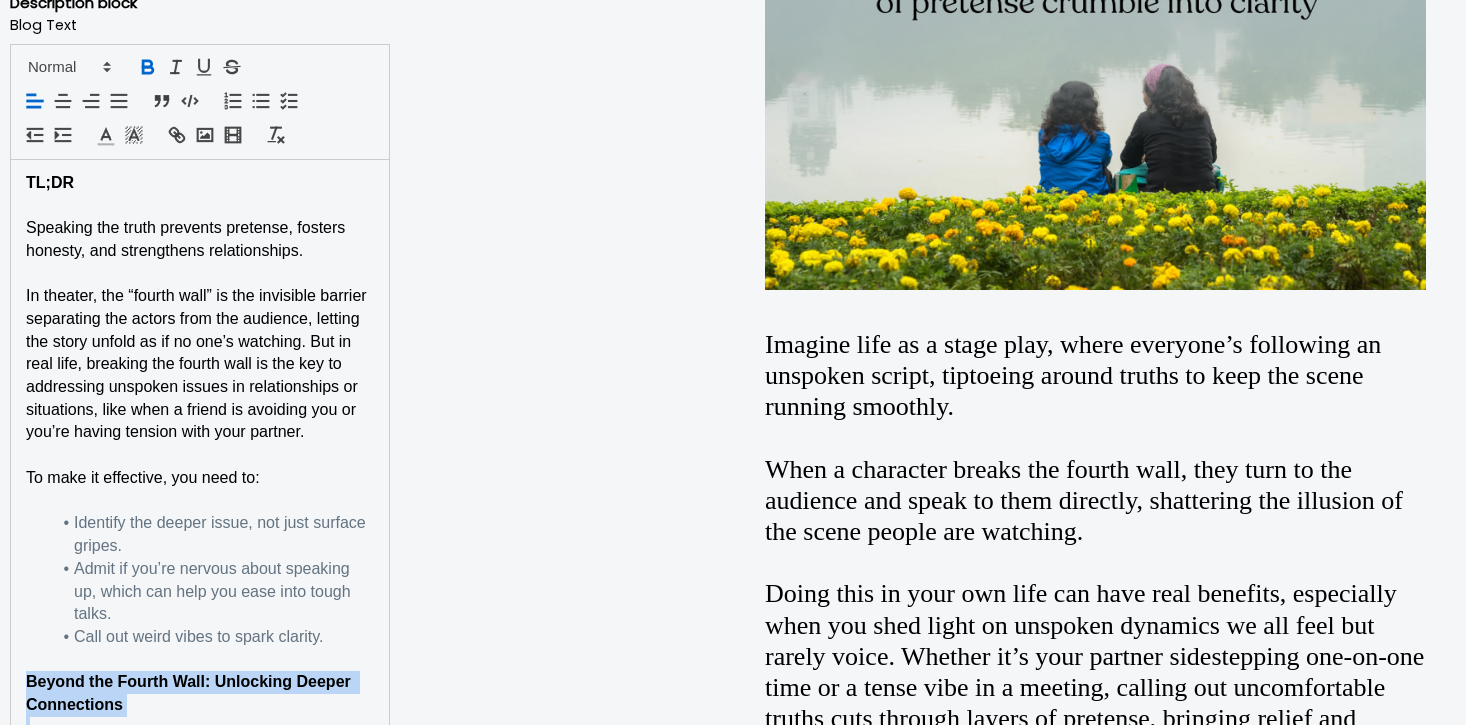scroll, scrollTop: 1278, scrollLeft: 0, axis: vertical 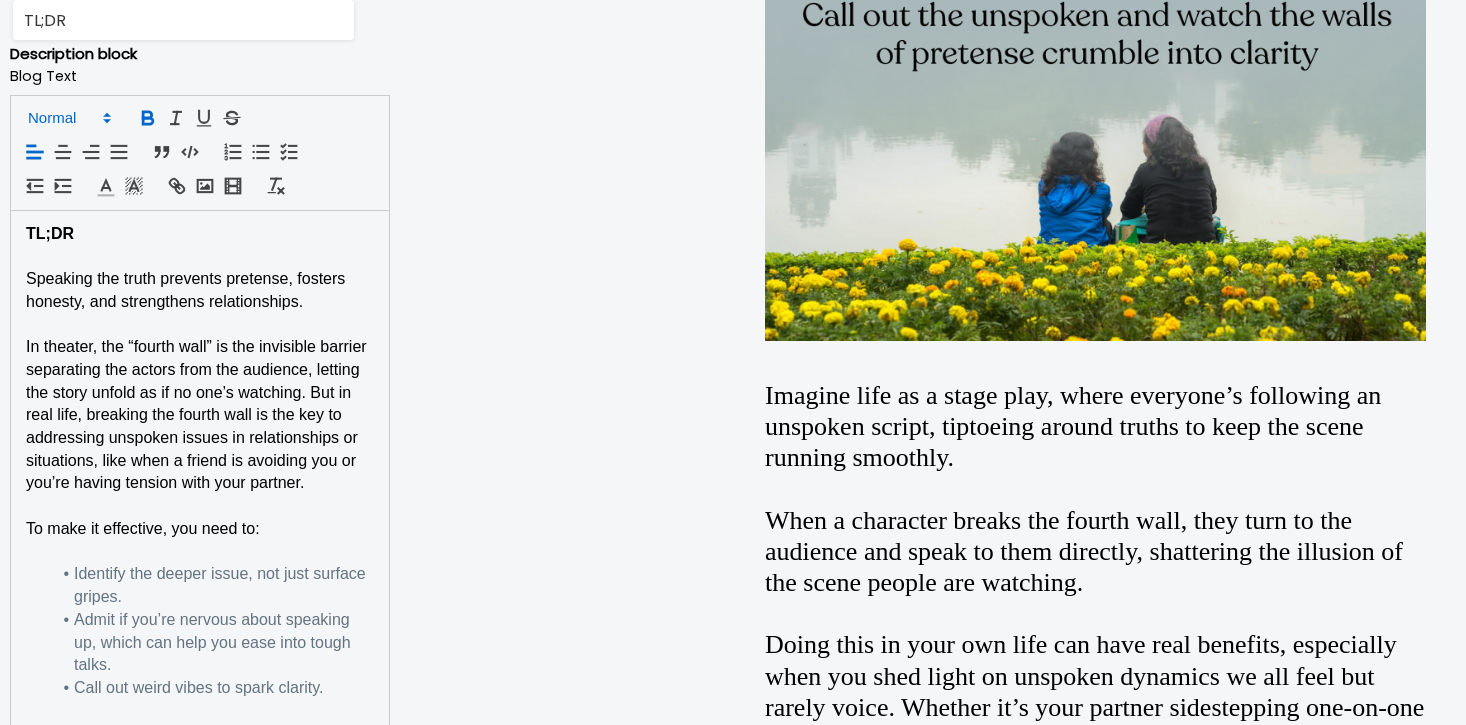 click at bounding box center [68, 118] 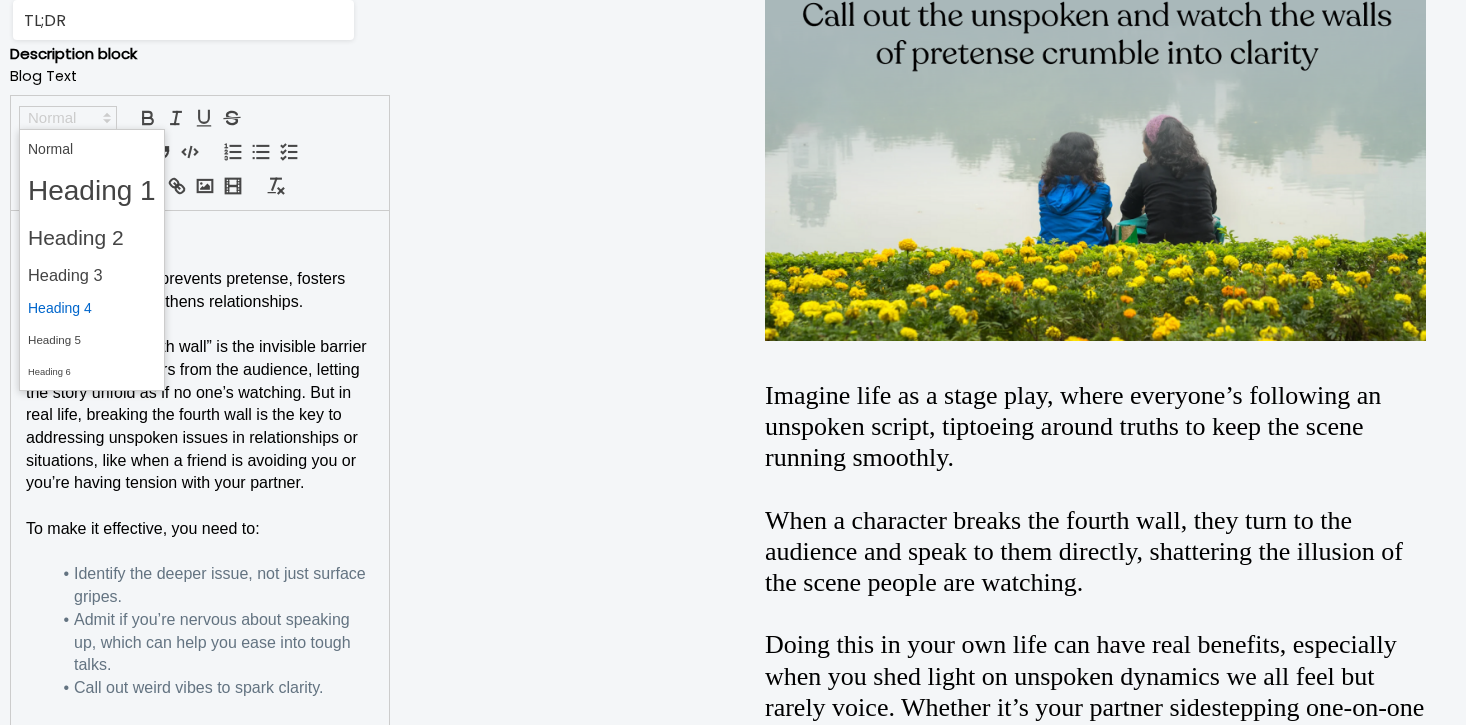 click at bounding box center [92, 308] 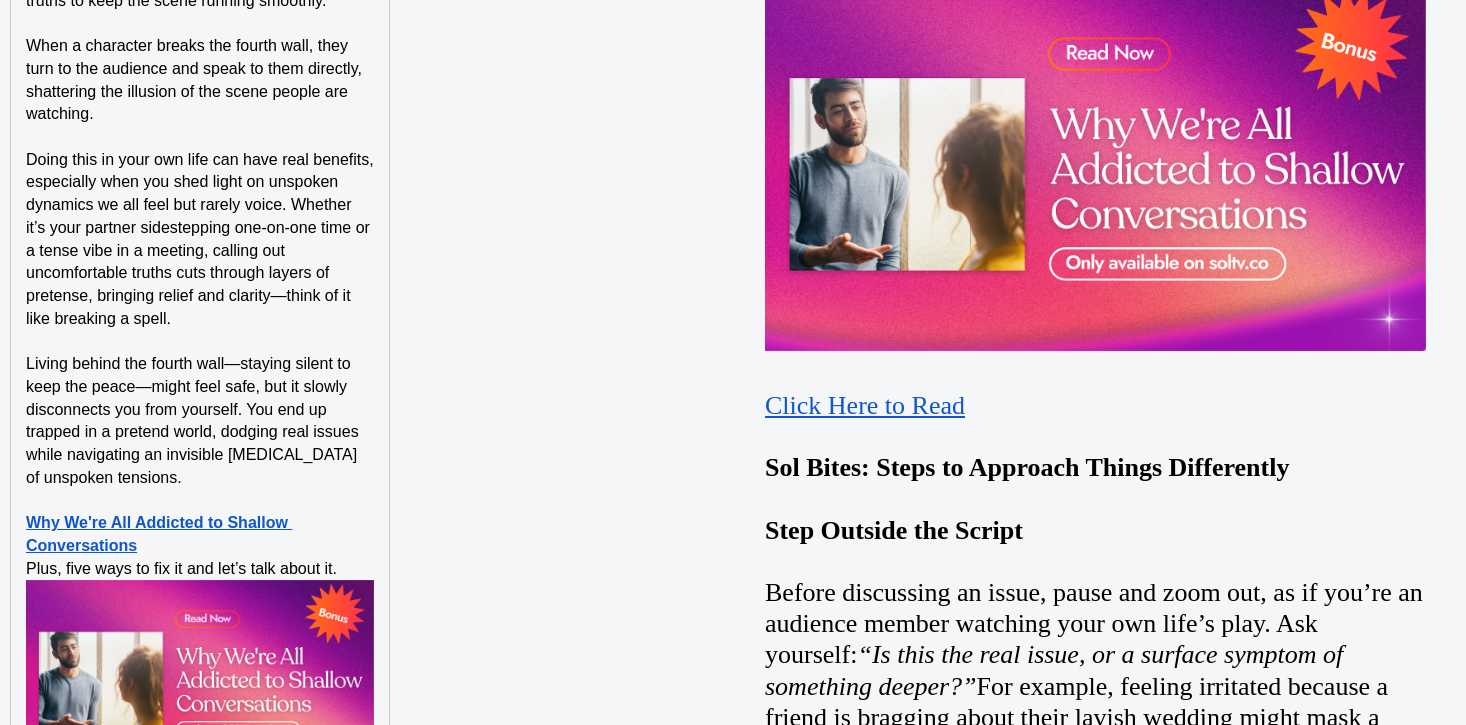 scroll, scrollTop: 2397, scrollLeft: 0, axis: vertical 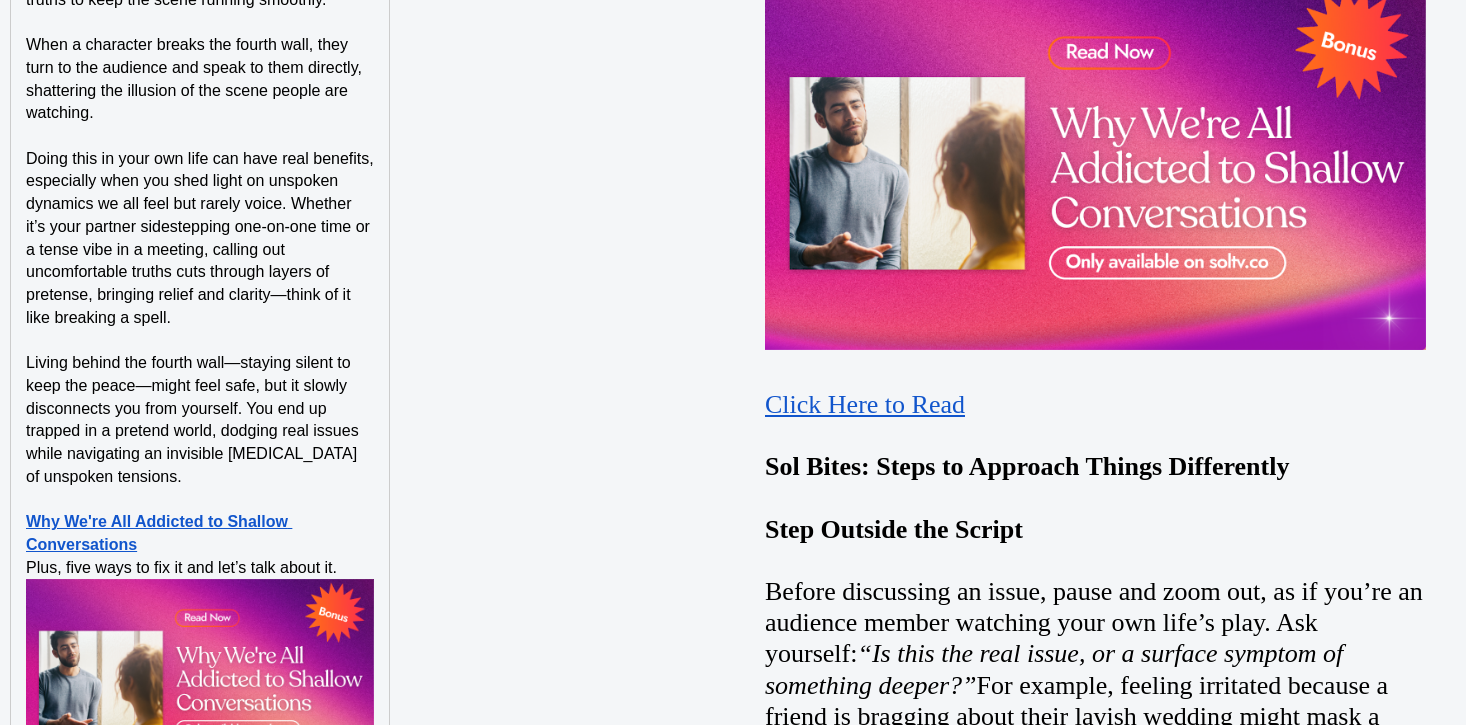 click on "Why We're All Addicted to Shallow Conversations" at bounding box center (200, 533) 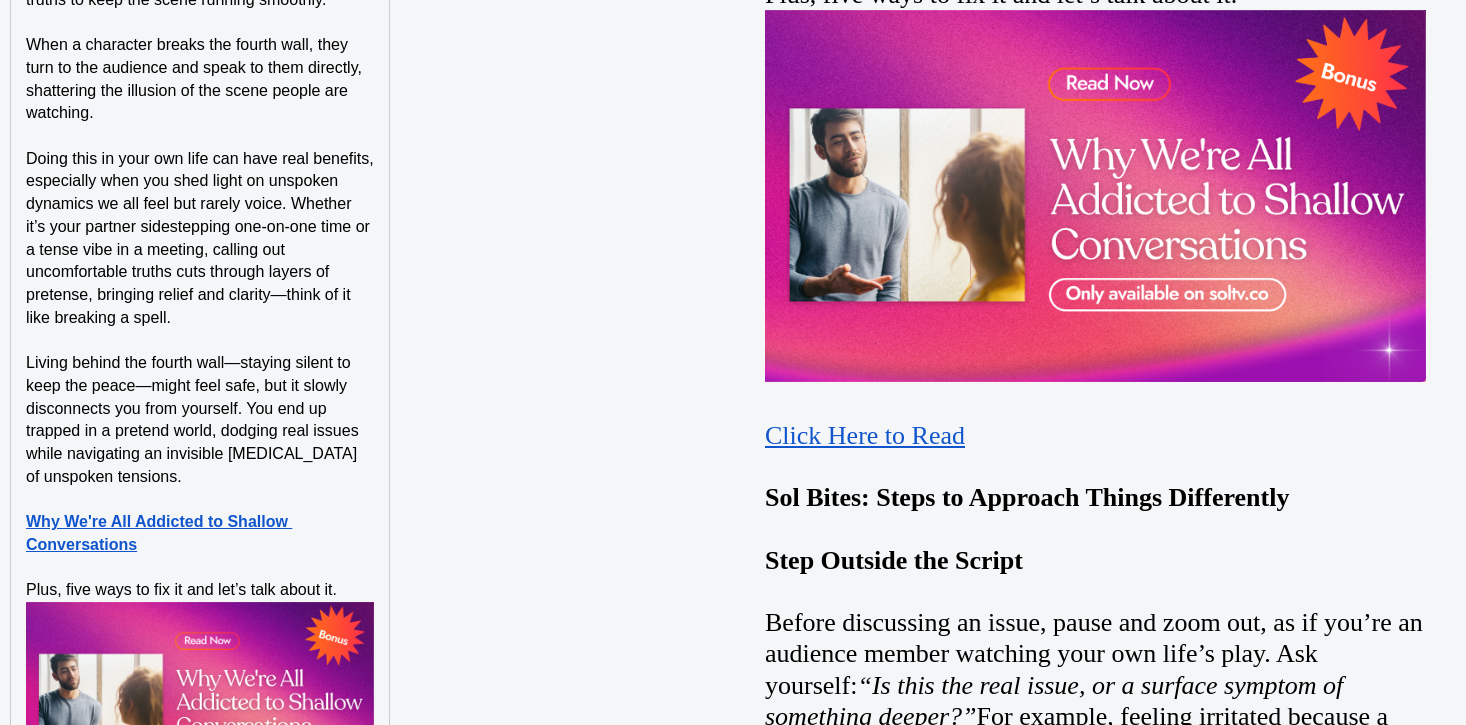 click on "Why We're All Addicted to Shallow Conversations" at bounding box center (200, 533) 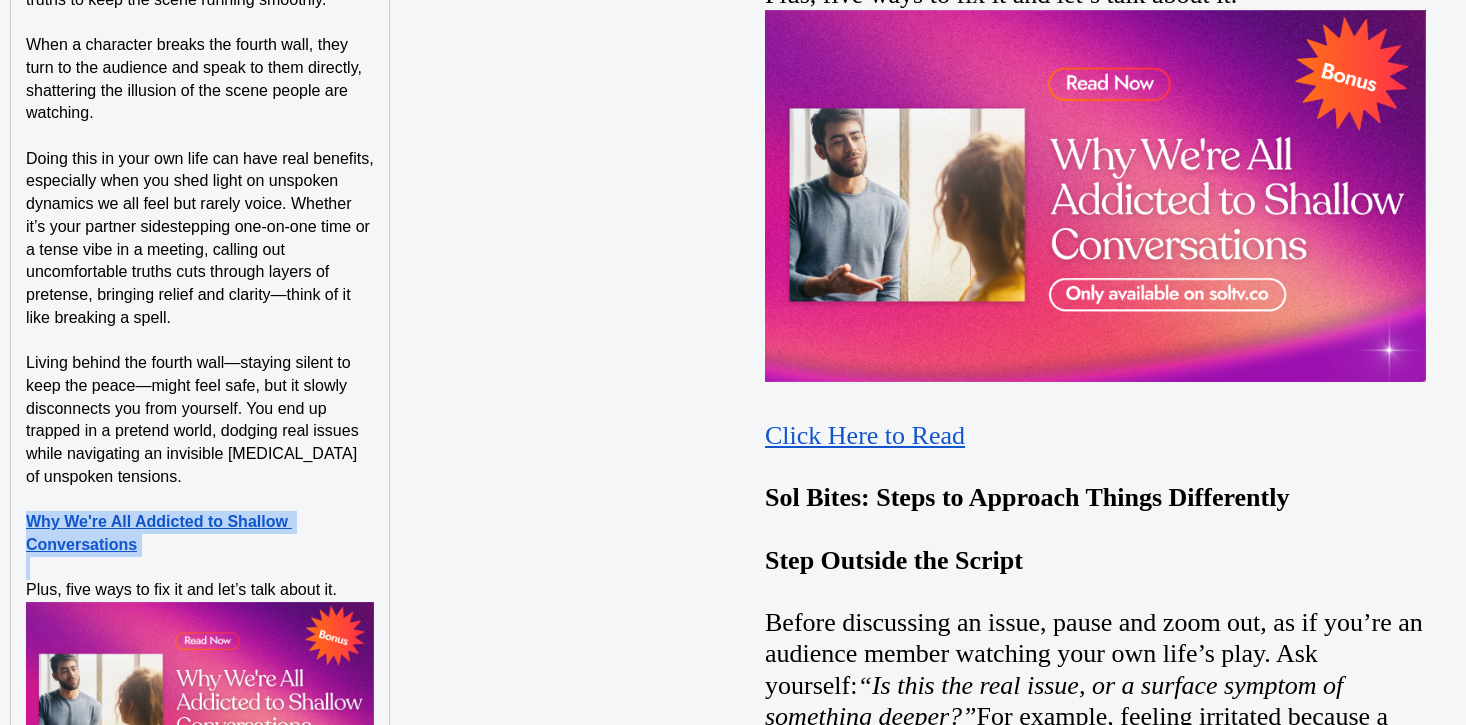 click on "Why We're All Addicted to Shallow Conversations" at bounding box center [200, 533] 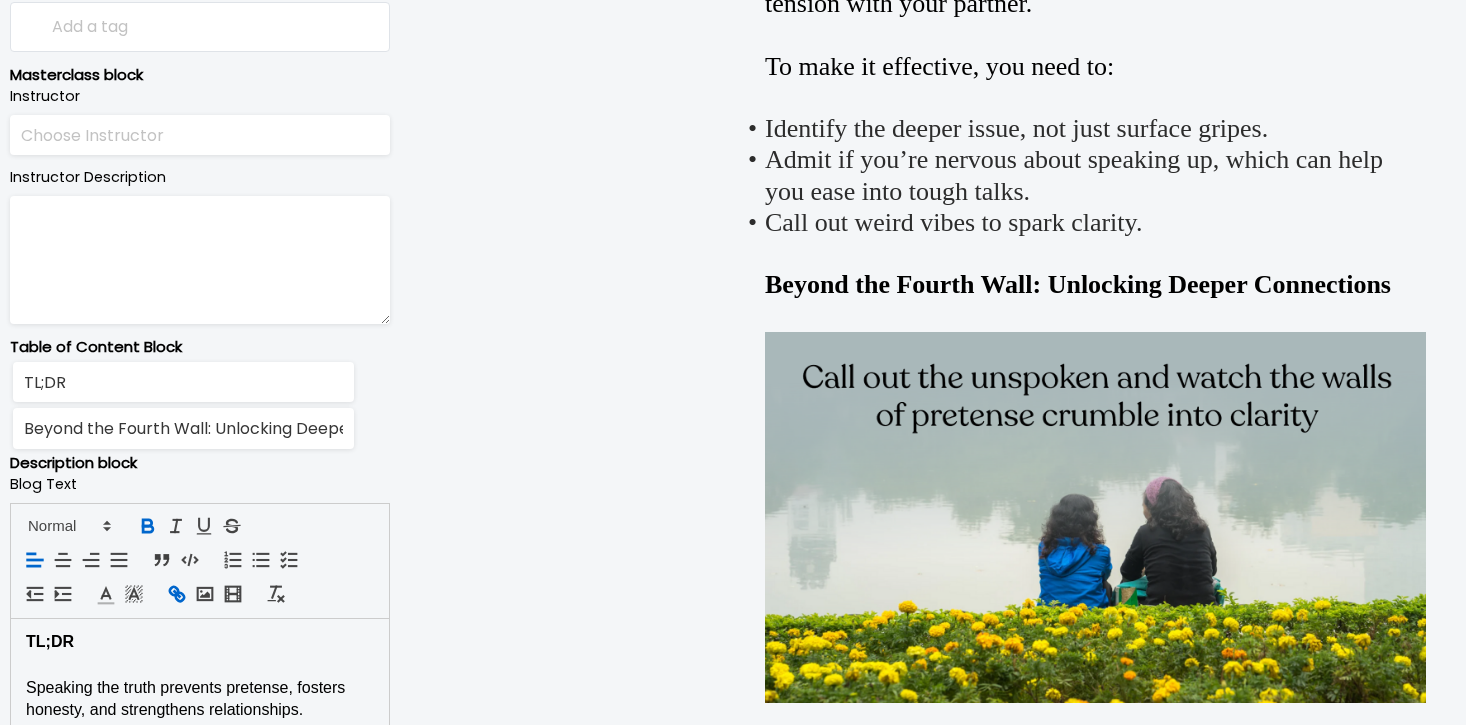 scroll, scrollTop: 1010, scrollLeft: 0, axis: vertical 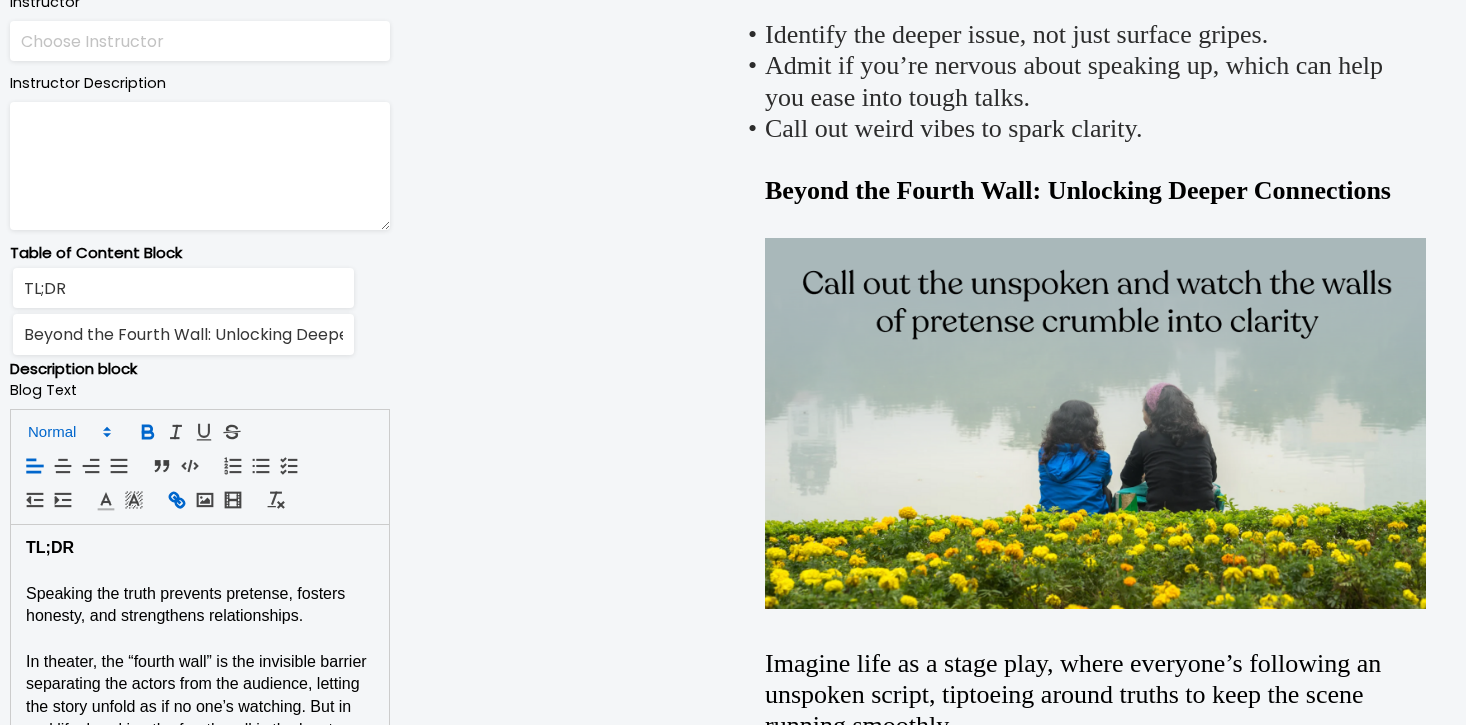 click at bounding box center [68, 432] 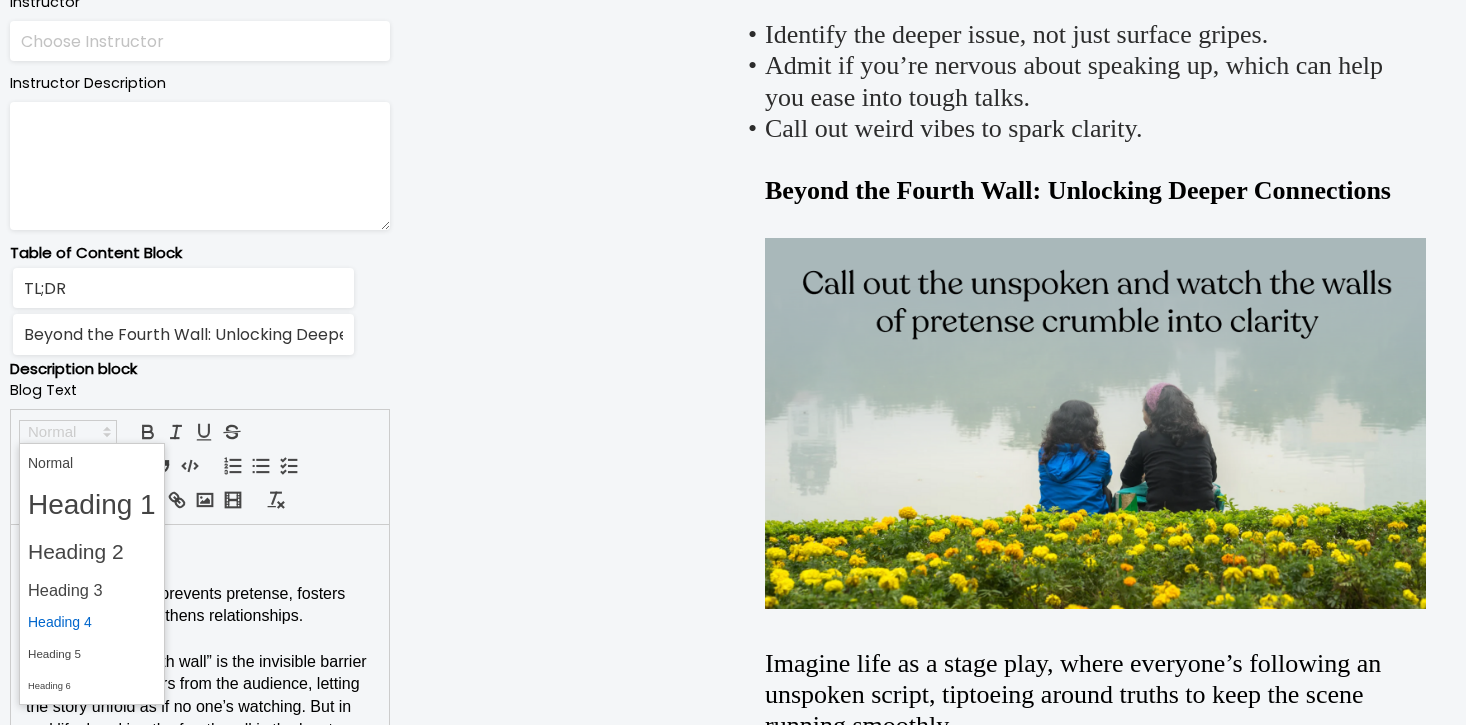 click at bounding box center (92, 622) 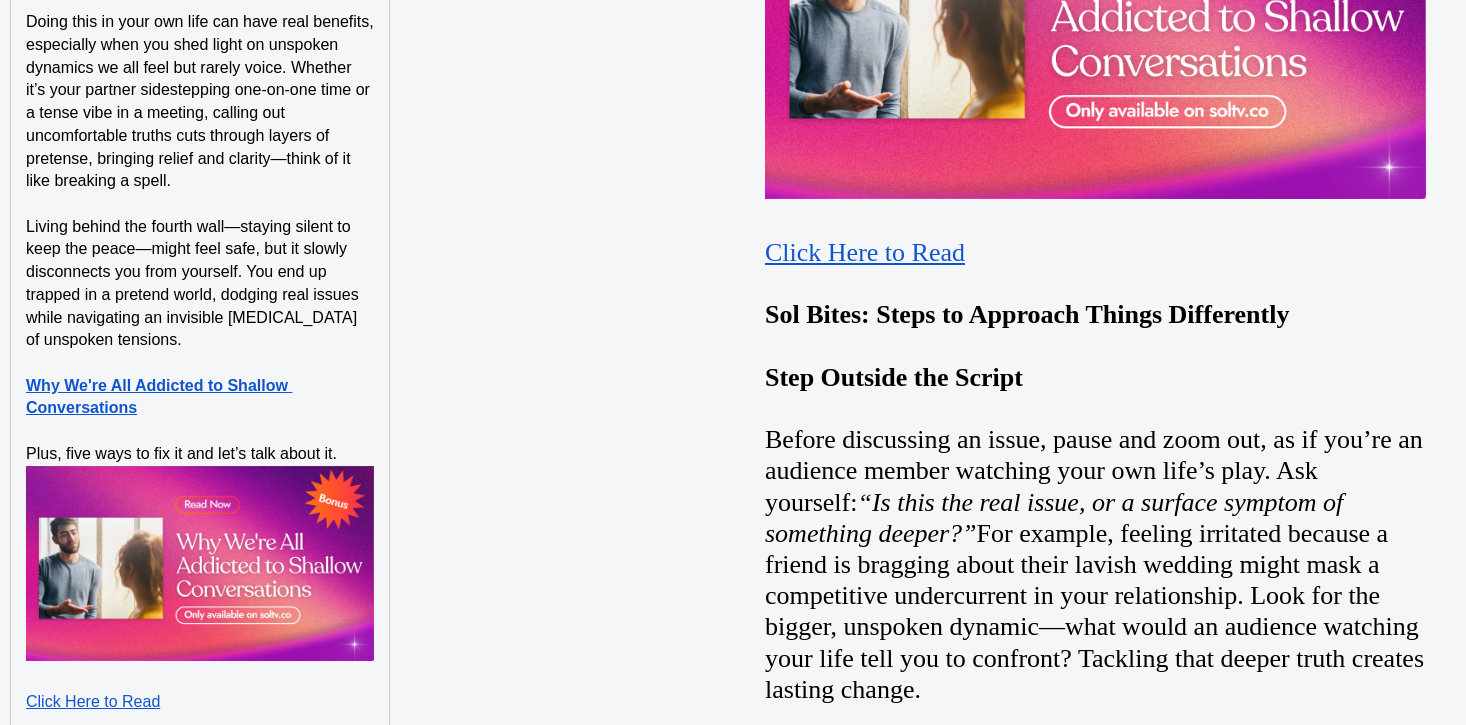 scroll, scrollTop: 2796, scrollLeft: 0, axis: vertical 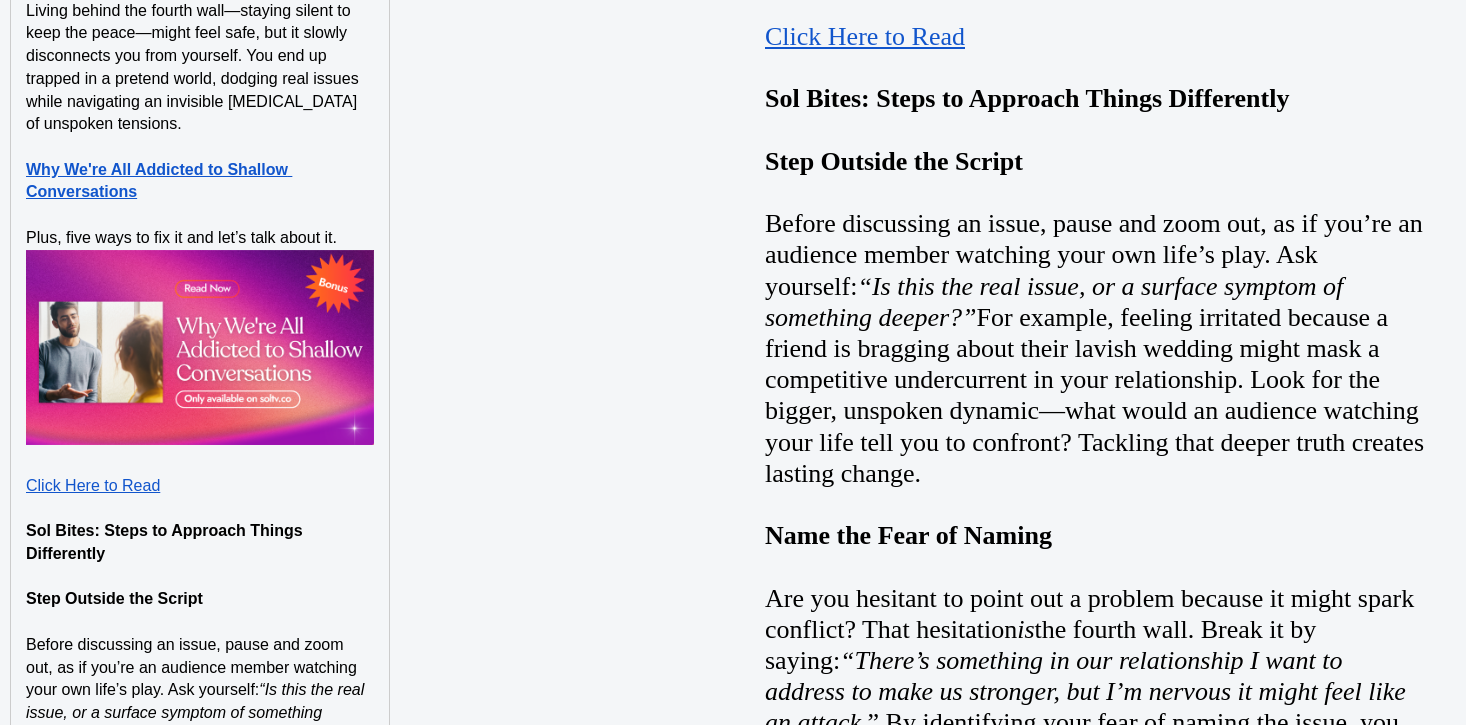 click on "Plus, five ways to fix it and let’s talk about it." at bounding box center (200, 238) 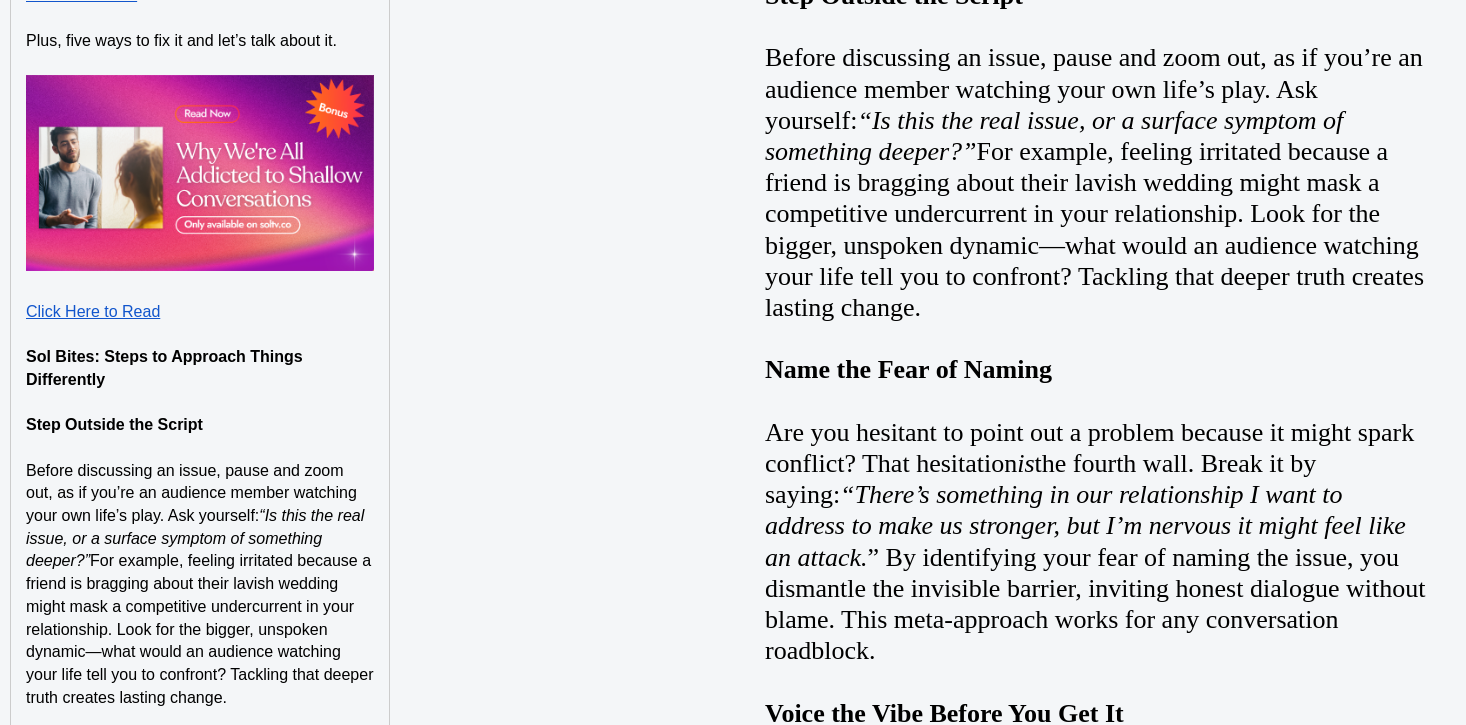 scroll, scrollTop: 3022, scrollLeft: 0, axis: vertical 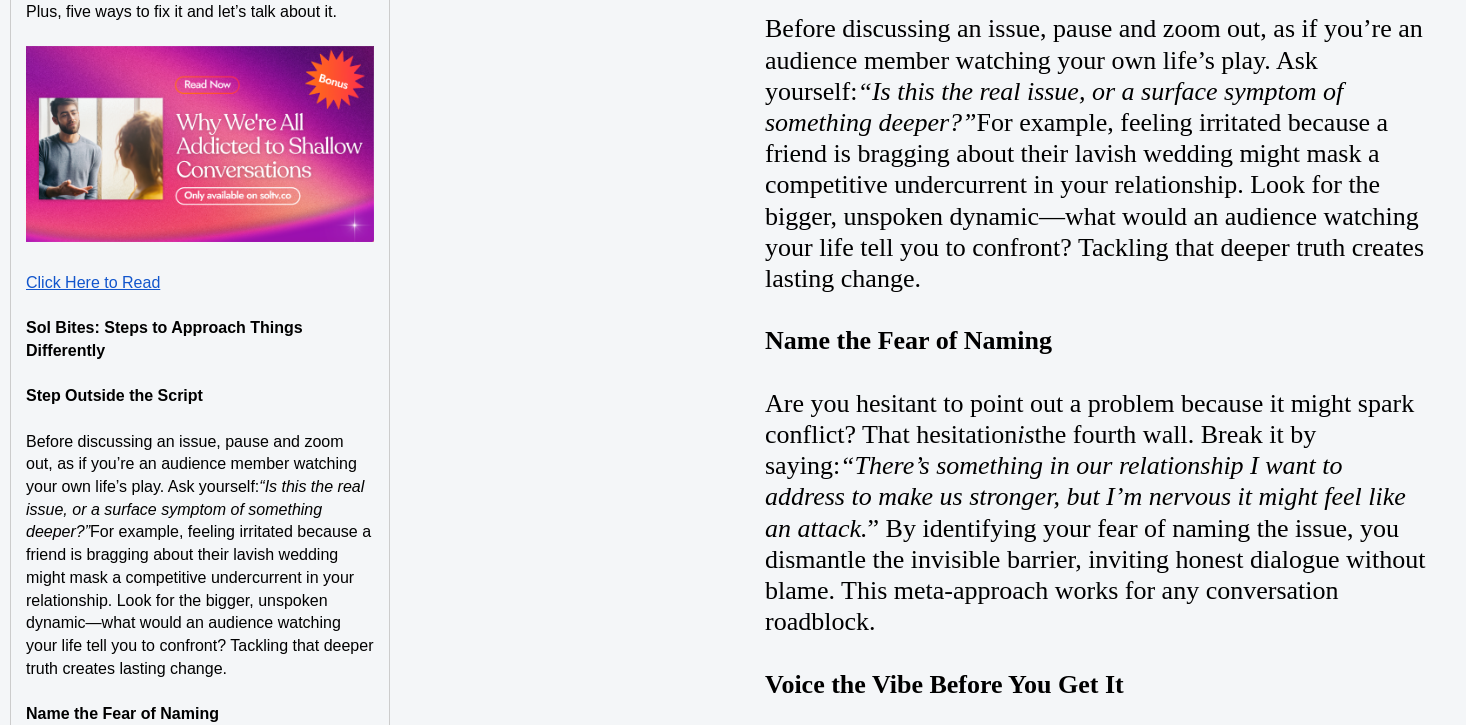 click on "Click Here to Read" at bounding box center (93, 282) 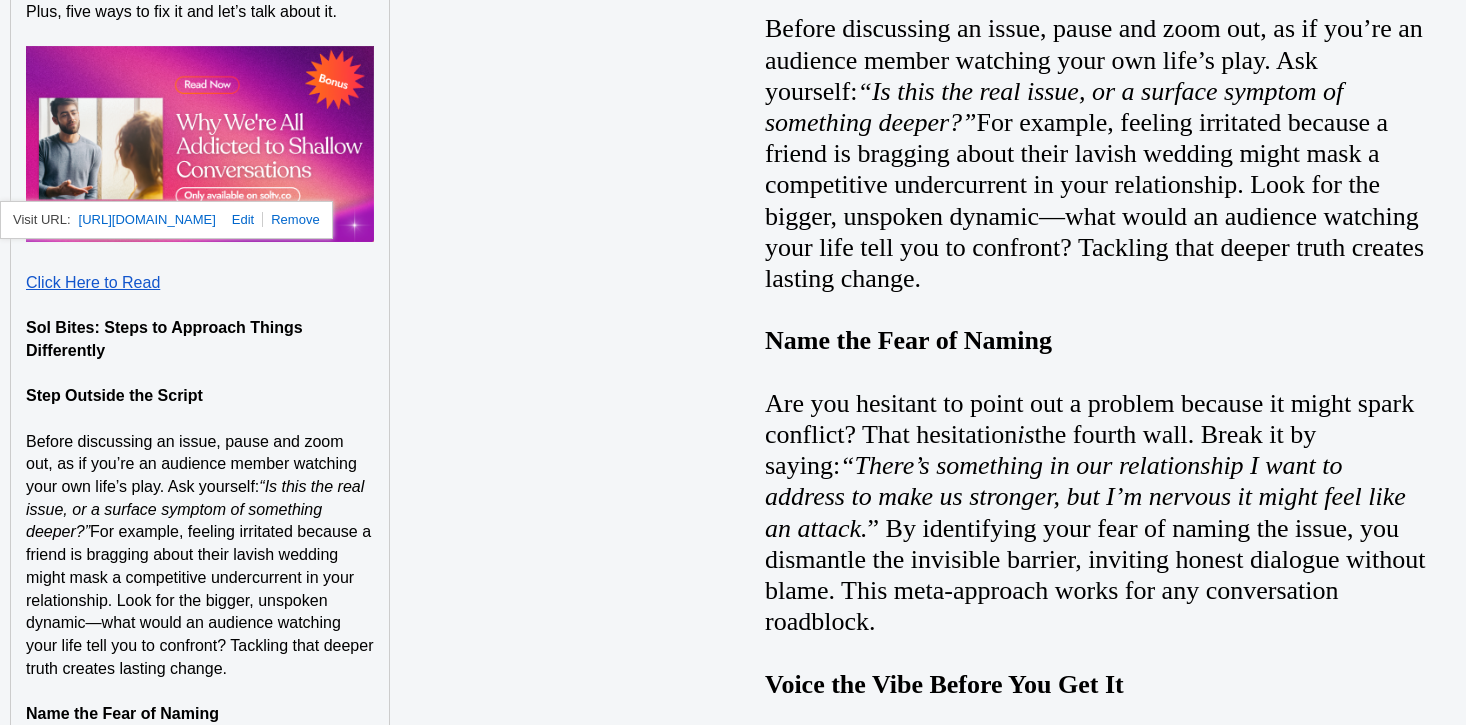 click on "Click Here to Read" at bounding box center [93, 282] 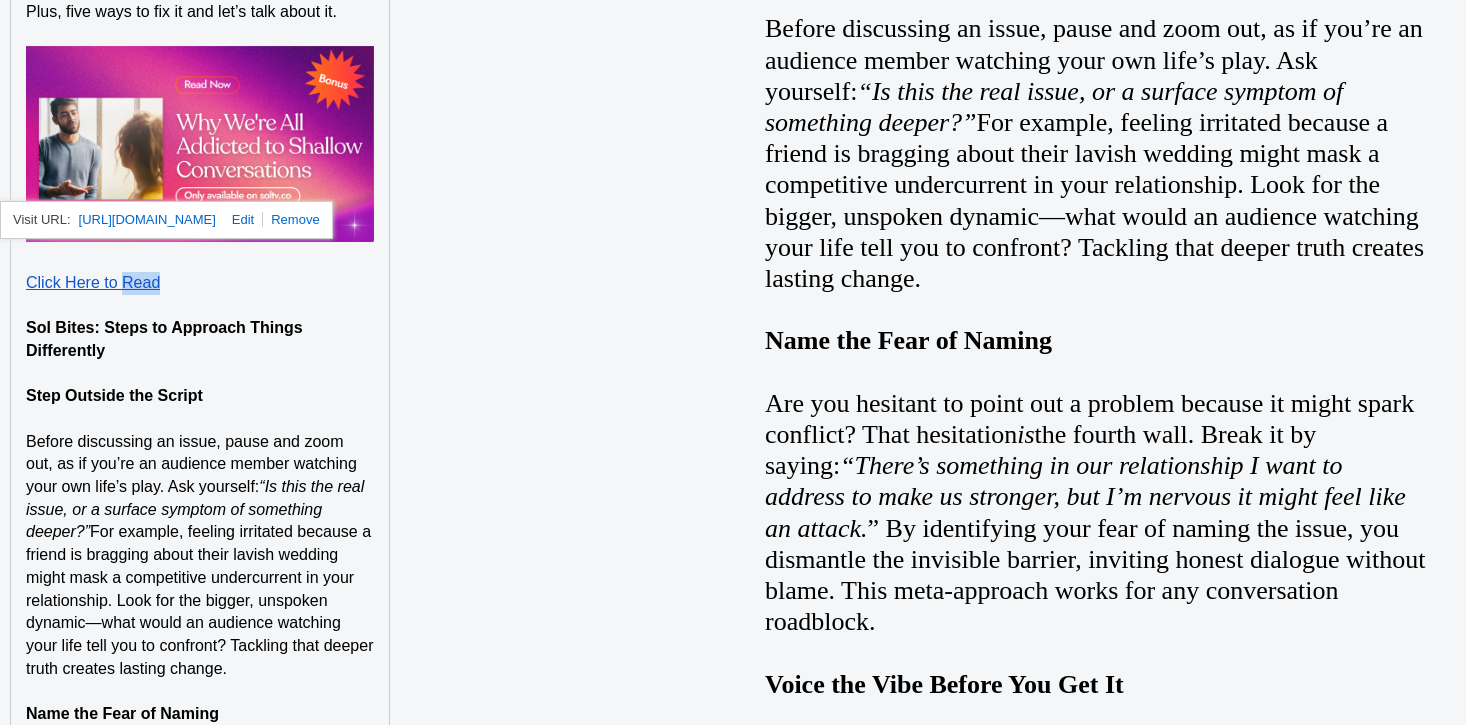 click on "Click Here to Read" at bounding box center [93, 282] 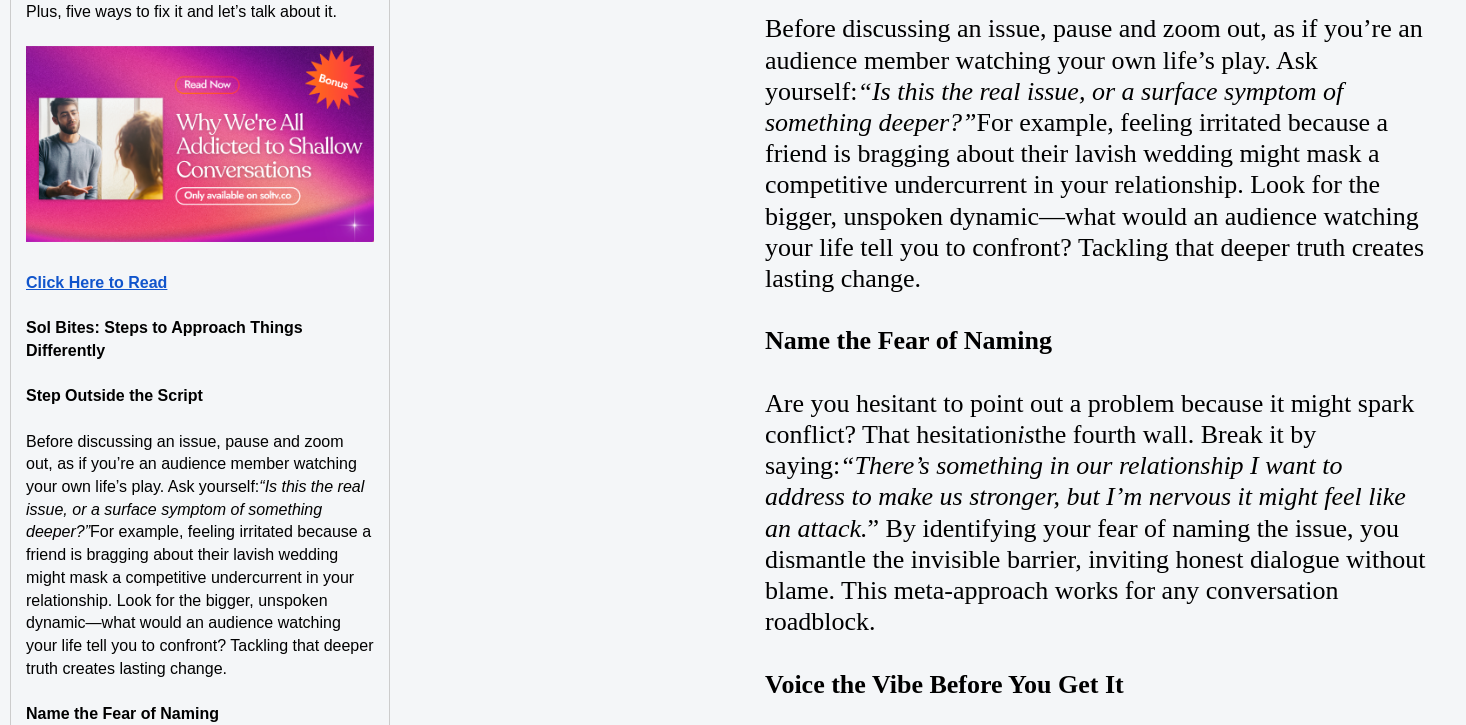 click on "Sol Bites: Steps to Approach Things Differently" at bounding box center [200, 339] 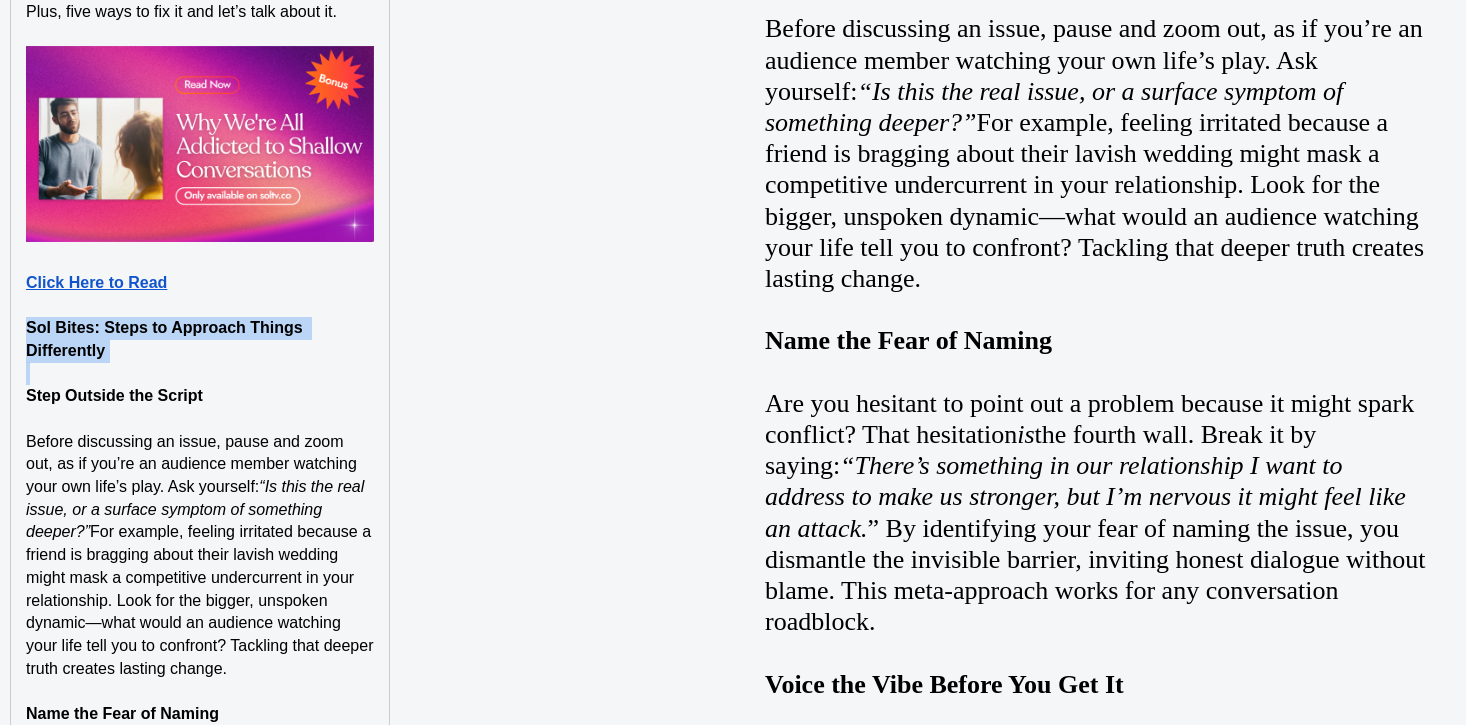 click on "Sol Bites: Steps to Approach Things Differently" at bounding box center (200, 339) 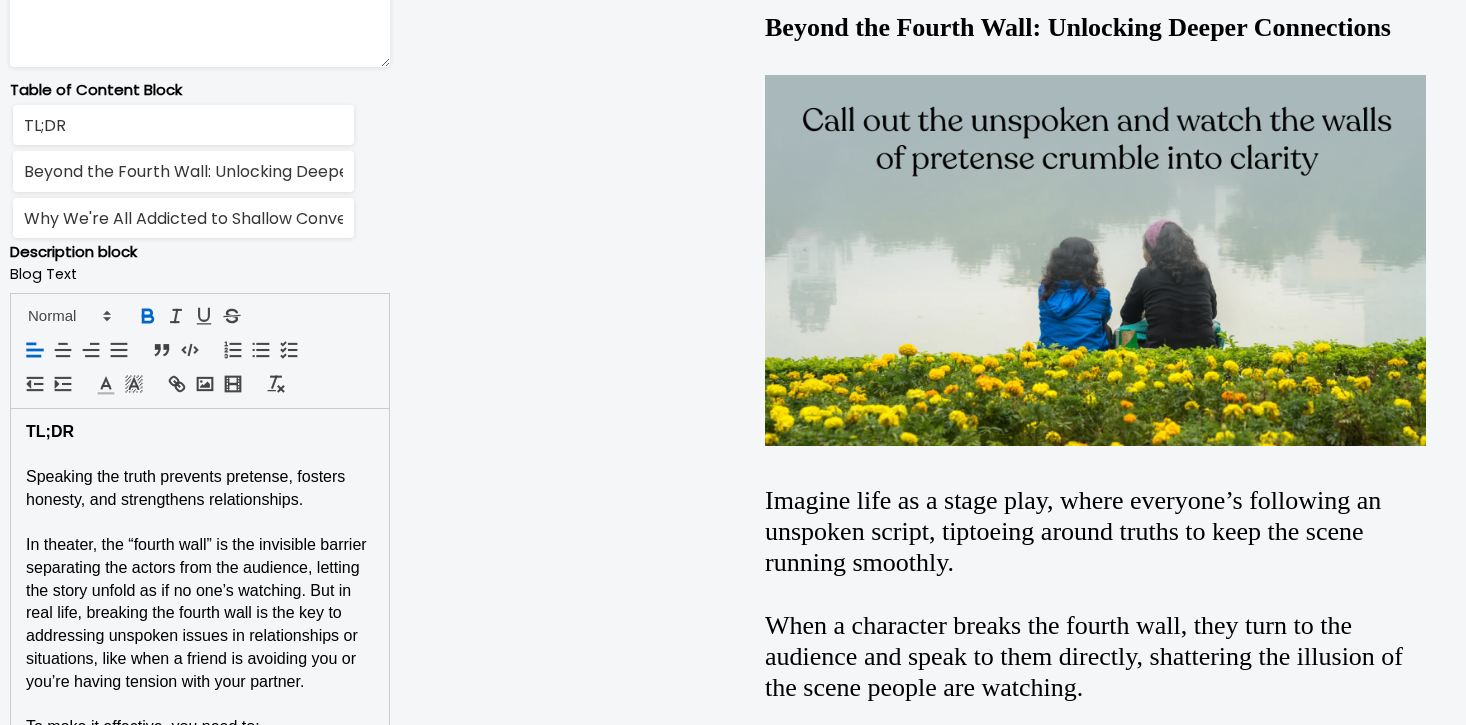 scroll, scrollTop: 1034, scrollLeft: 0, axis: vertical 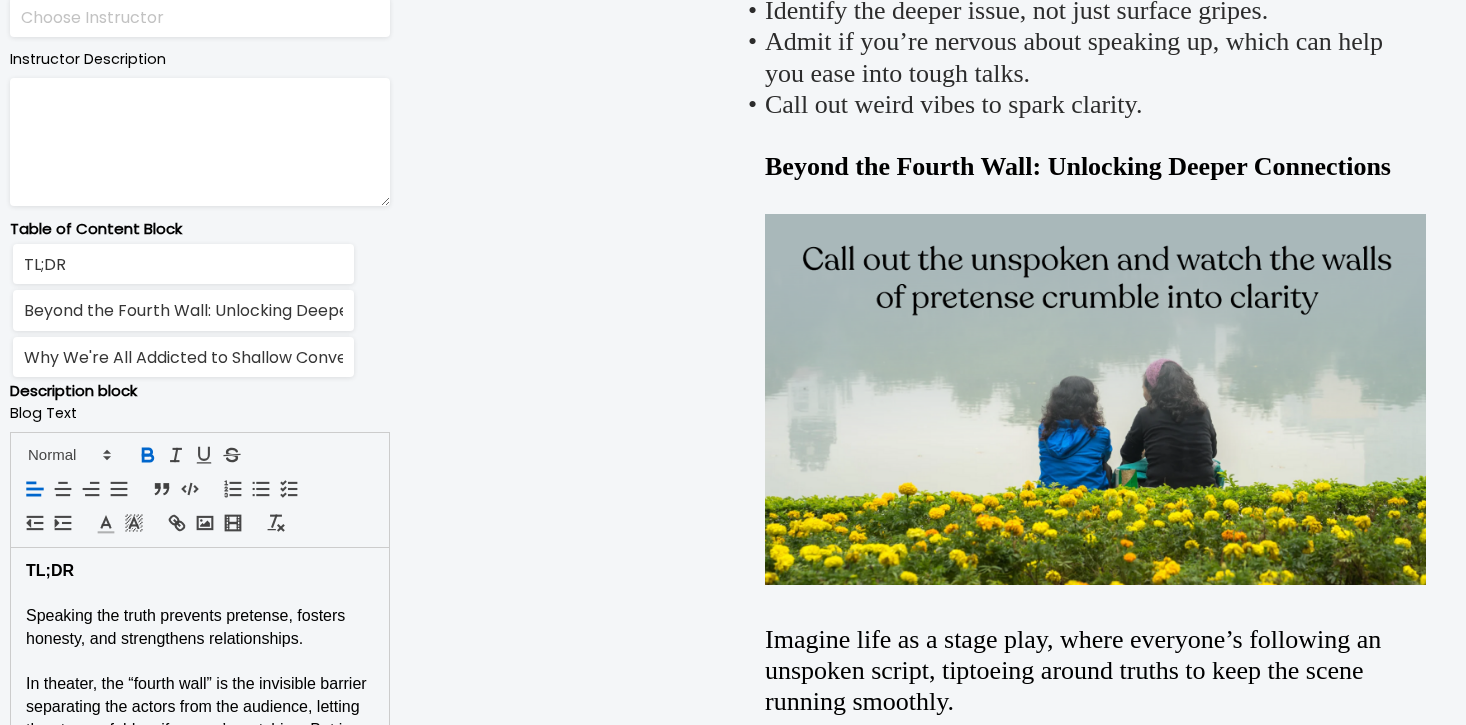click at bounding box center [200, 490] 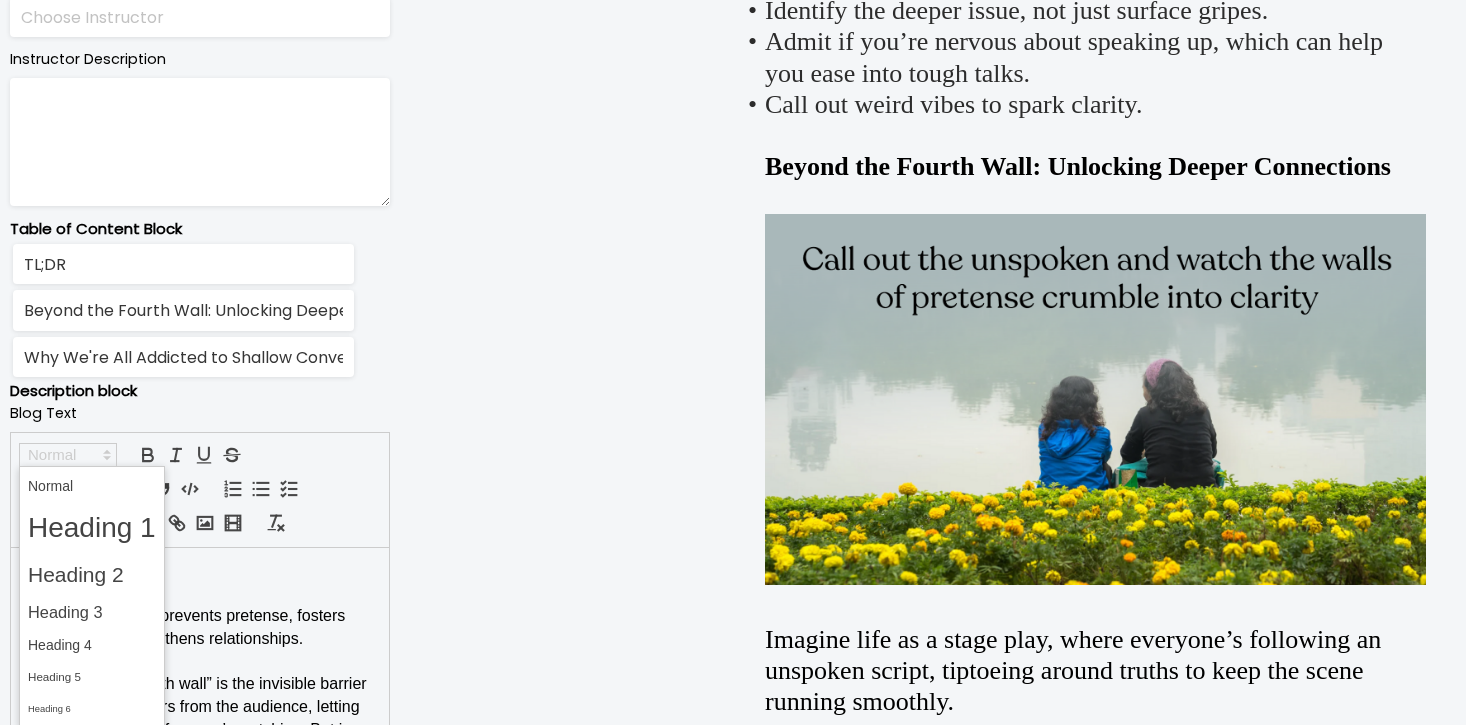 click at bounding box center [68, 455] 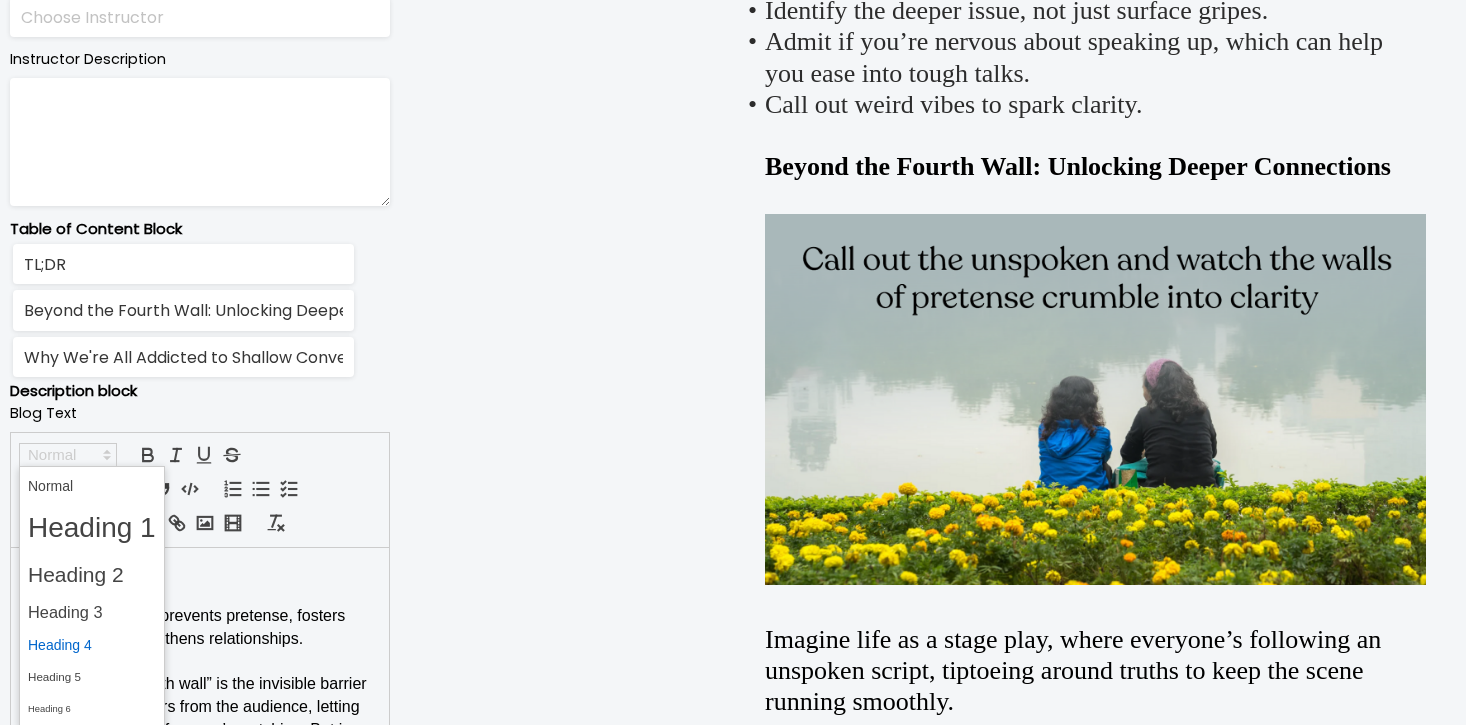 click at bounding box center (92, 645) 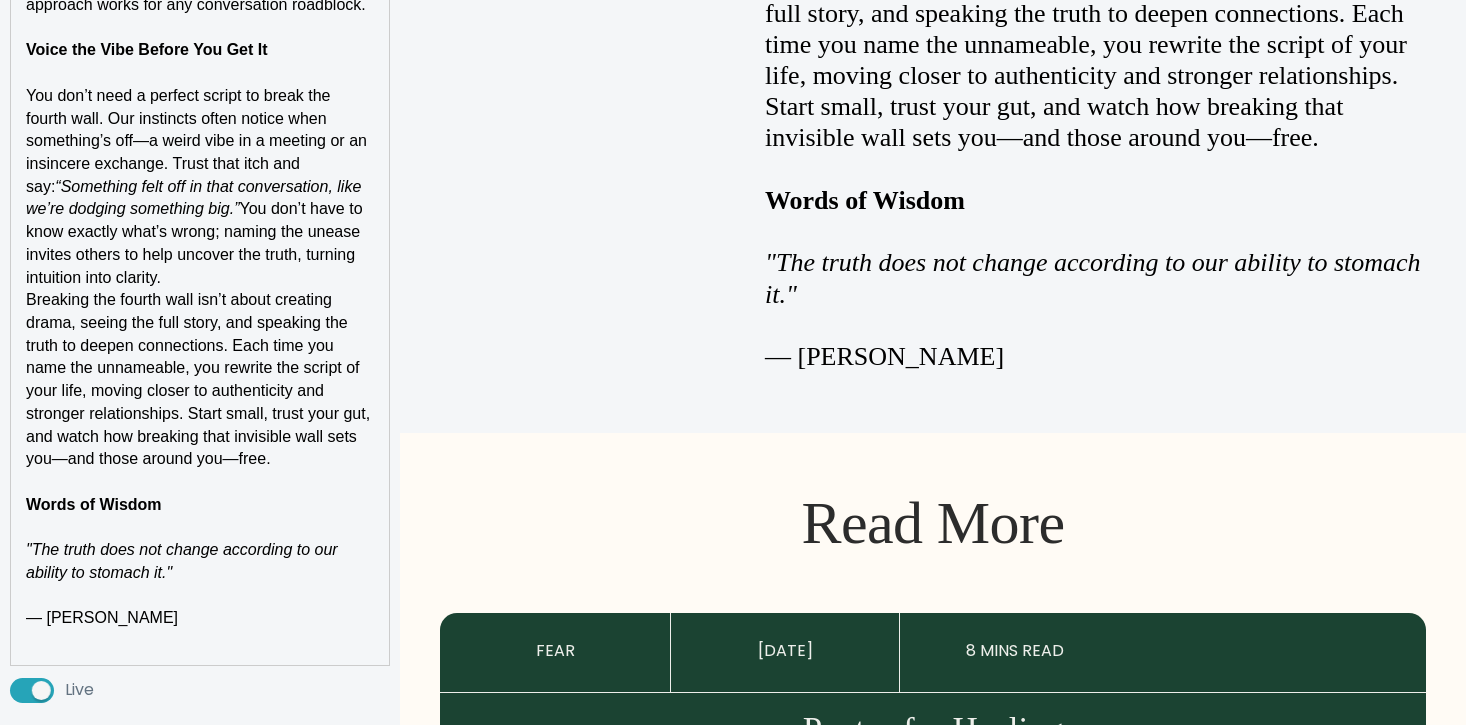 scroll, scrollTop: 4099, scrollLeft: 0, axis: vertical 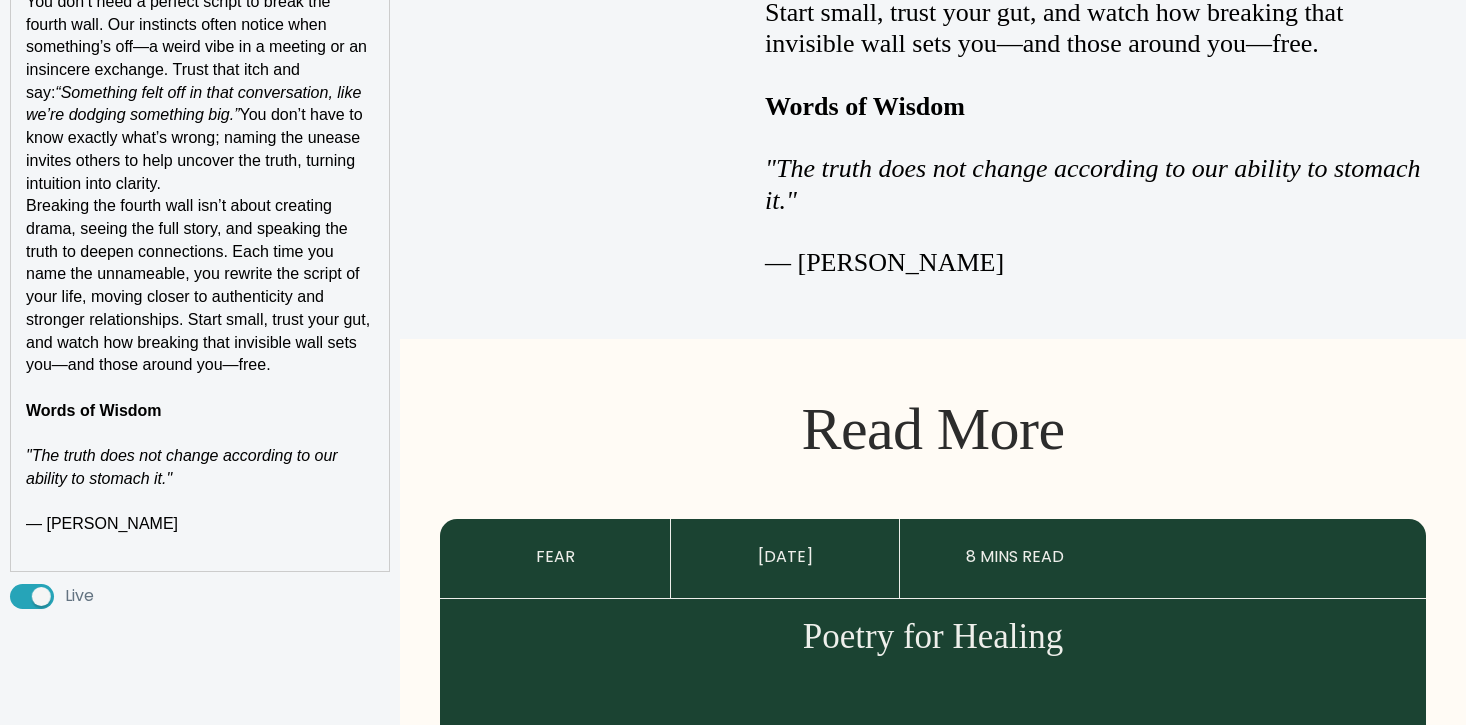 click at bounding box center (200, 433) 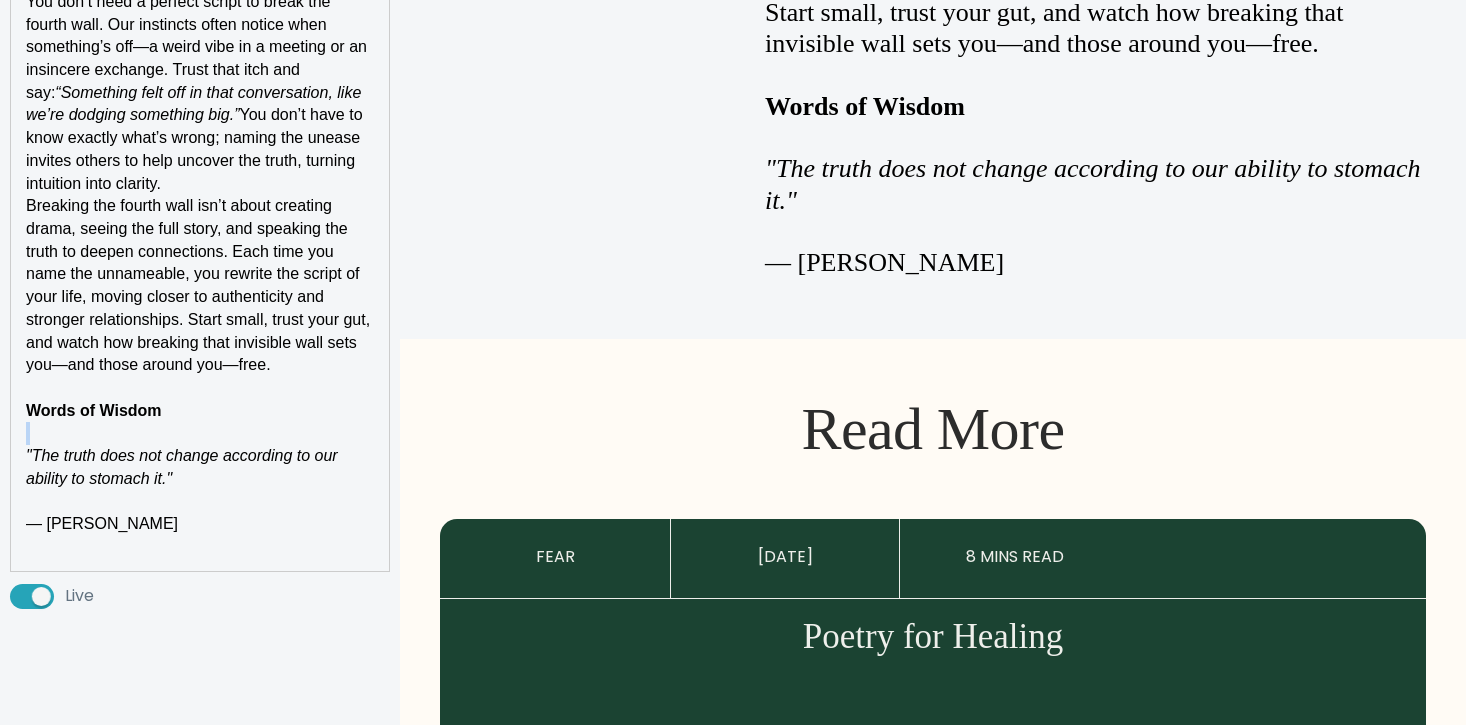 click at bounding box center [200, 433] 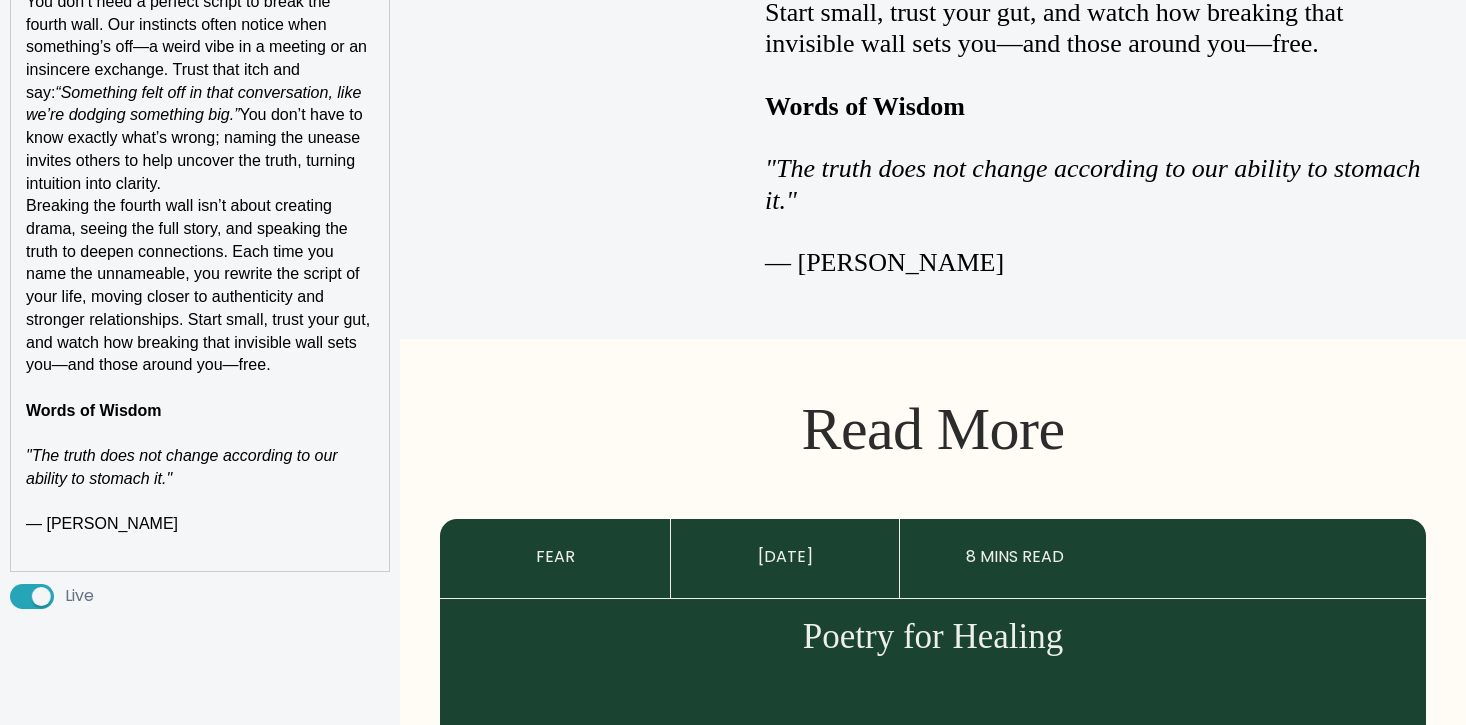 click on "Words of Wisdom" at bounding box center [94, 410] 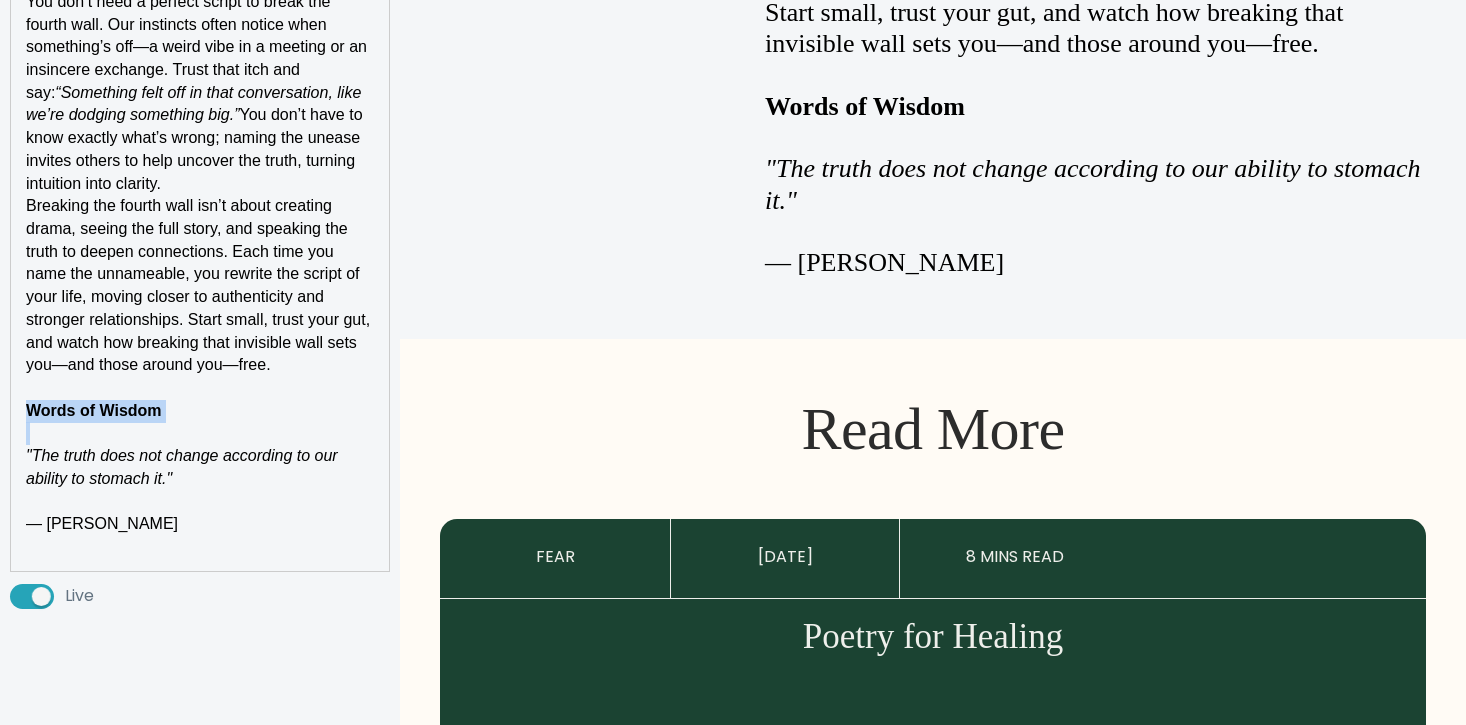 click on "Words of Wisdom" at bounding box center [94, 410] 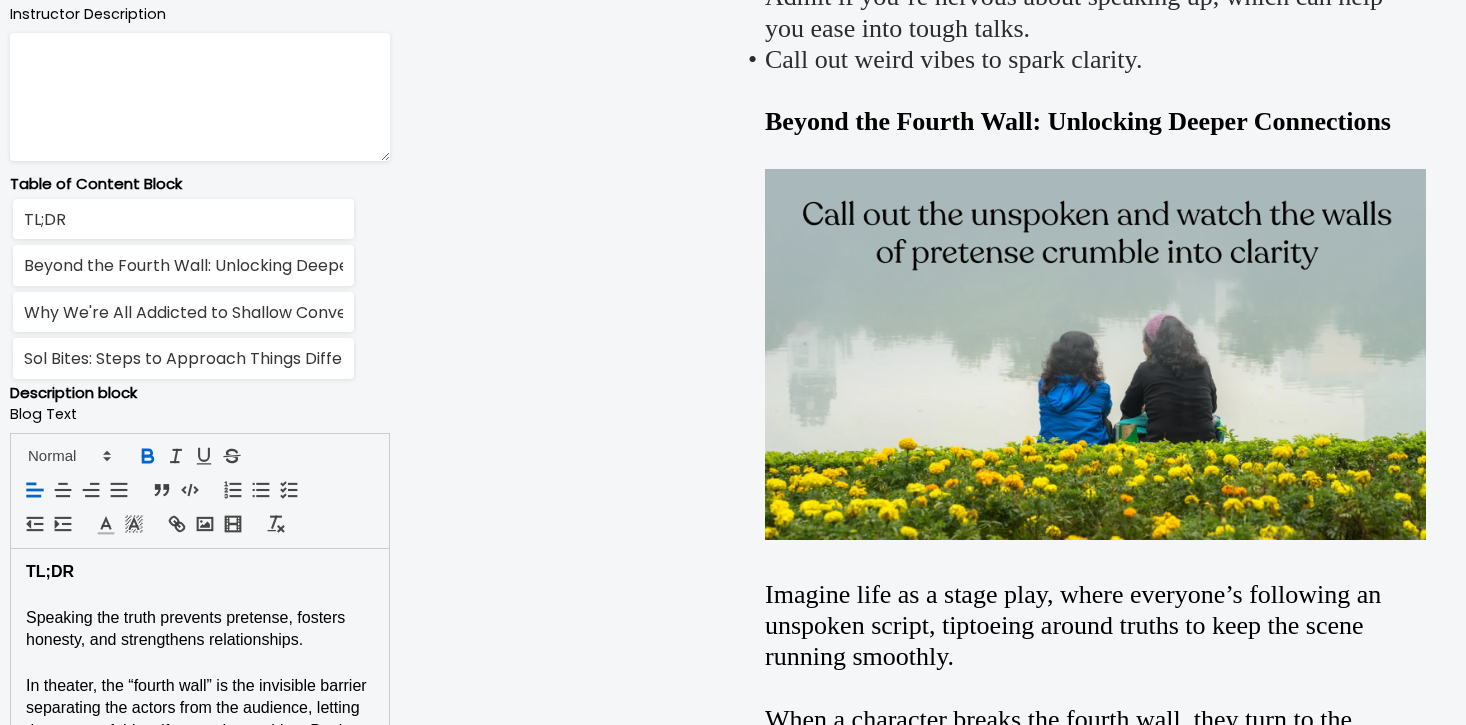 scroll, scrollTop: 1211, scrollLeft: 0, axis: vertical 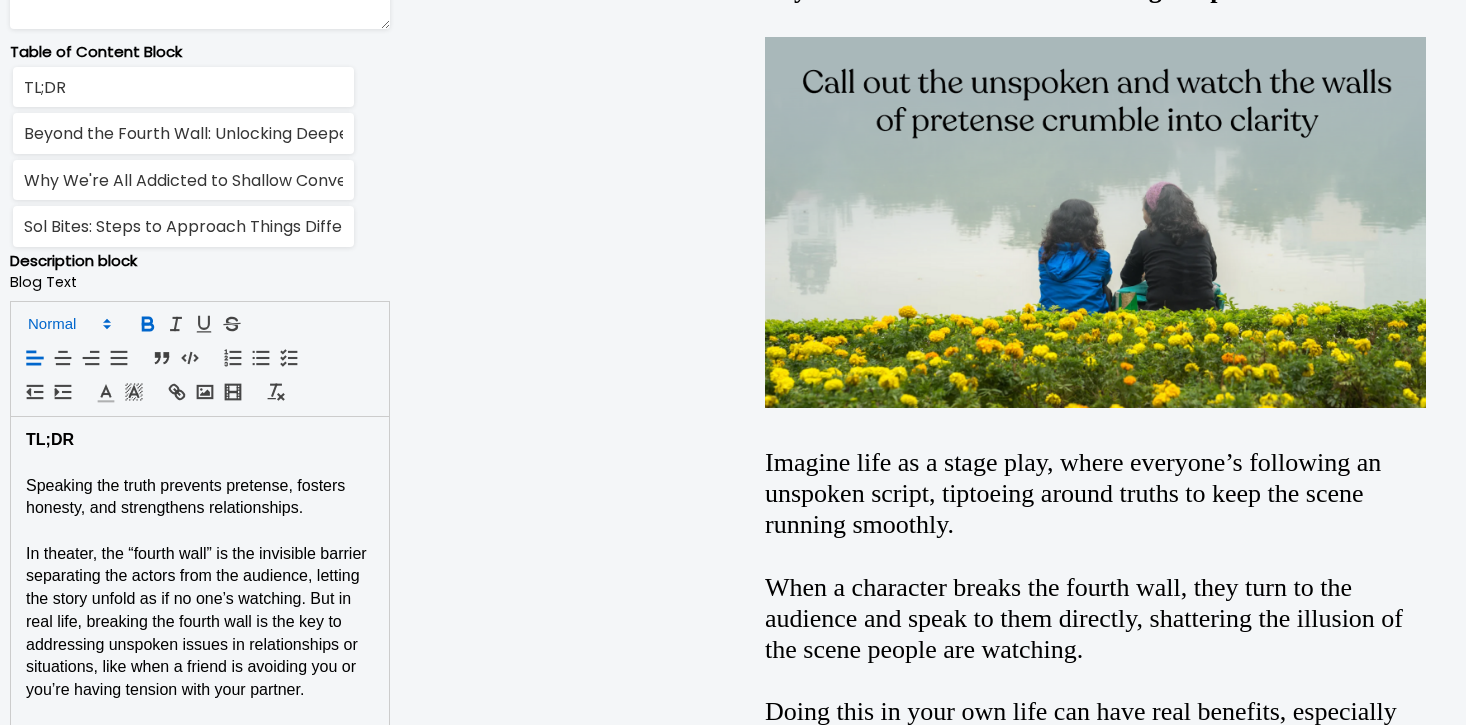 click at bounding box center [68, 324] 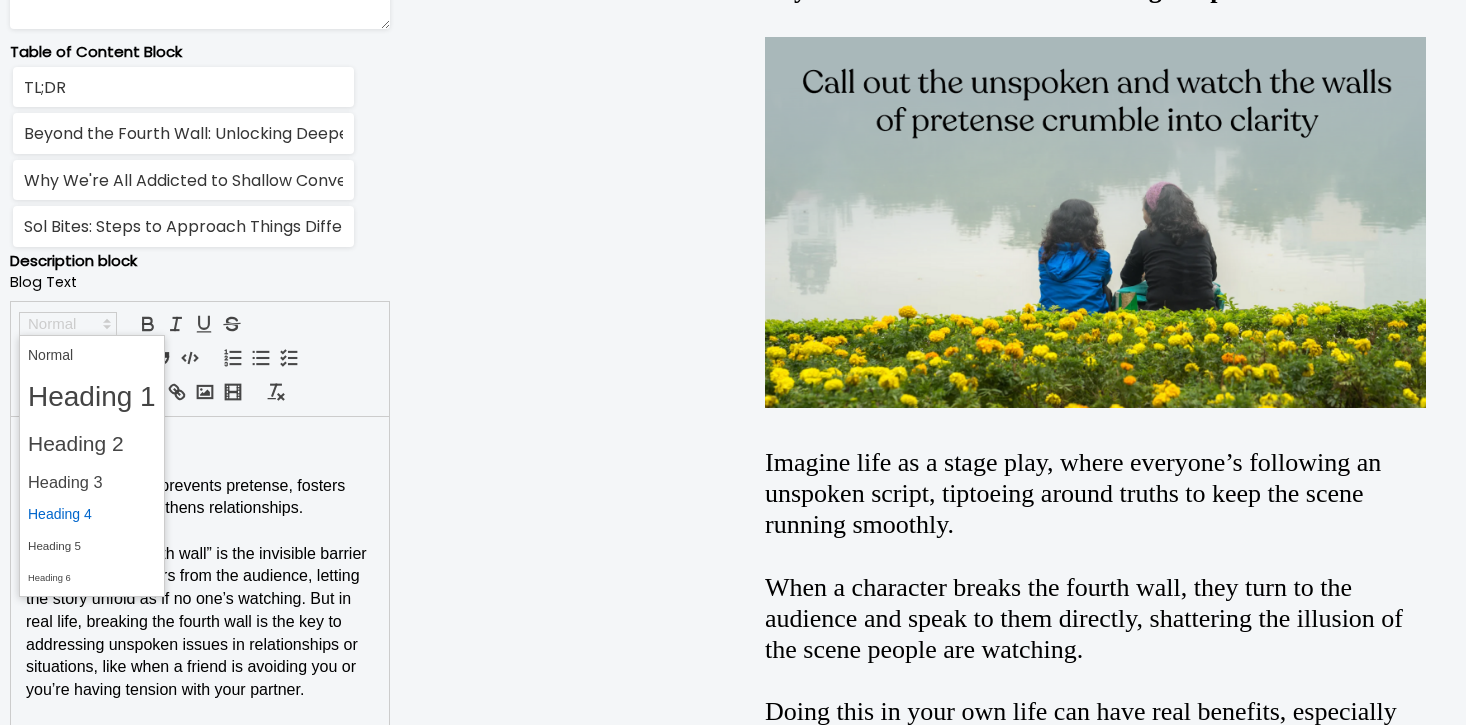 click at bounding box center [92, 514] 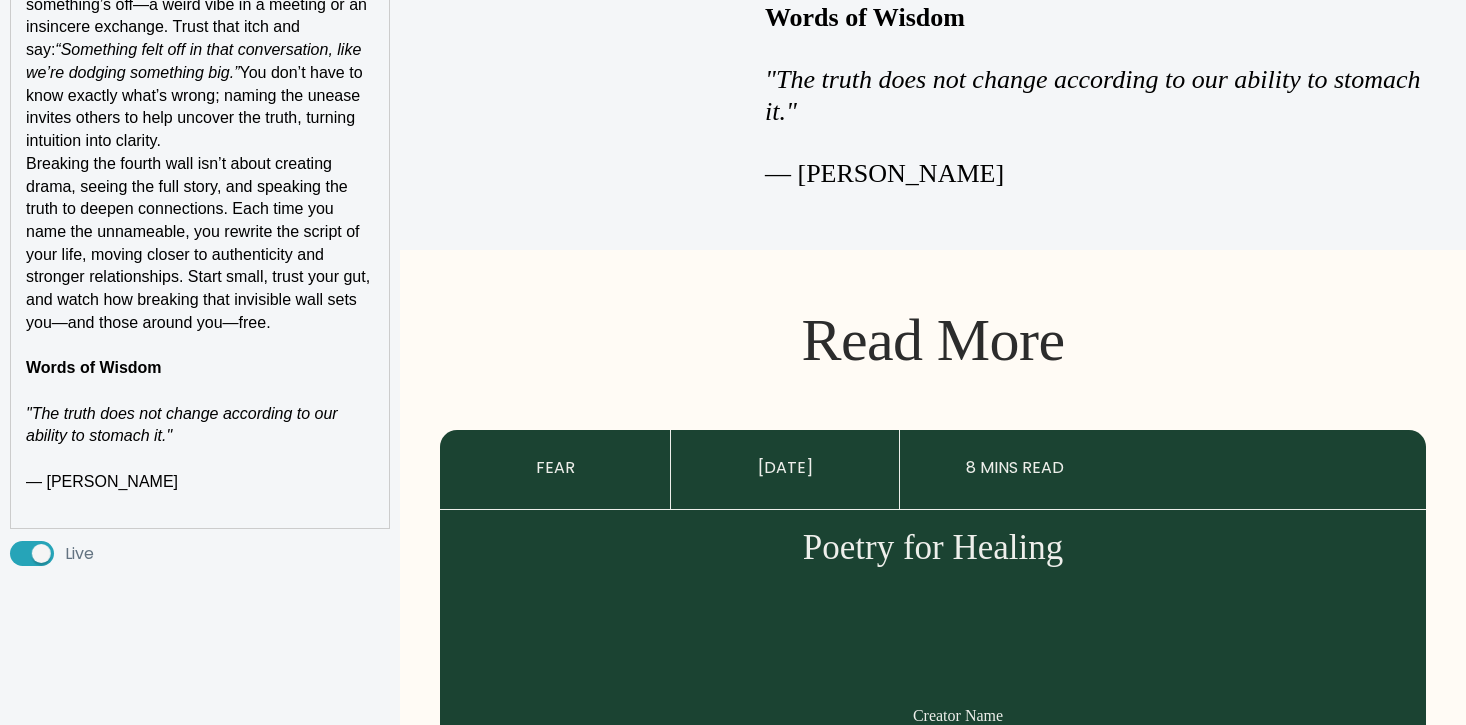 scroll, scrollTop: 4199, scrollLeft: 0, axis: vertical 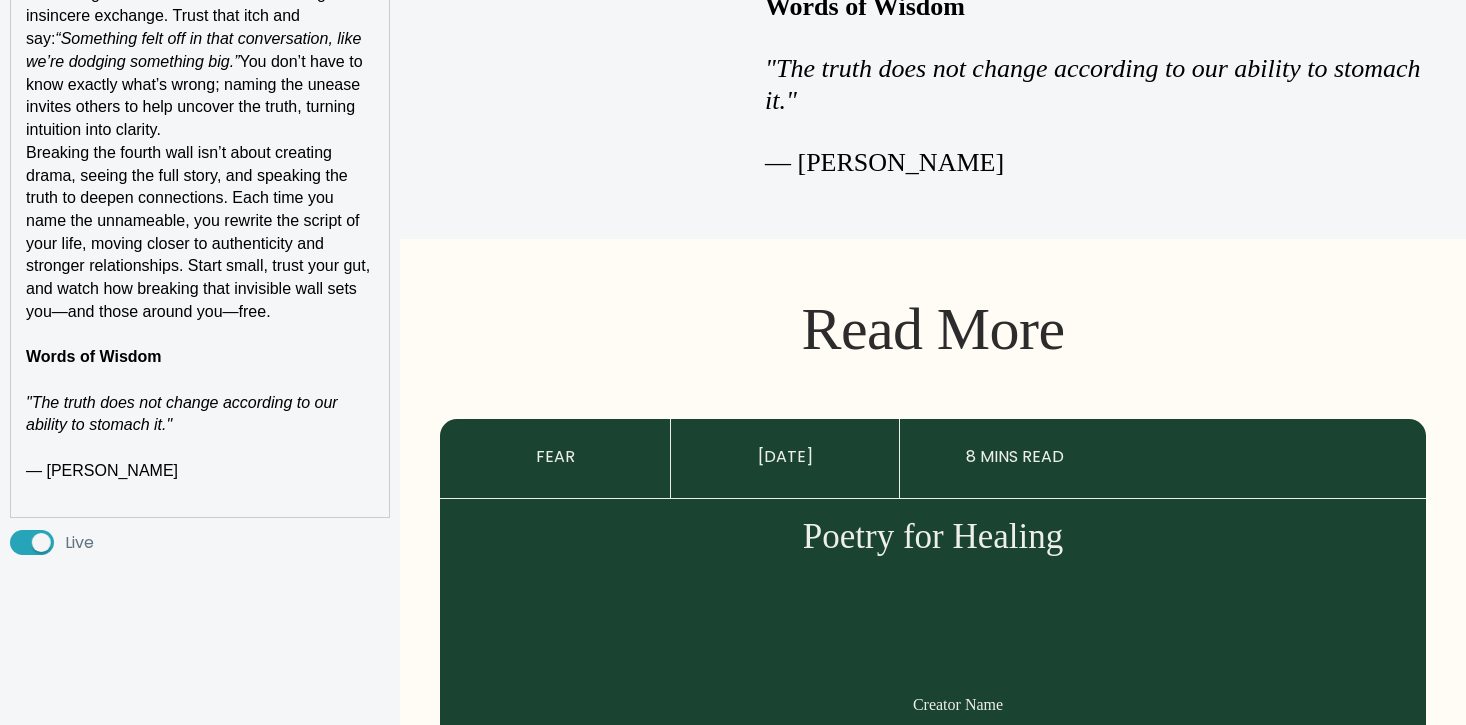 click on "TL;DR Speaking the truth prevents pretense, fosters honesty, and strengthens relationships. In theater, the “fourth wall” is the invisible barrier separating the actors from the audience, letting the story unfold as if no one’s watching. But in real life, breaking the fourth wall is the key to addressing unspoken issues in relationships or situations, like when a friend is avoiding you or you’re having tension with your partner.  To make it effective, you need to:  Identify the deeper issue, not just surface gripes.  Admit if you’re nervous about speaking up, which can help you ease into tough talks.  Call out weird vibes to spark clarity. Beyond the Fourth Wall: Unlocking Deeper Connections Imagine life as a stage play, where everyone’s following an unspoken script, tiptoeing around truths to keep the scene running smoothly.  When a character breaks the fourth wall, they turn to the audience and speak to them directly, shattering the illusion of the scene people are watching.   is" at bounding box center [200, -1003] 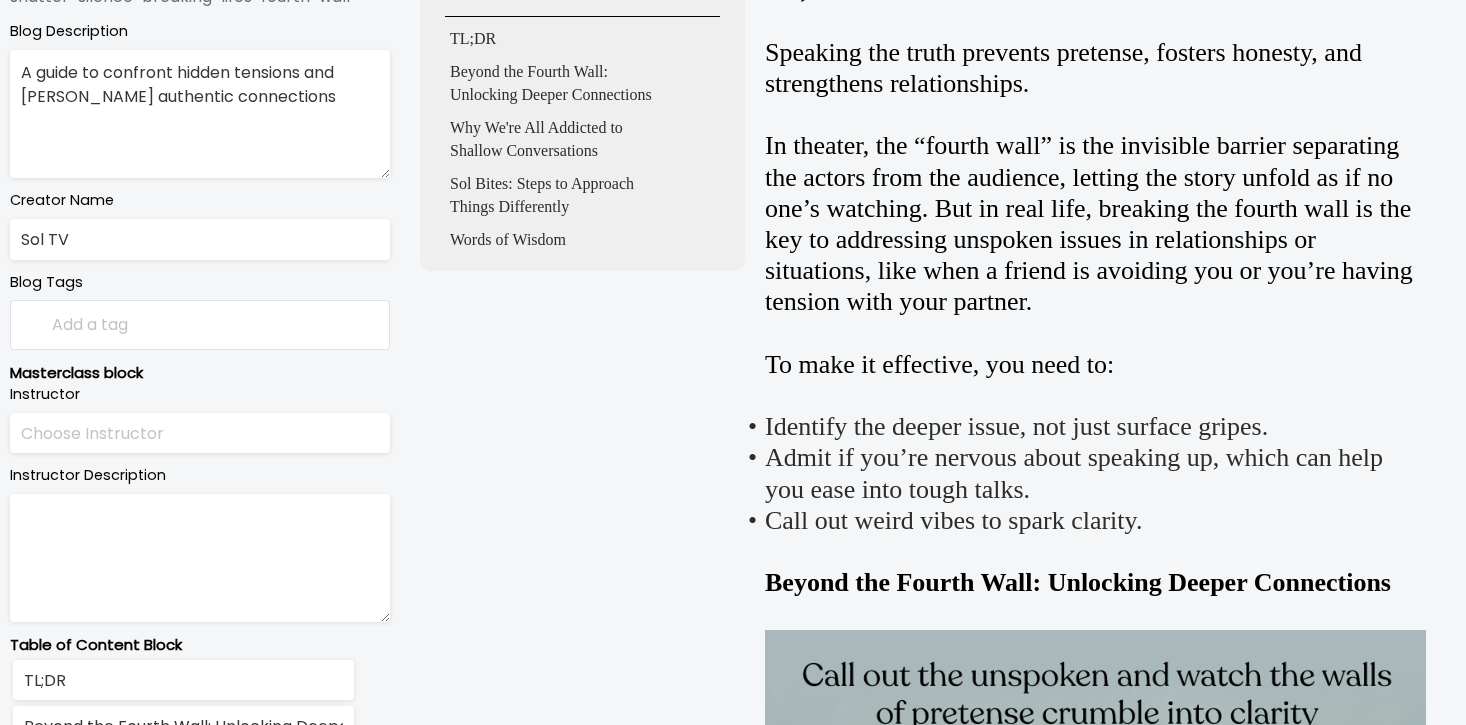 scroll, scrollTop: 0, scrollLeft: 0, axis: both 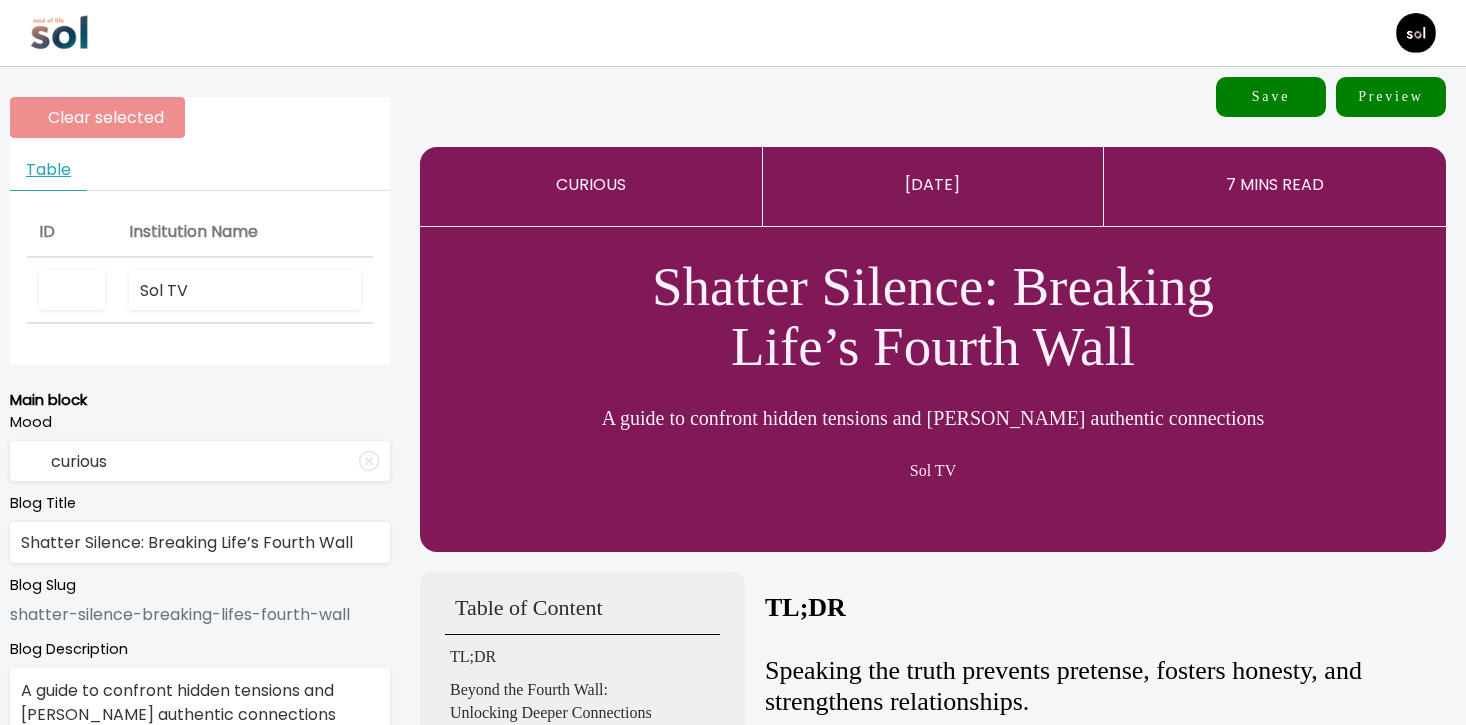 click on "Save" at bounding box center [1271, 97] 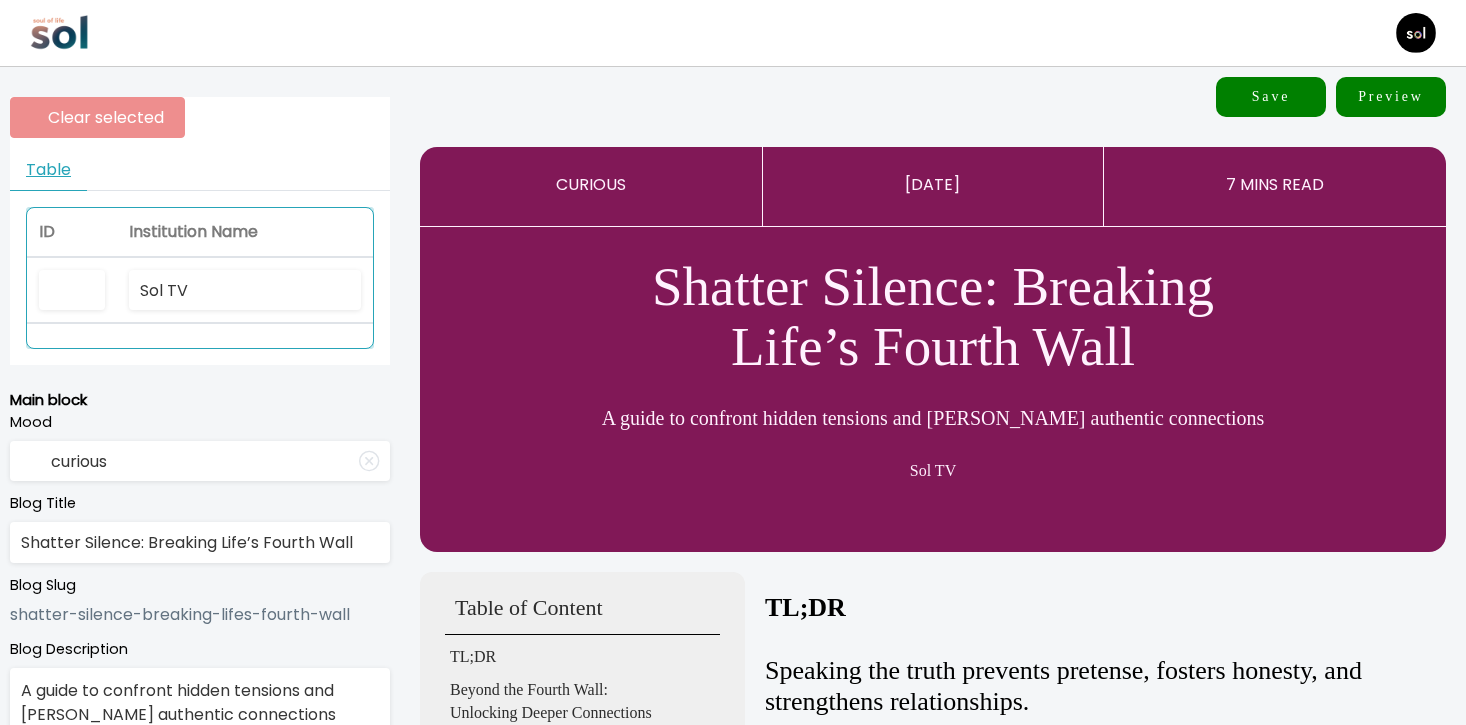 click at bounding box center (200, 336) 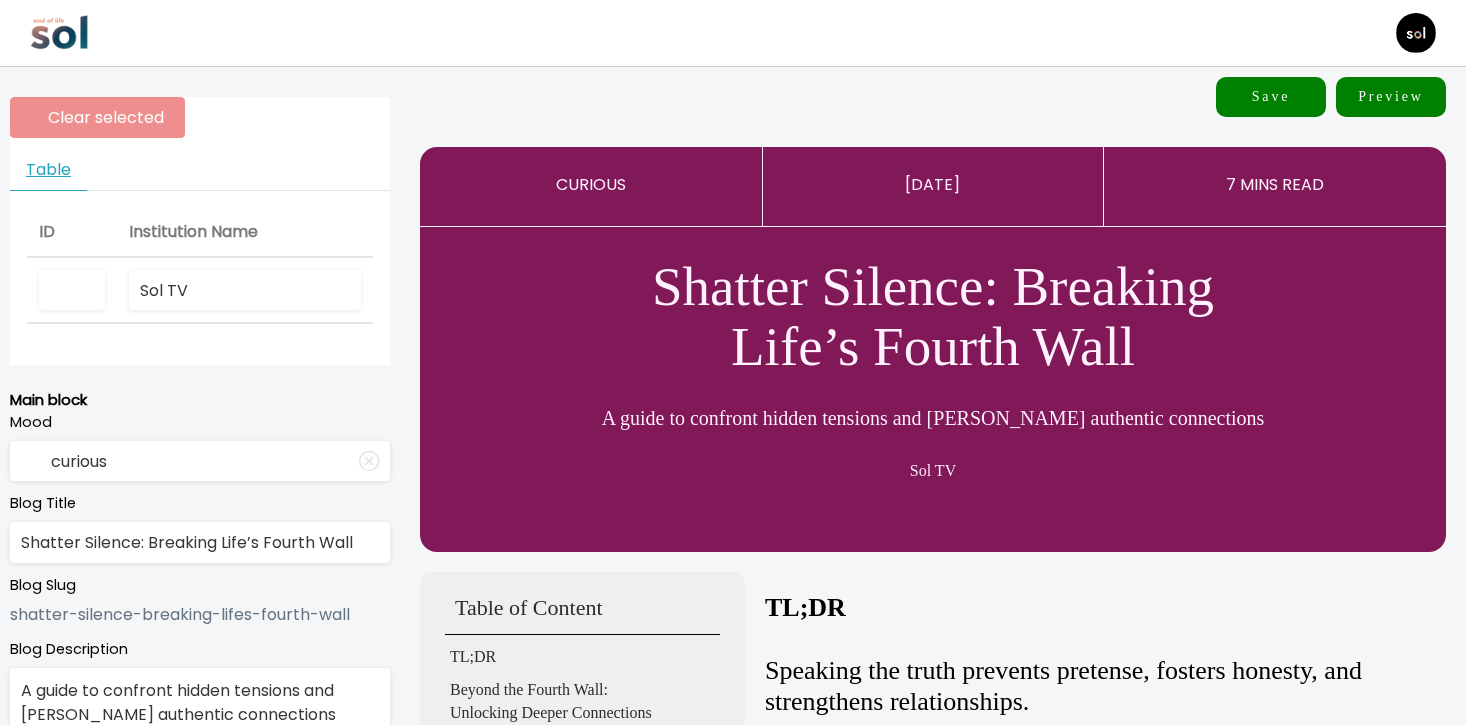 click on "Sol TV" at bounding box center (245, 290) 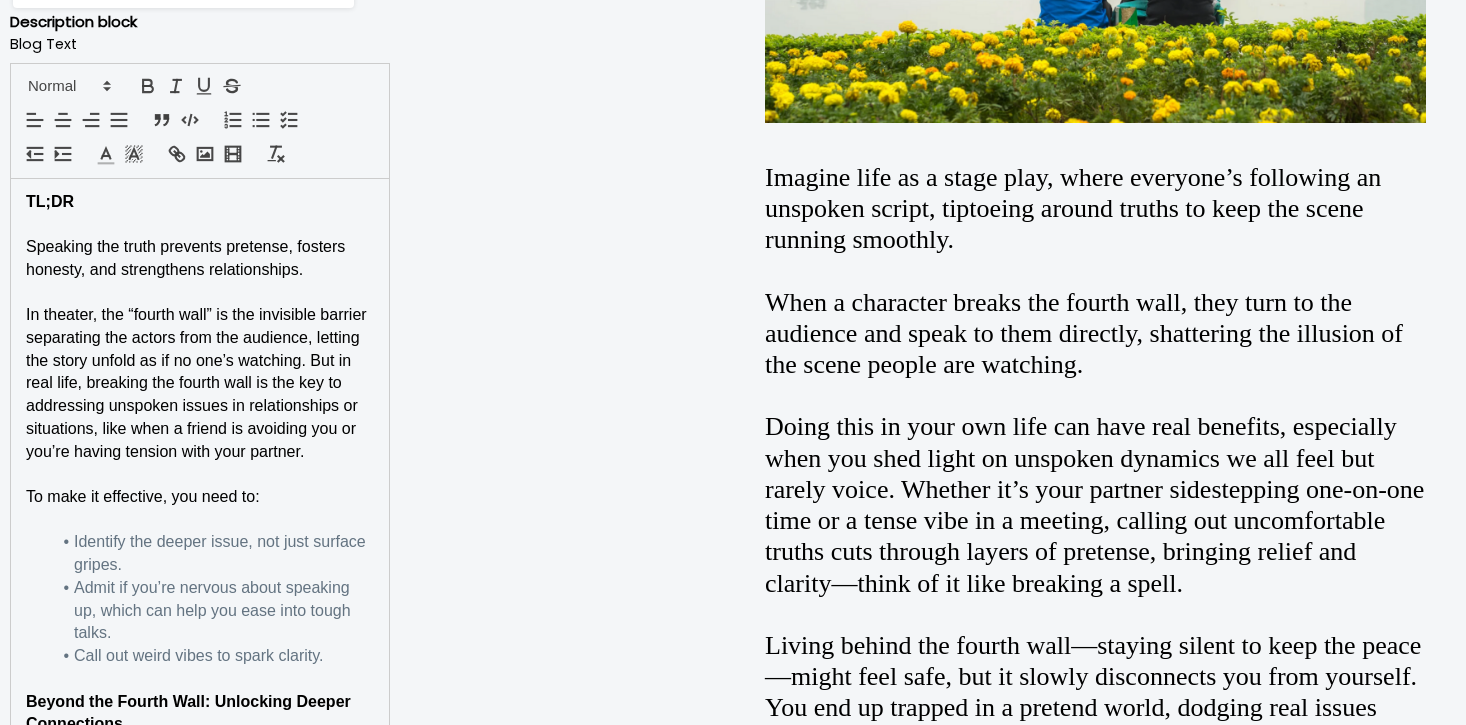 scroll, scrollTop: 1692, scrollLeft: 0, axis: vertical 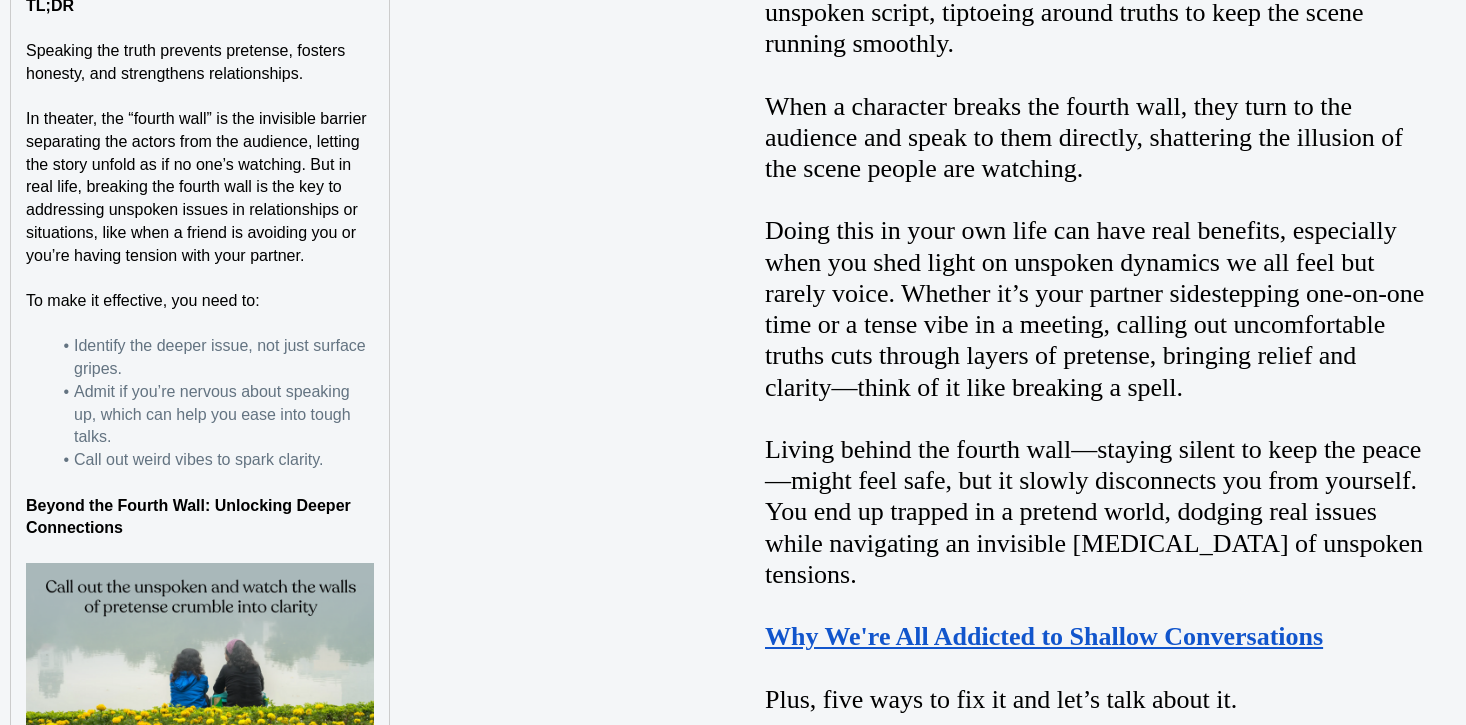 click at bounding box center (200, 551) 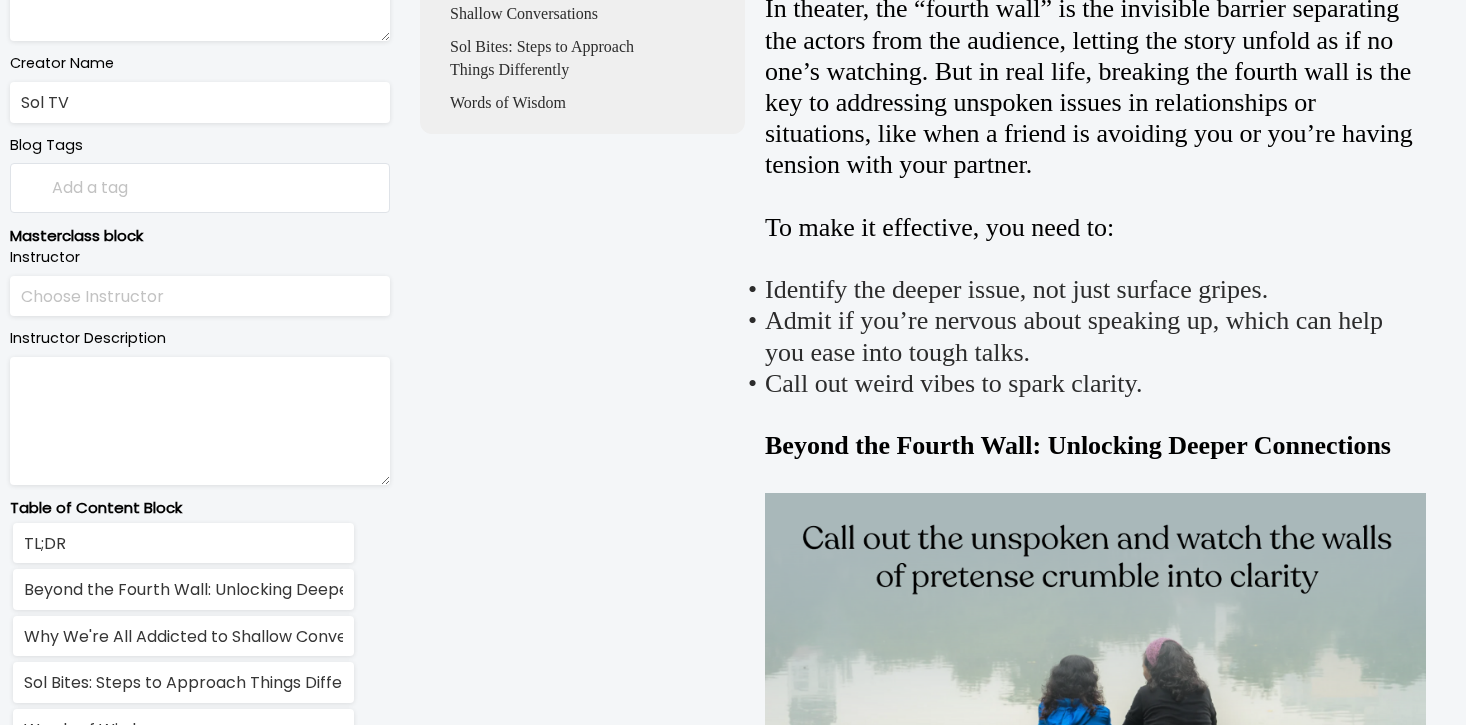 scroll, scrollTop: 1094, scrollLeft: 0, axis: vertical 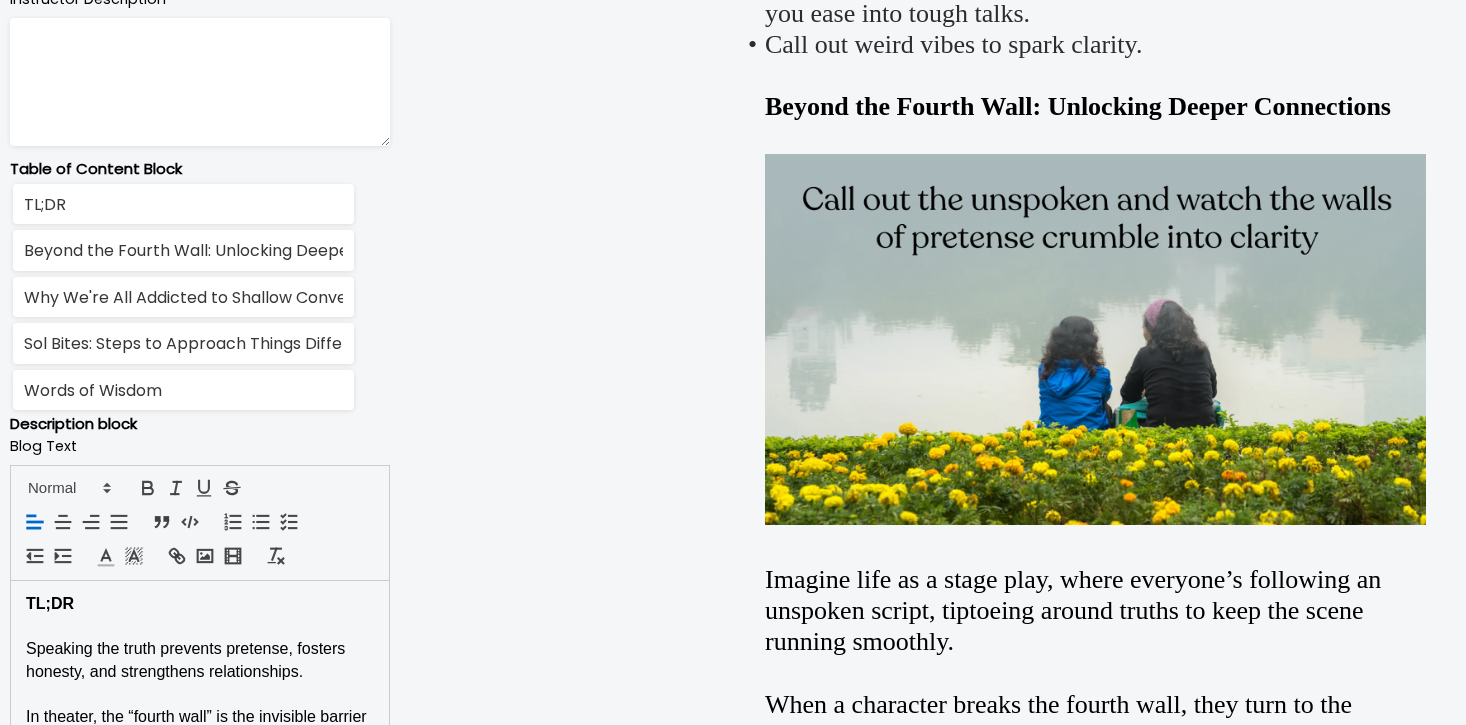 copy on "TL;DR Speaking the truth prevents pretense, fosters honesty, and strengthens relationships. In theater, the “fourth wall” is the invisible barrier separating the actors from the audience, letting the story unfold as if no one’s watching. But in real life, breaking the fourth wall is the key to addressing unspoken issues in relationships or situations, like when a friend is avoiding you or you’re having tension with your partner.  To make it effective, you need to:  Identify the deeper issue, not just surface gripes.  Admit if you’re nervous about speaking up, which can help you ease into tough talks.  Call out weird vibes to spark clarity. Beyond the Fourth Wall: Unlocking Deeper Connections Imagine life as a stage play, where everyone’s following an unspoken script, tiptoeing around truths to keep the scene running smoothly.  When a character breaks the fourth wall, they turn to the audience and speak to them directly, shattering the illusion of the scene people are watching.   Doing this in your own life..." 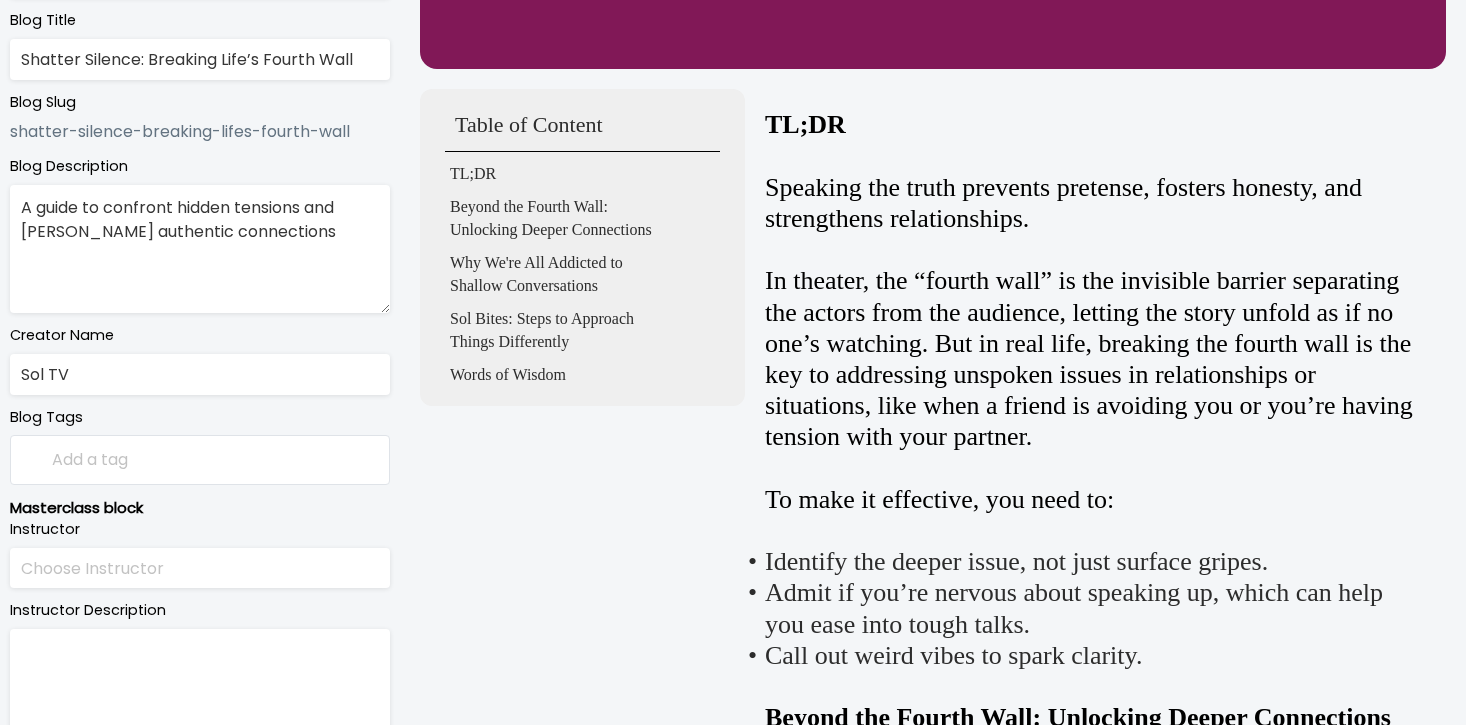 scroll, scrollTop: 0, scrollLeft: 0, axis: both 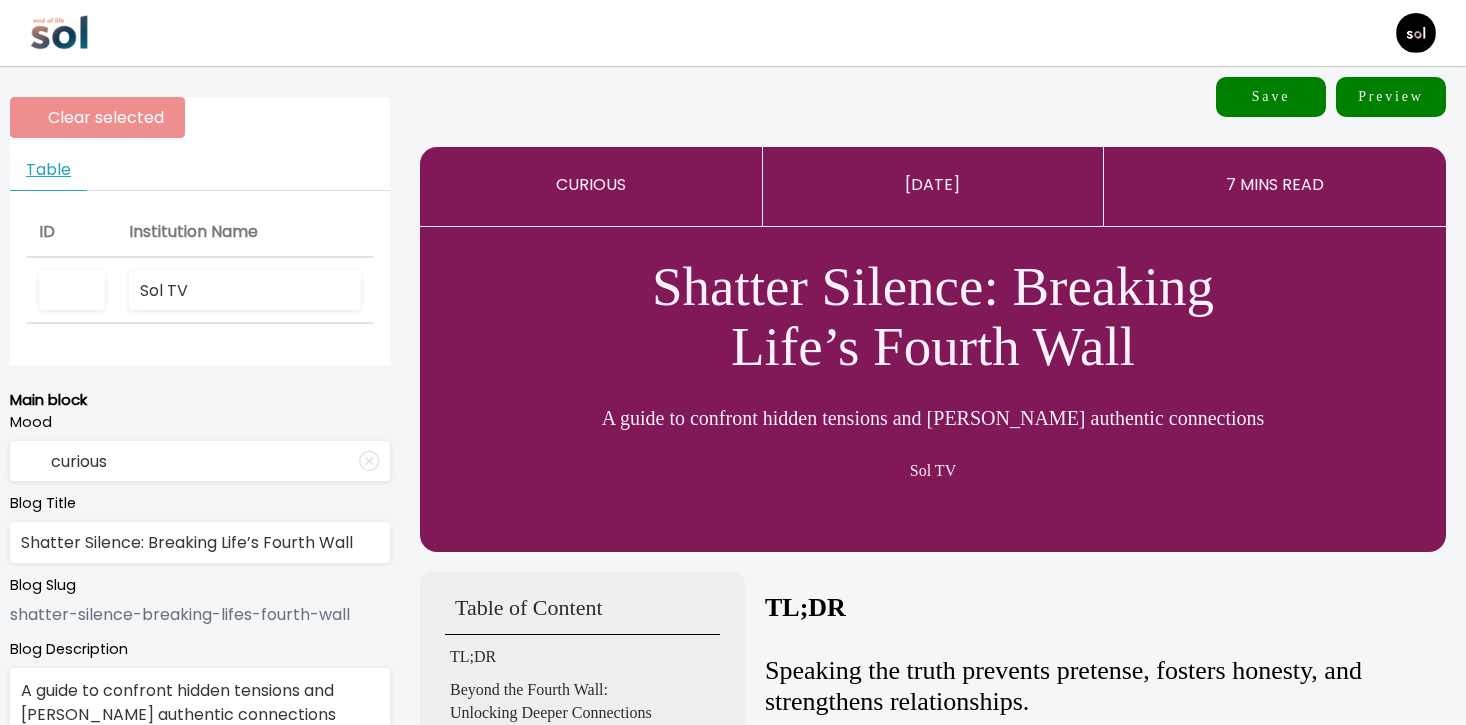 click at bounding box center [60, 33] 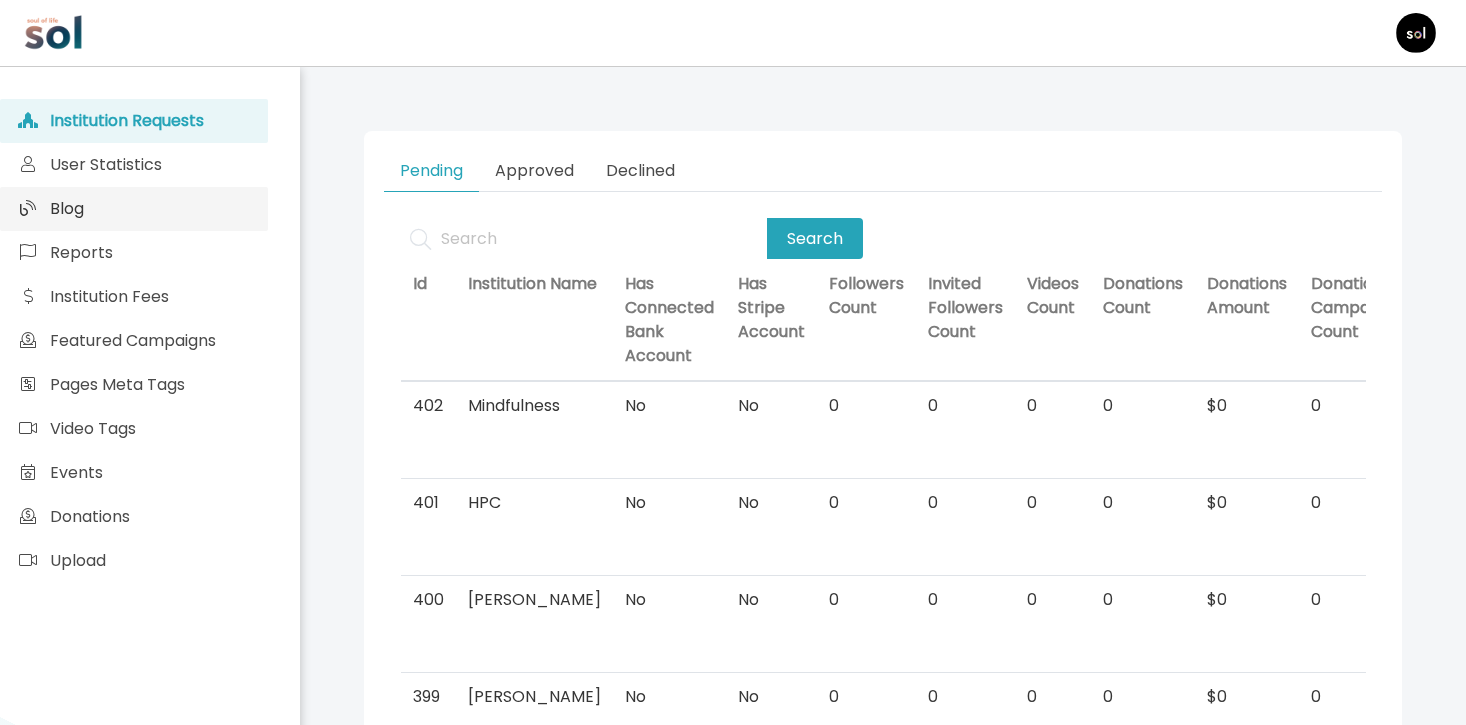 click on "Blog" at bounding box center [134, 209] 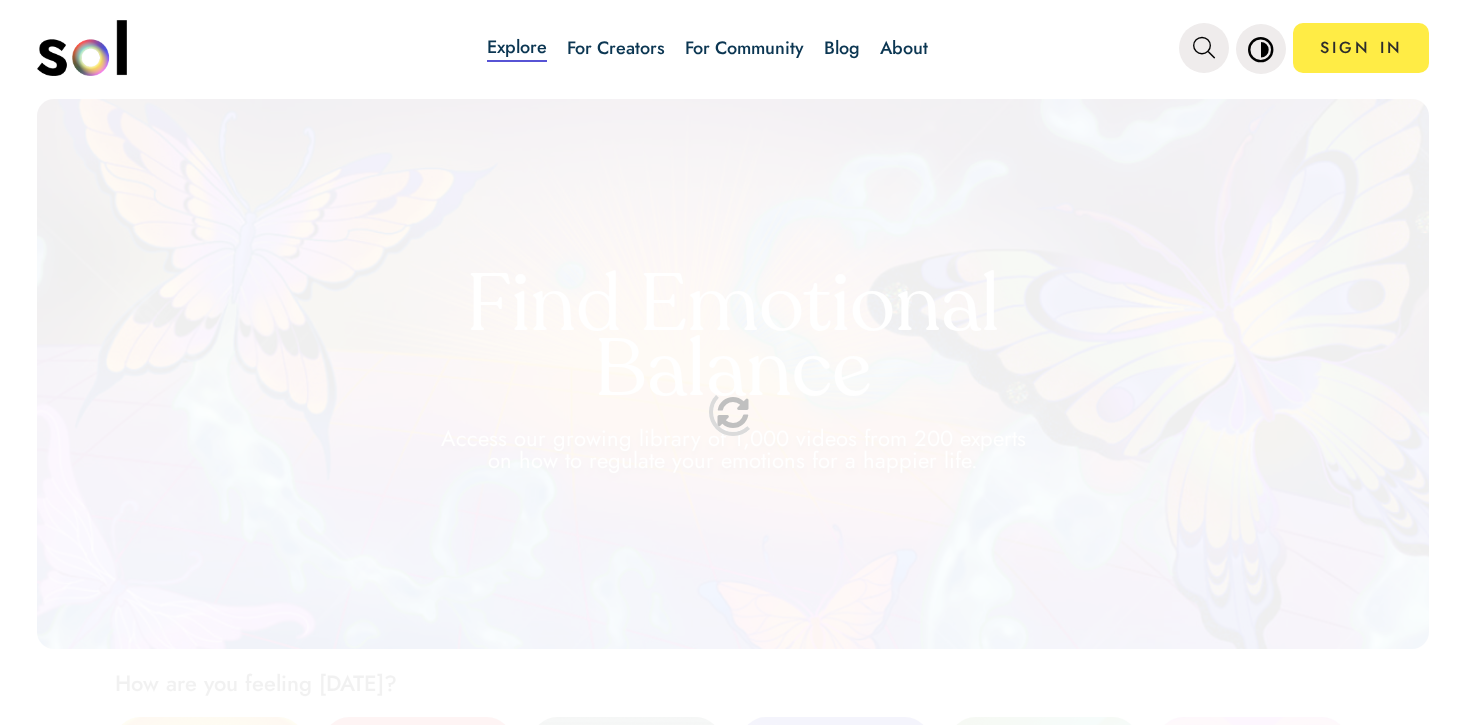 scroll, scrollTop: 0, scrollLeft: 0, axis: both 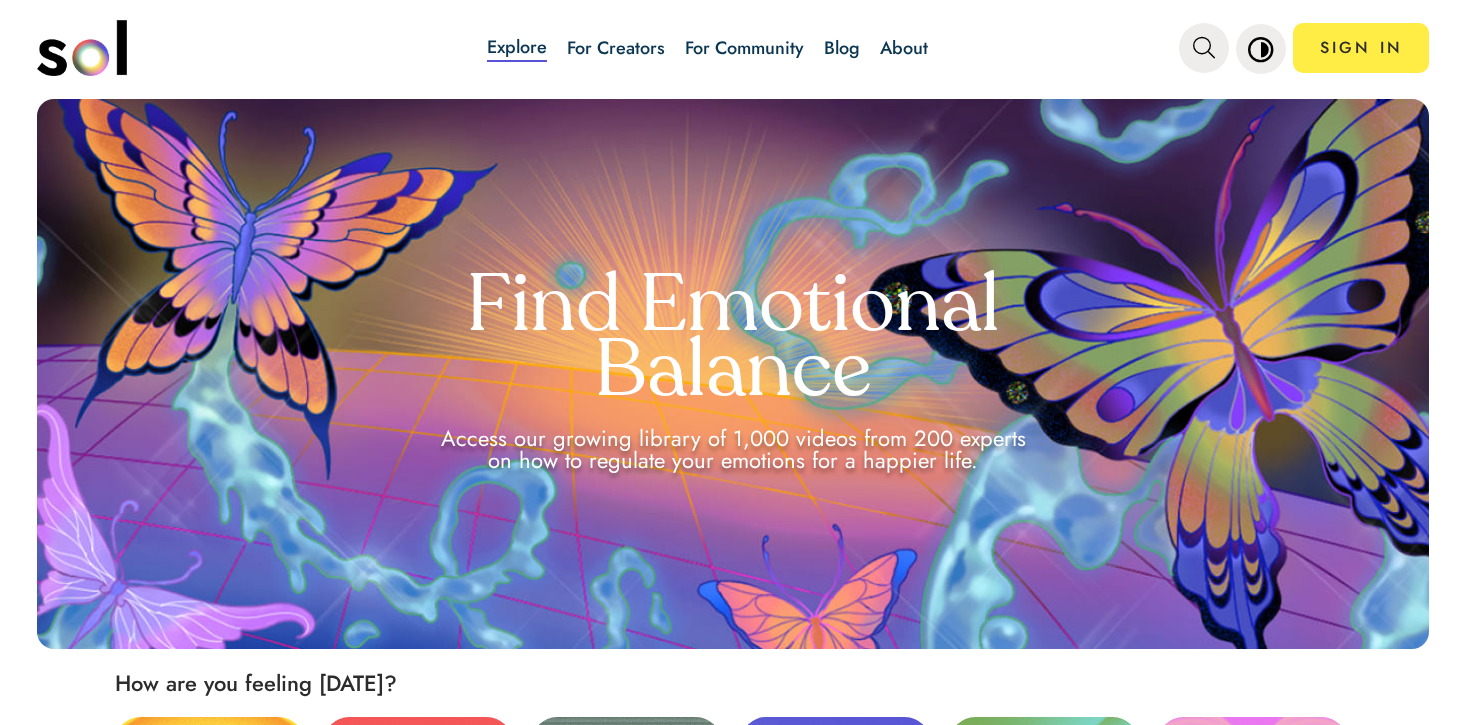 click on "Blog" at bounding box center [842, 48] 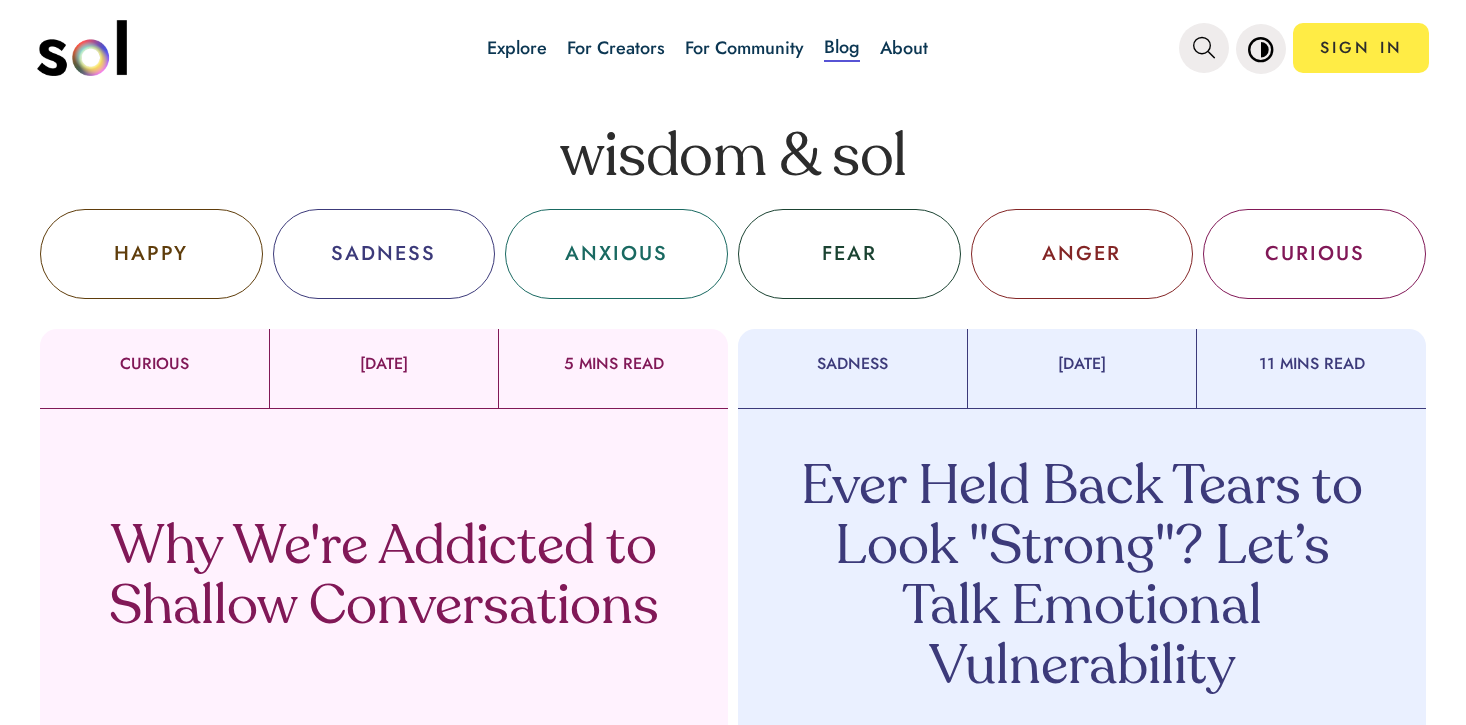 click on "Why We're Addicted to Shallow Conversations" at bounding box center [384, 579] 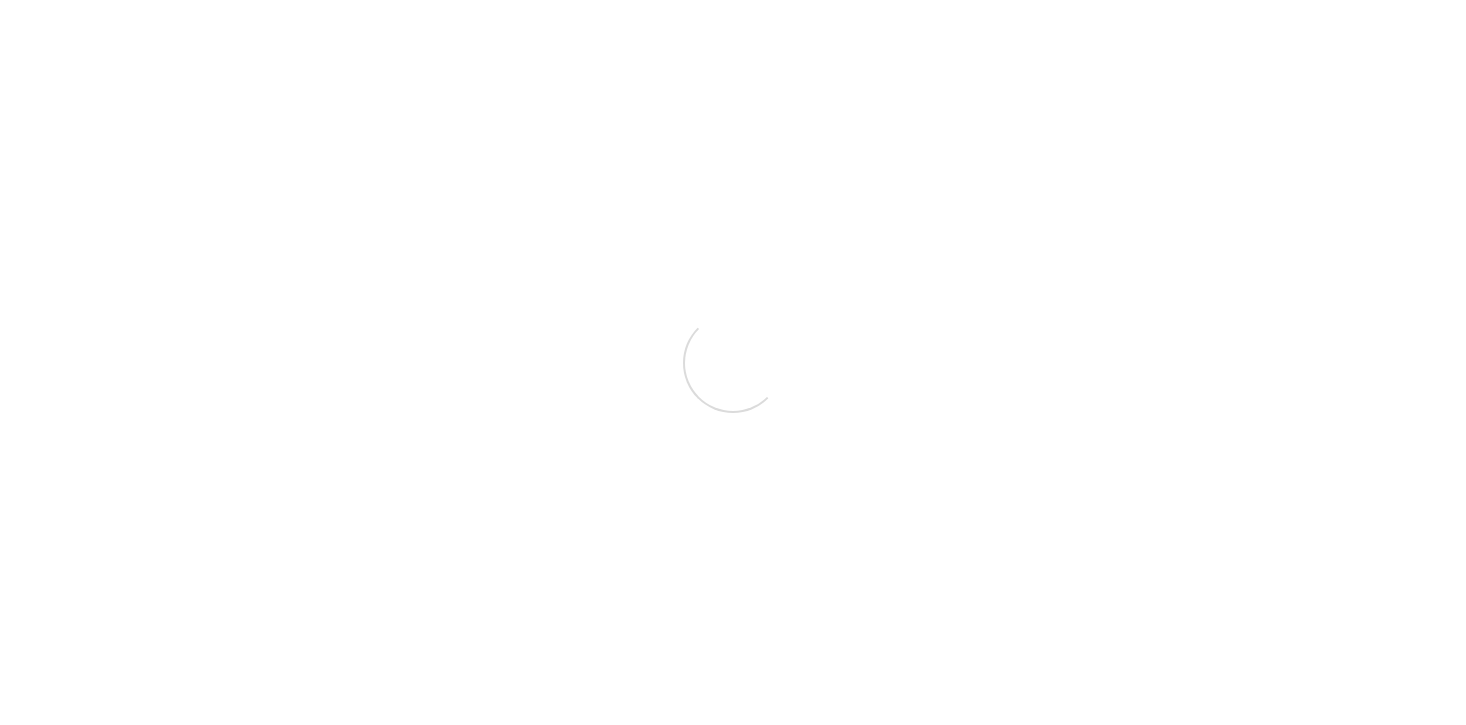 scroll, scrollTop: 0, scrollLeft: 0, axis: both 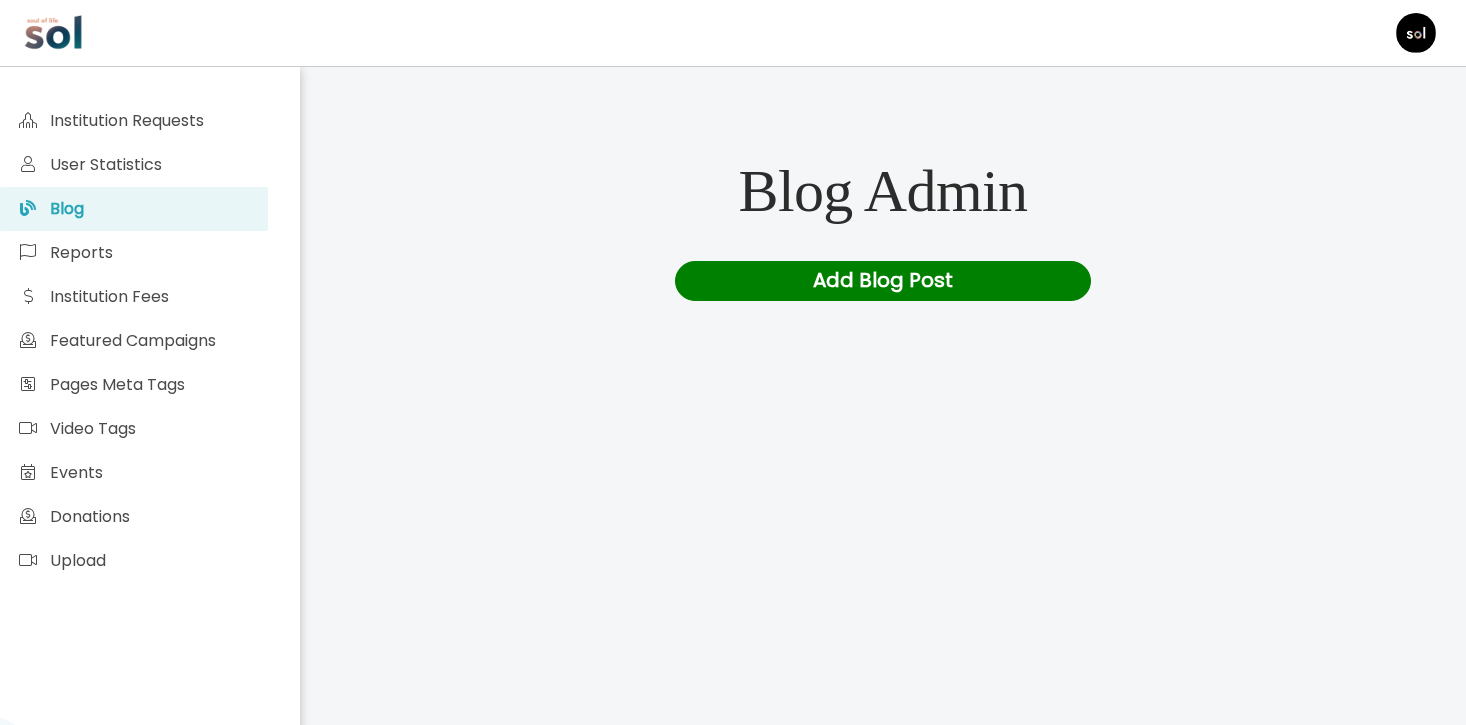 click on "Add Blog Post" at bounding box center (882, 281) 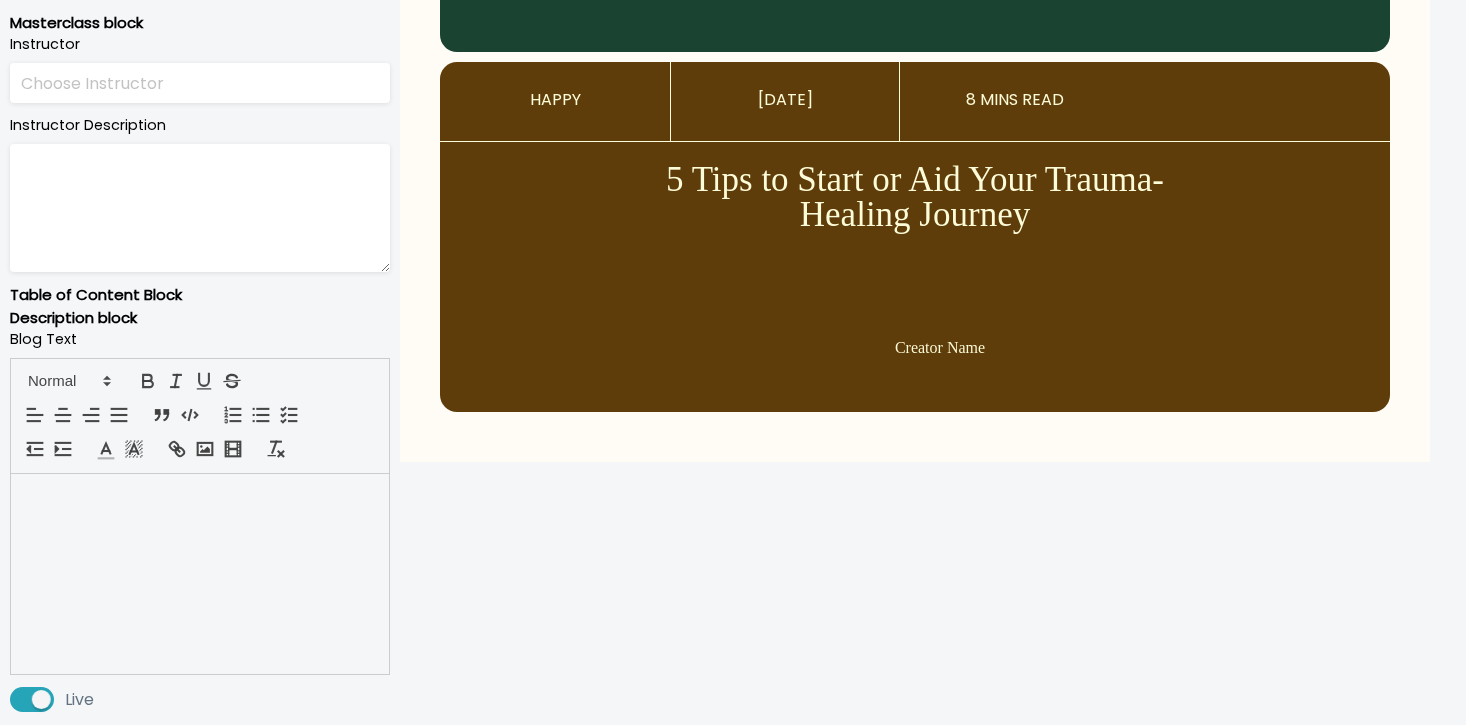 click at bounding box center (200, 574) 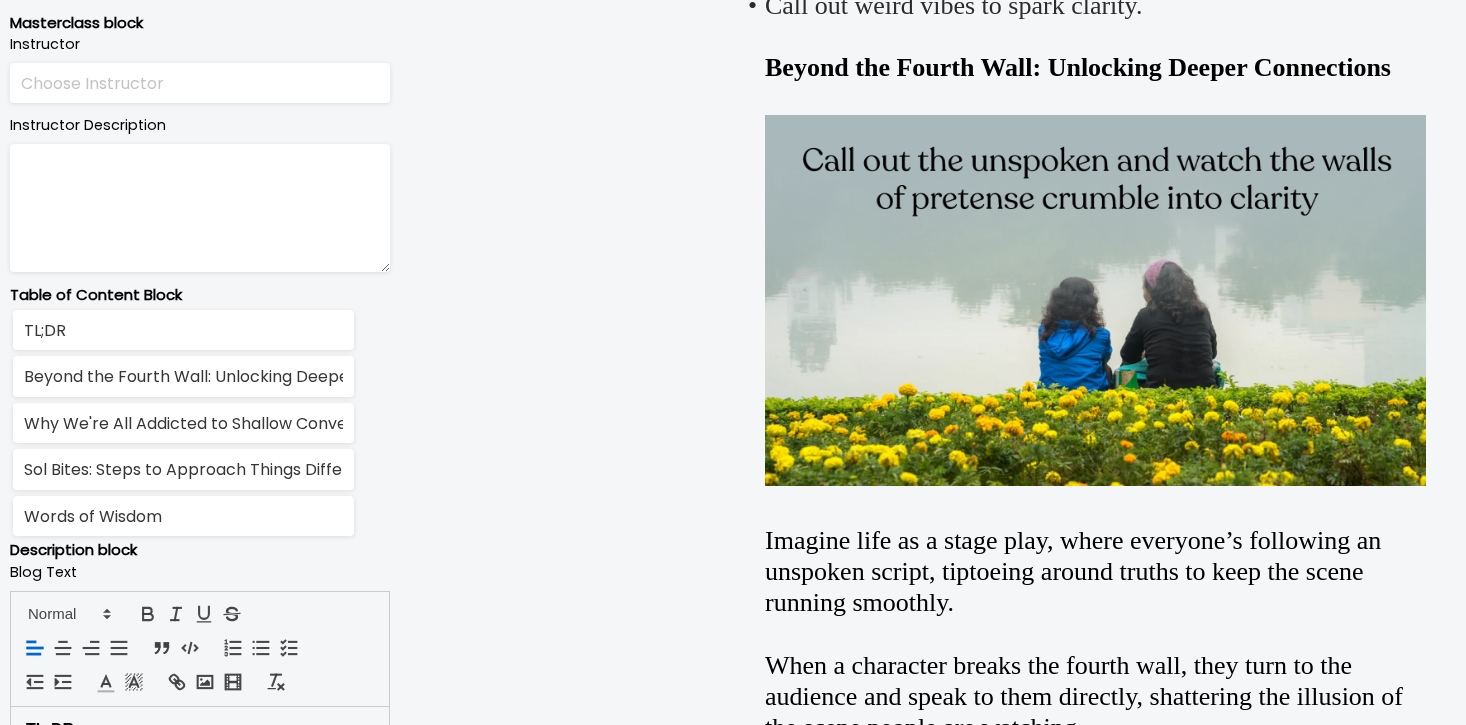 scroll, scrollTop: 1201, scrollLeft: 0, axis: vertical 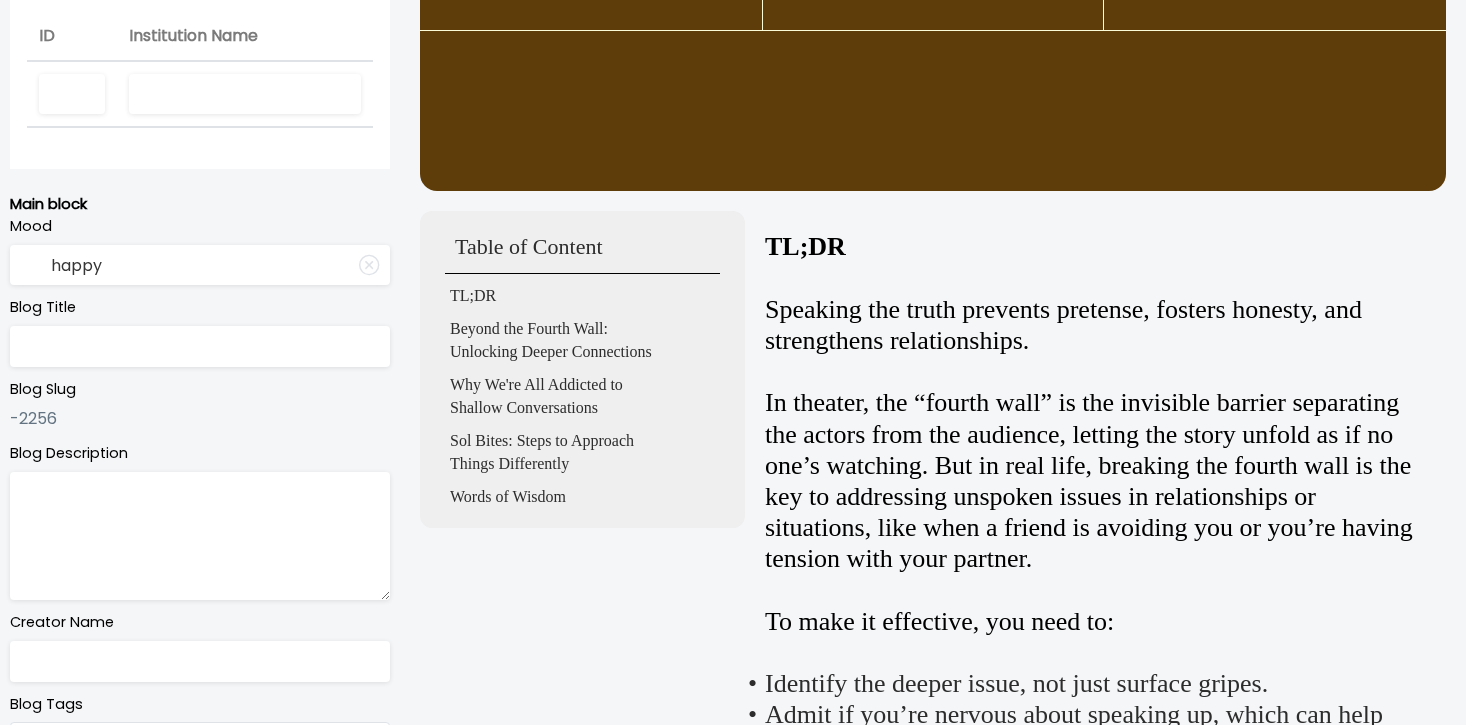 click at bounding box center [200, 346] 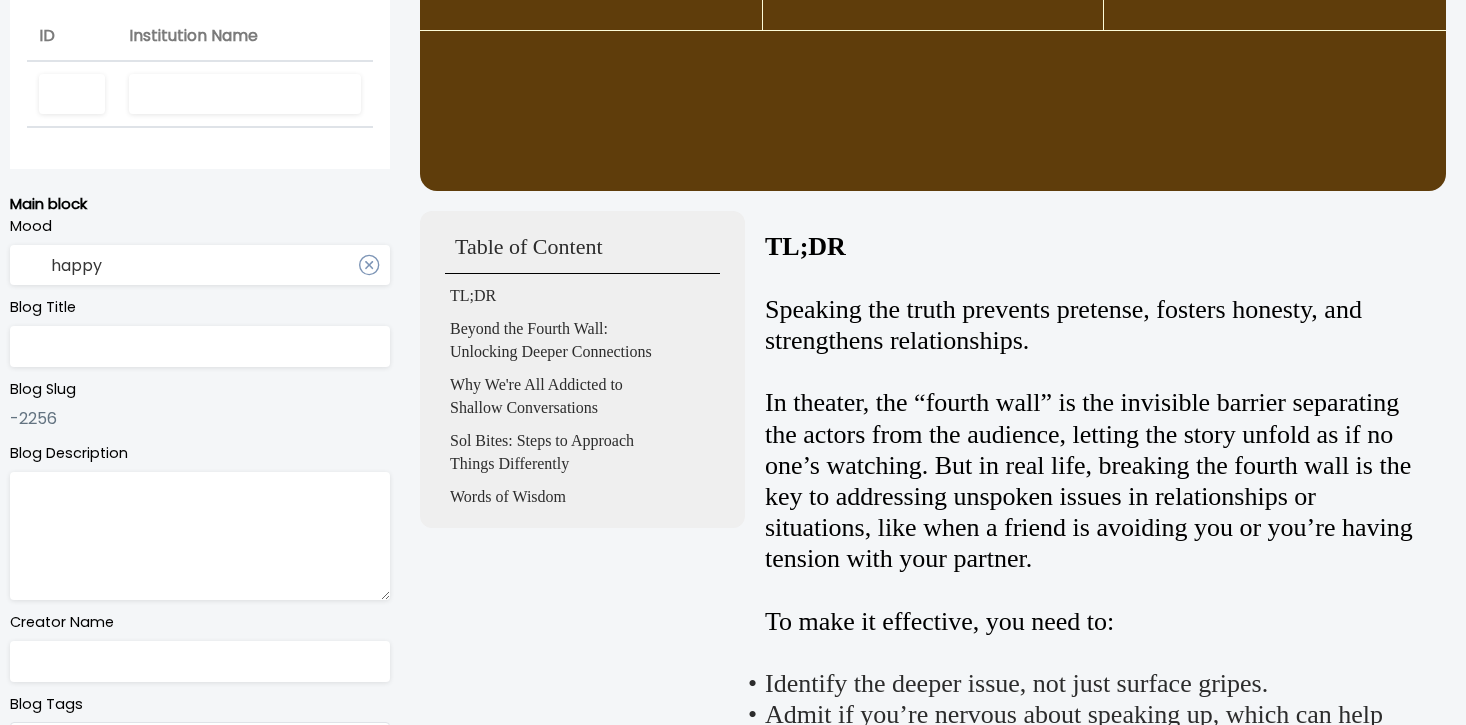 click on "happy" at bounding box center [200, 265] 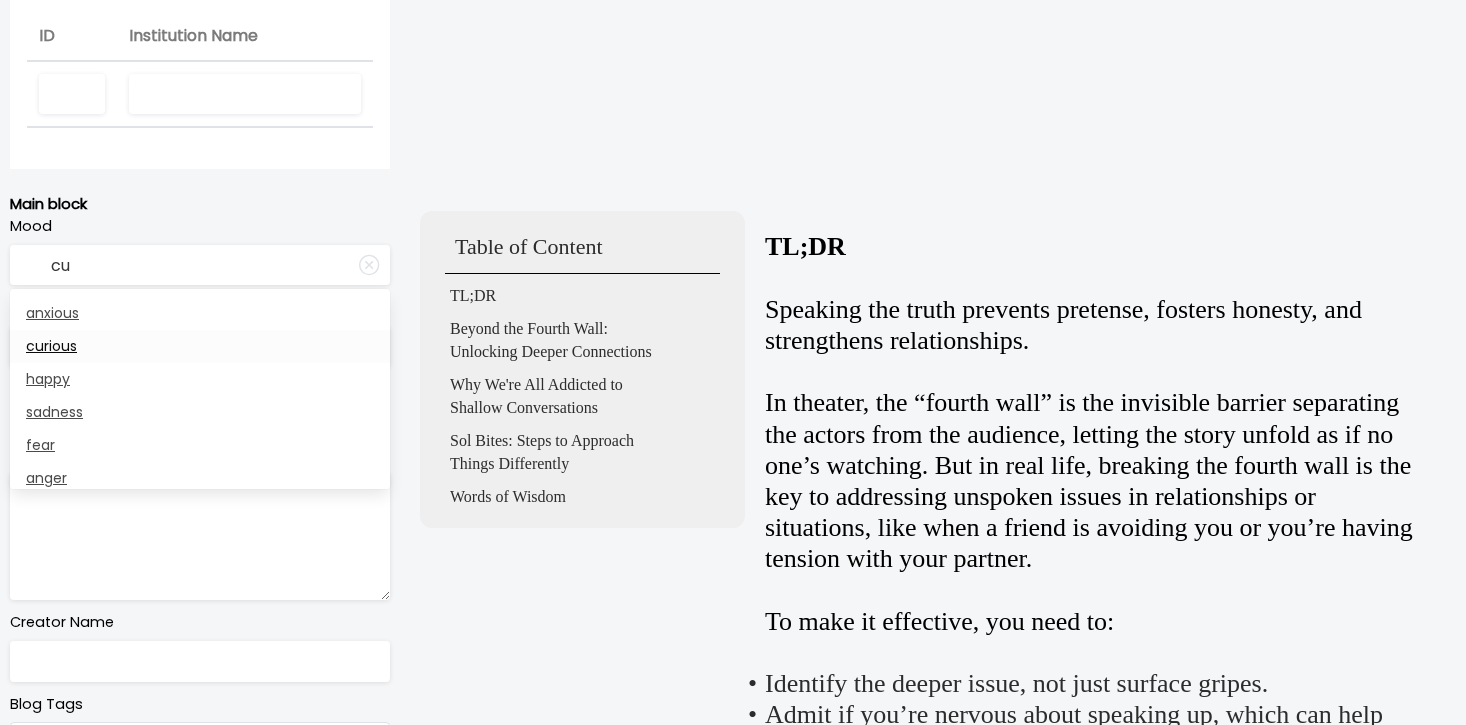 click on "curious" at bounding box center [200, 346] 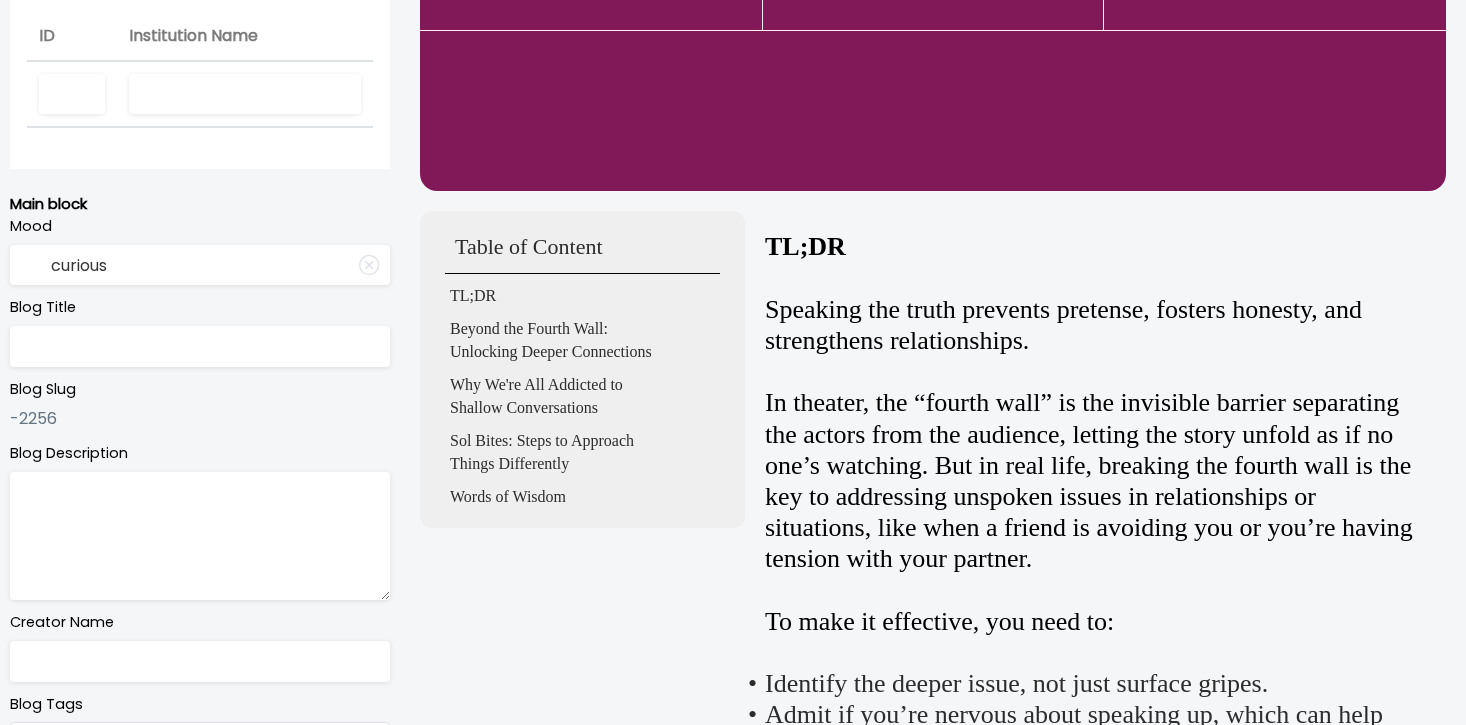 click at bounding box center [245, 94] 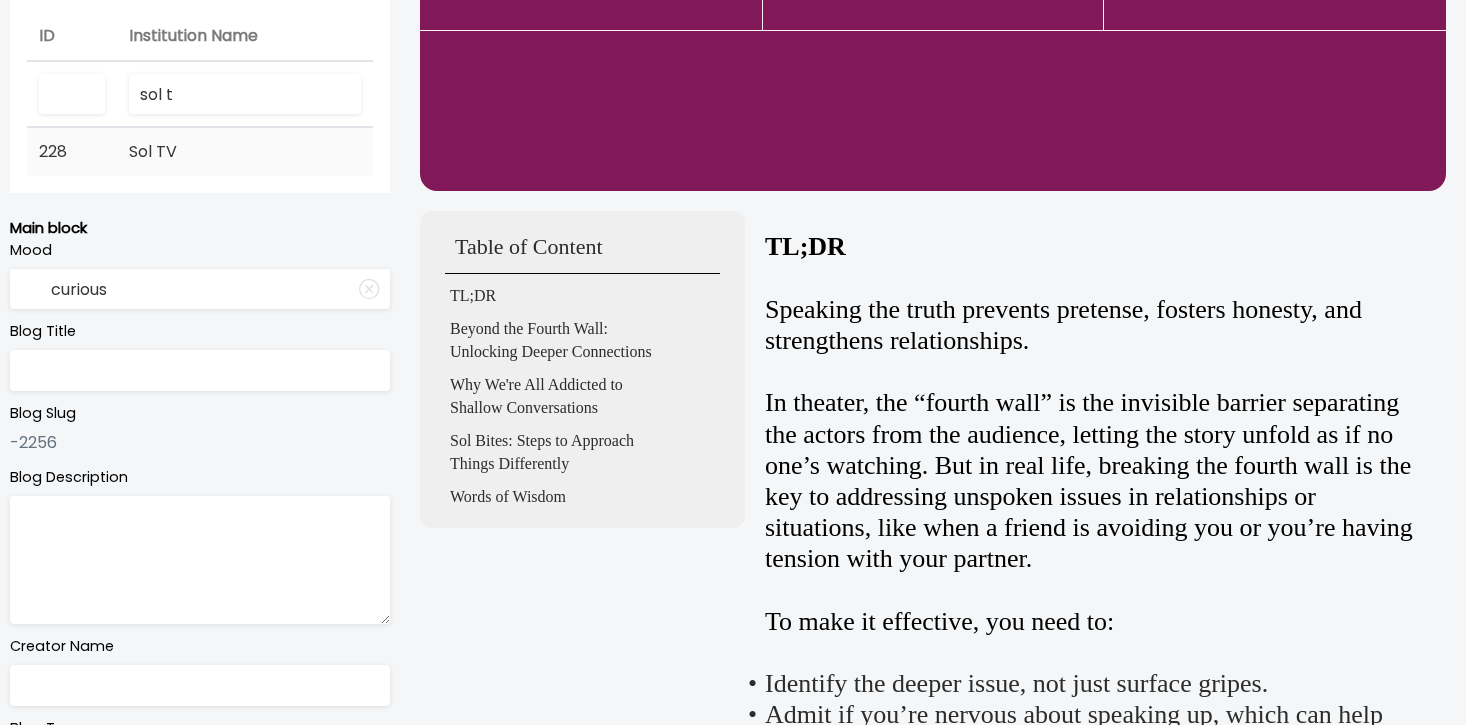 type on "sol t" 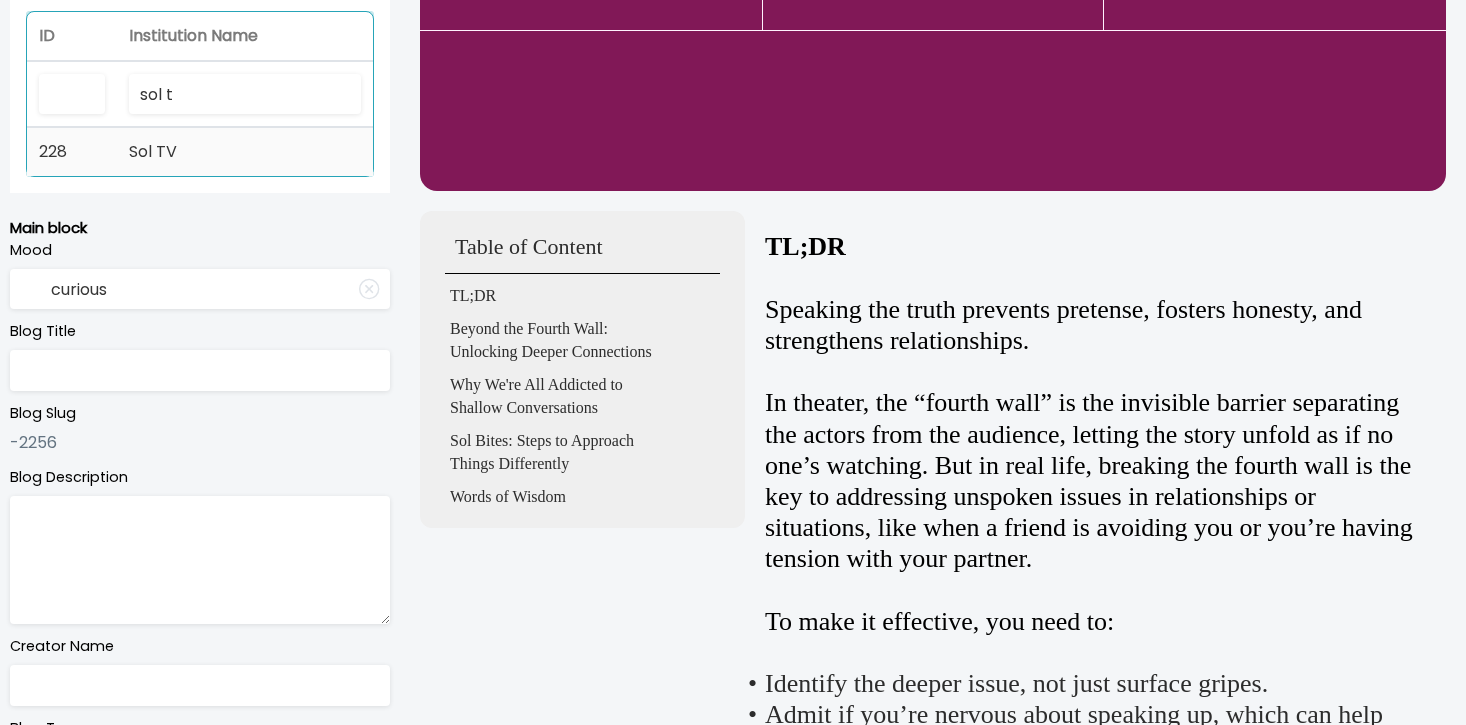 click on "Sol TV" at bounding box center [245, 152] 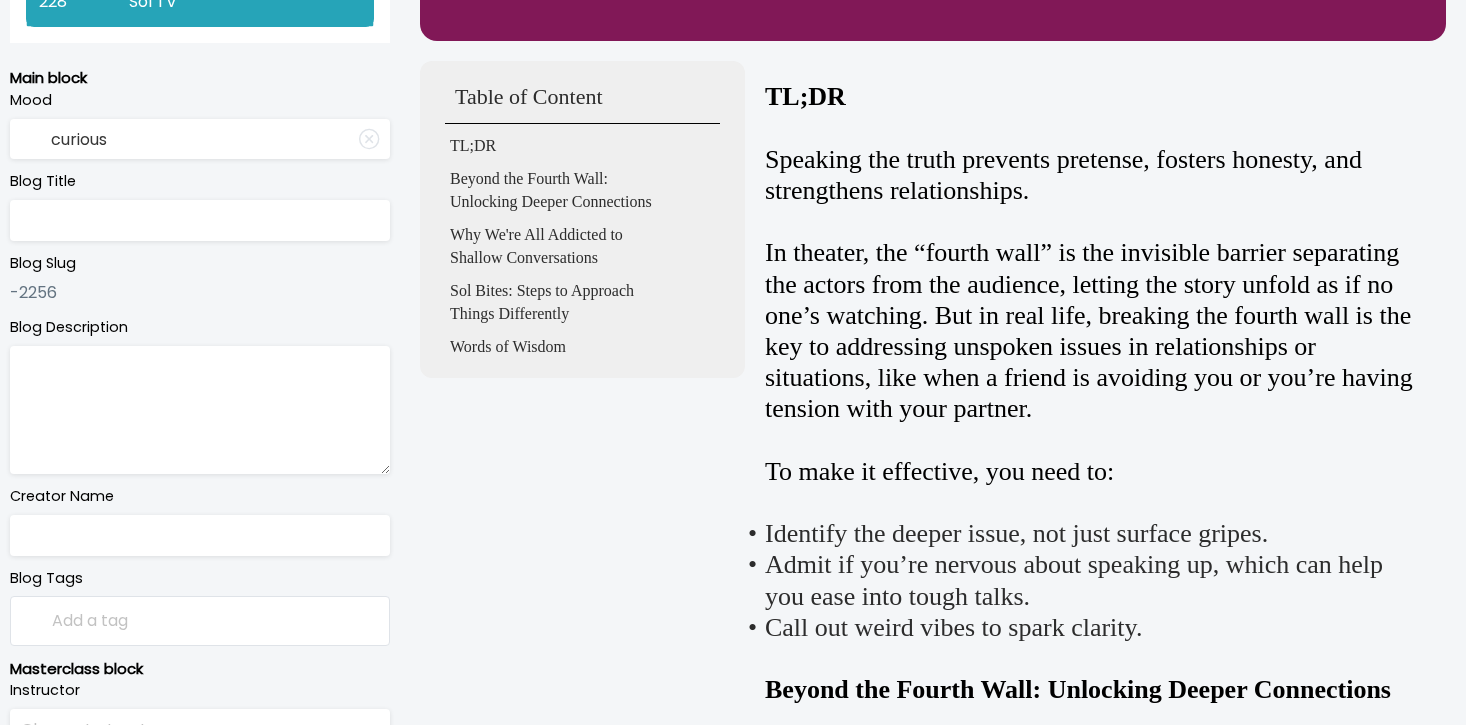 scroll, scrollTop: 365, scrollLeft: 0, axis: vertical 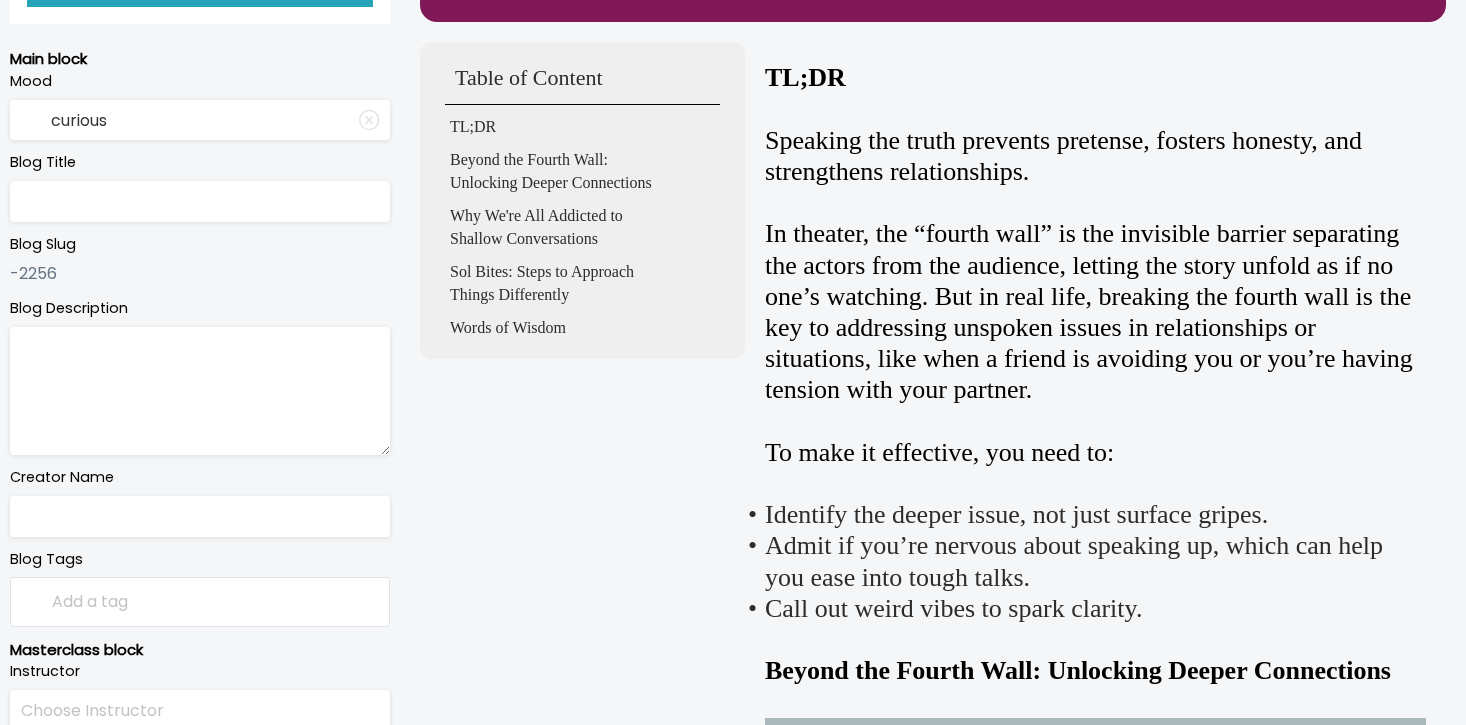 click at bounding box center (200, 201) 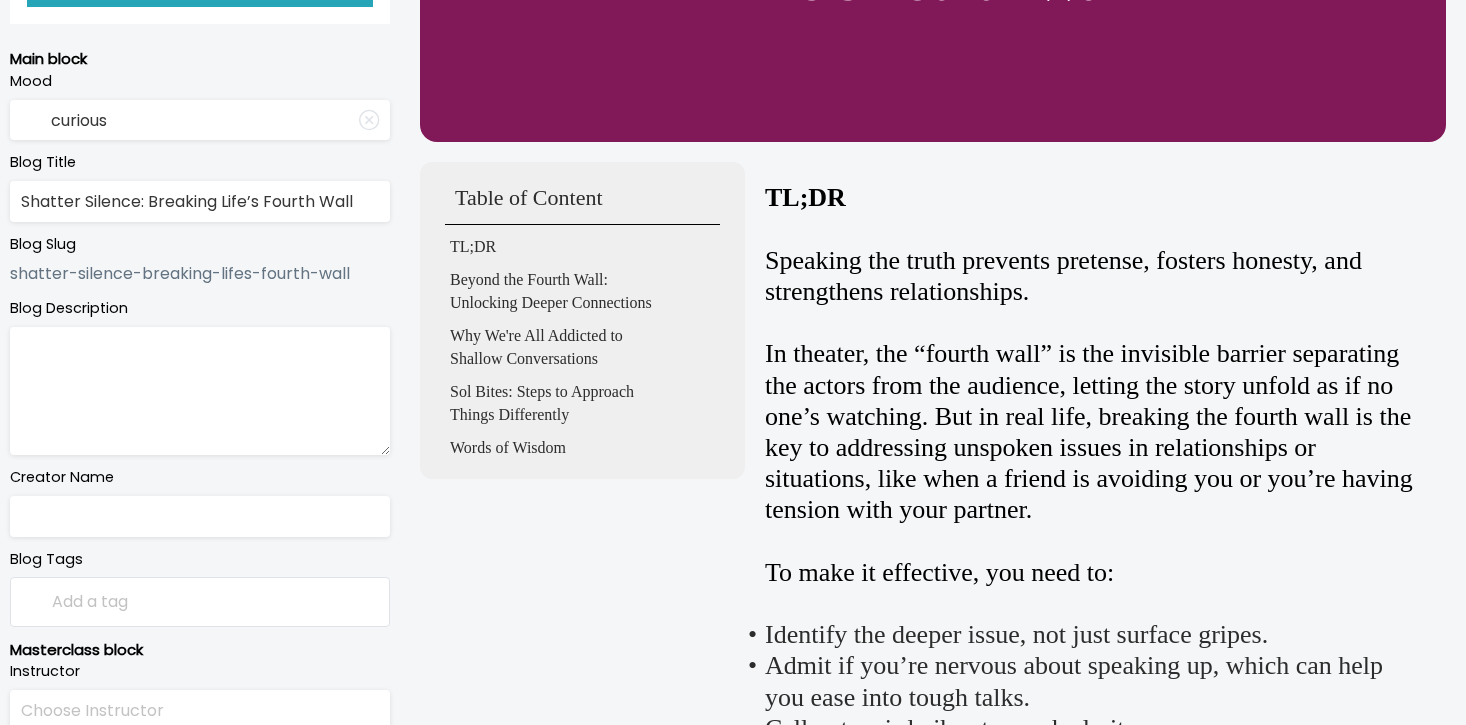 type on "Shatter Silence: Breaking Life’s Fourth Wall" 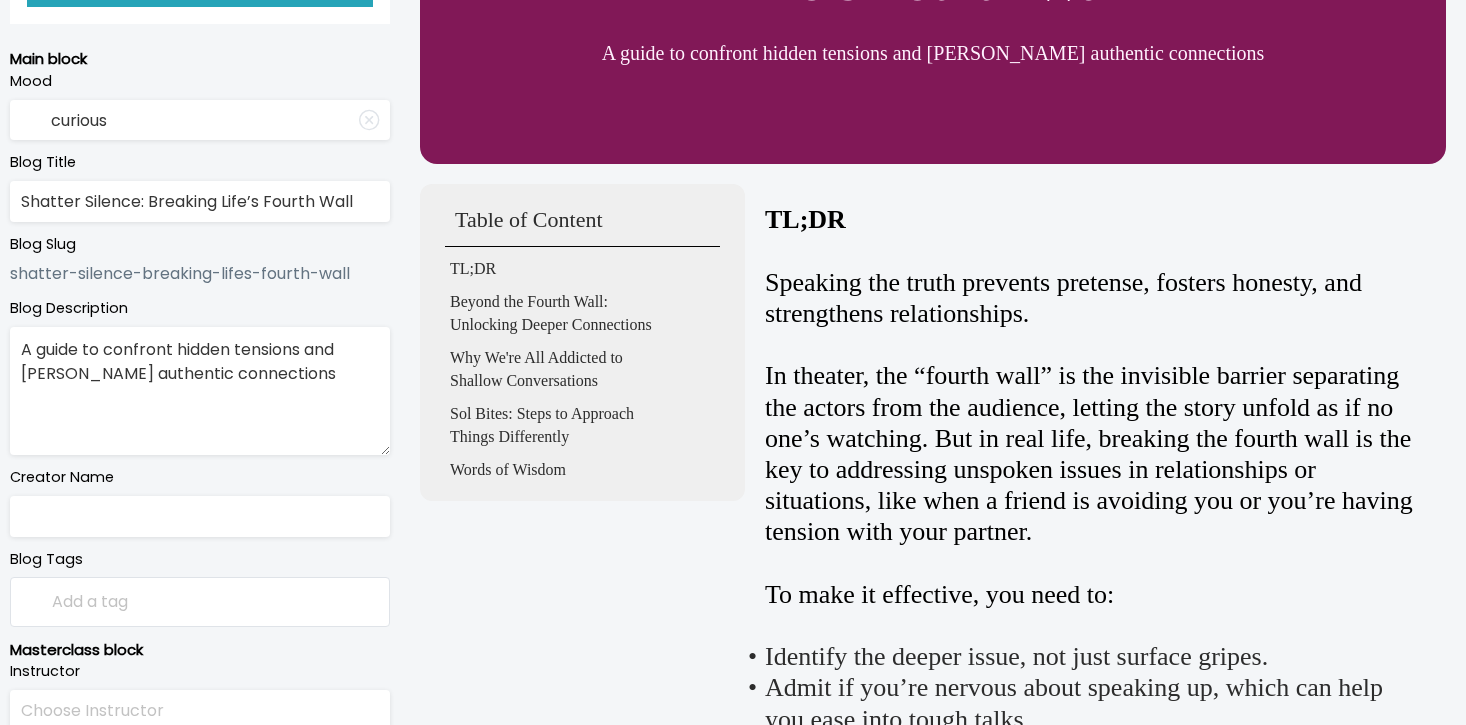 type on "A guide to confront hidden tensions and [PERSON_NAME] authentic connections" 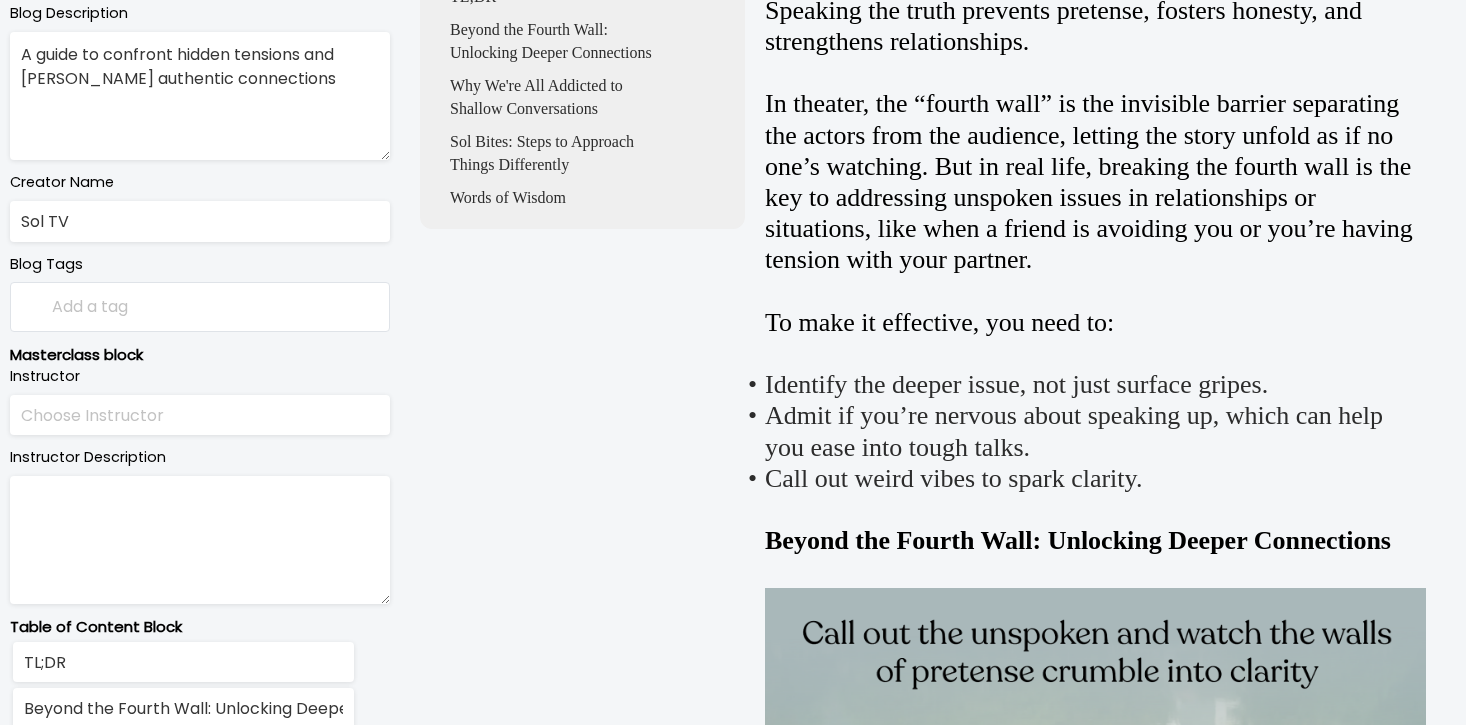 scroll, scrollTop: 0, scrollLeft: 0, axis: both 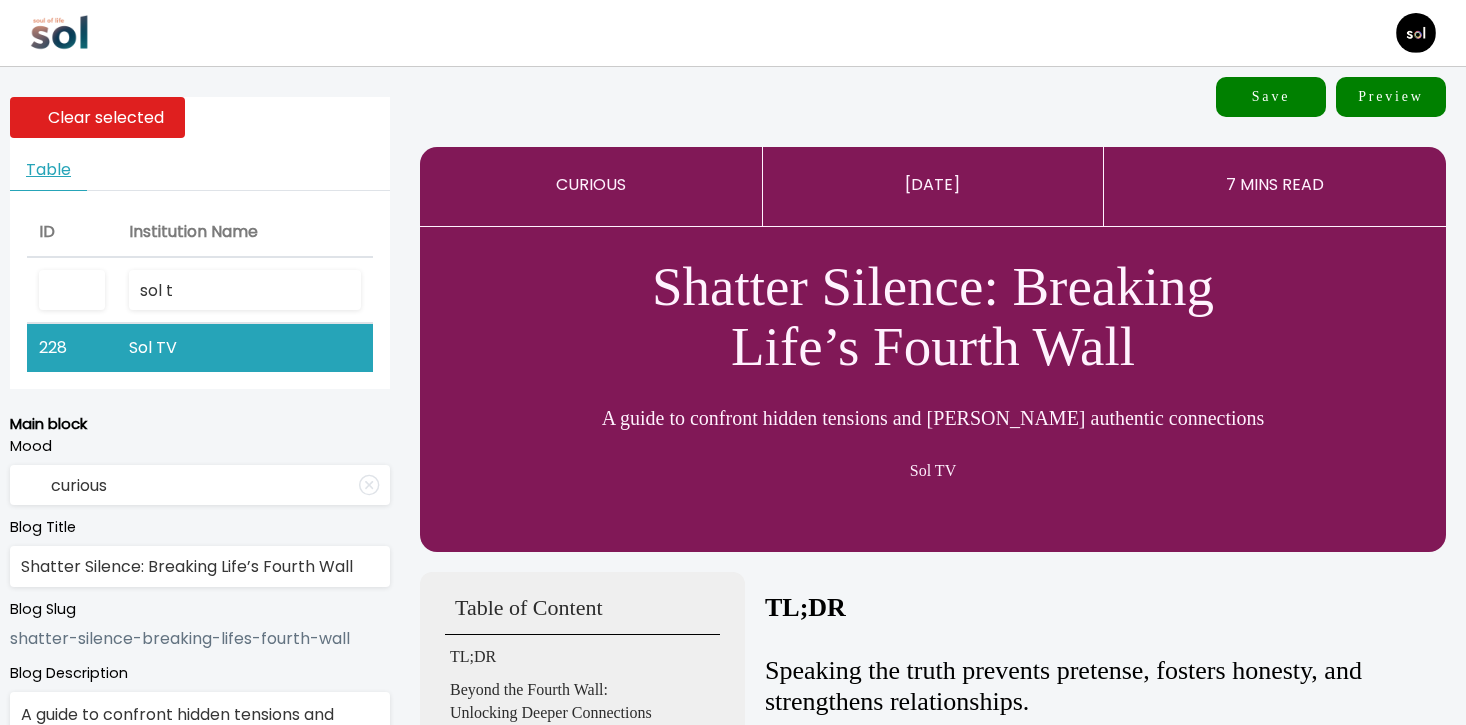 type on "Sol TV" 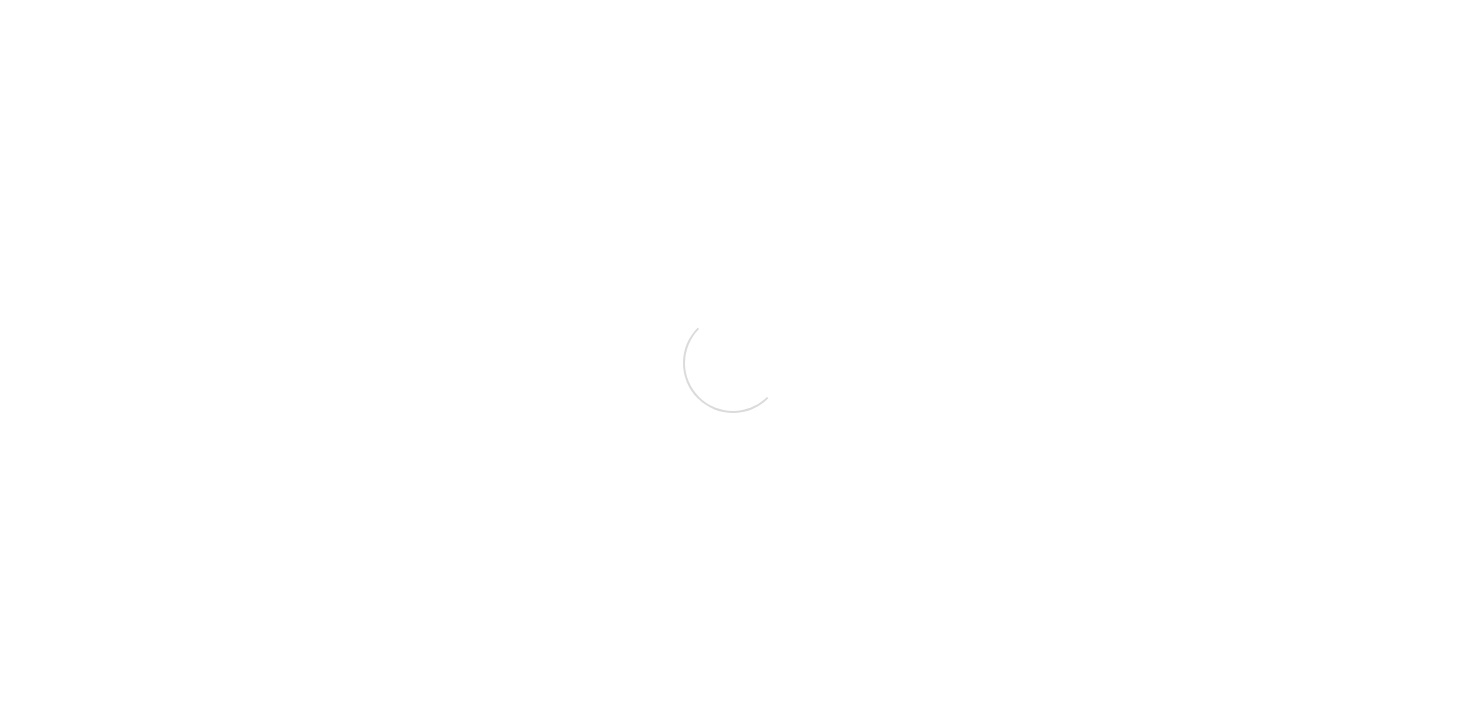 scroll, scrollTop: 0, scrollLeft: 0, axis: both 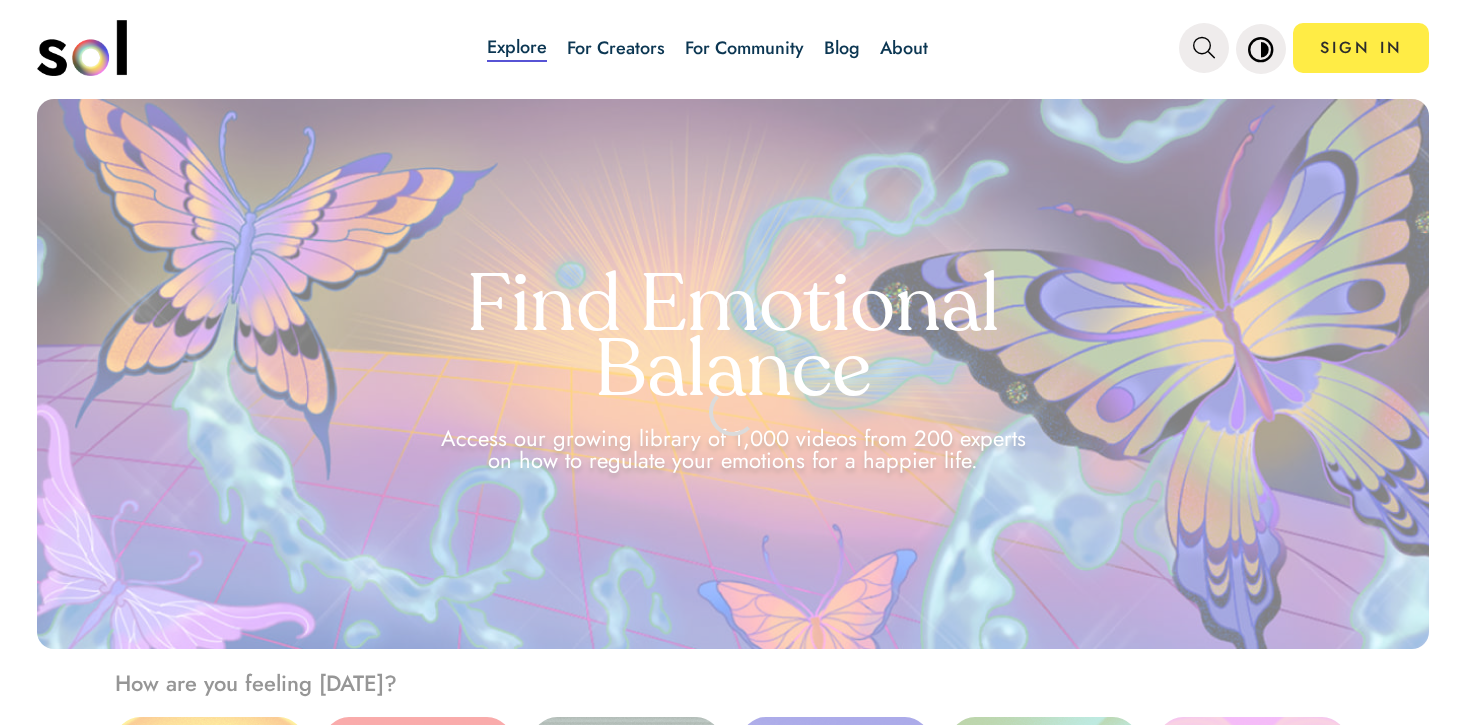 click on "Blog" at bounding box center (842, 48) 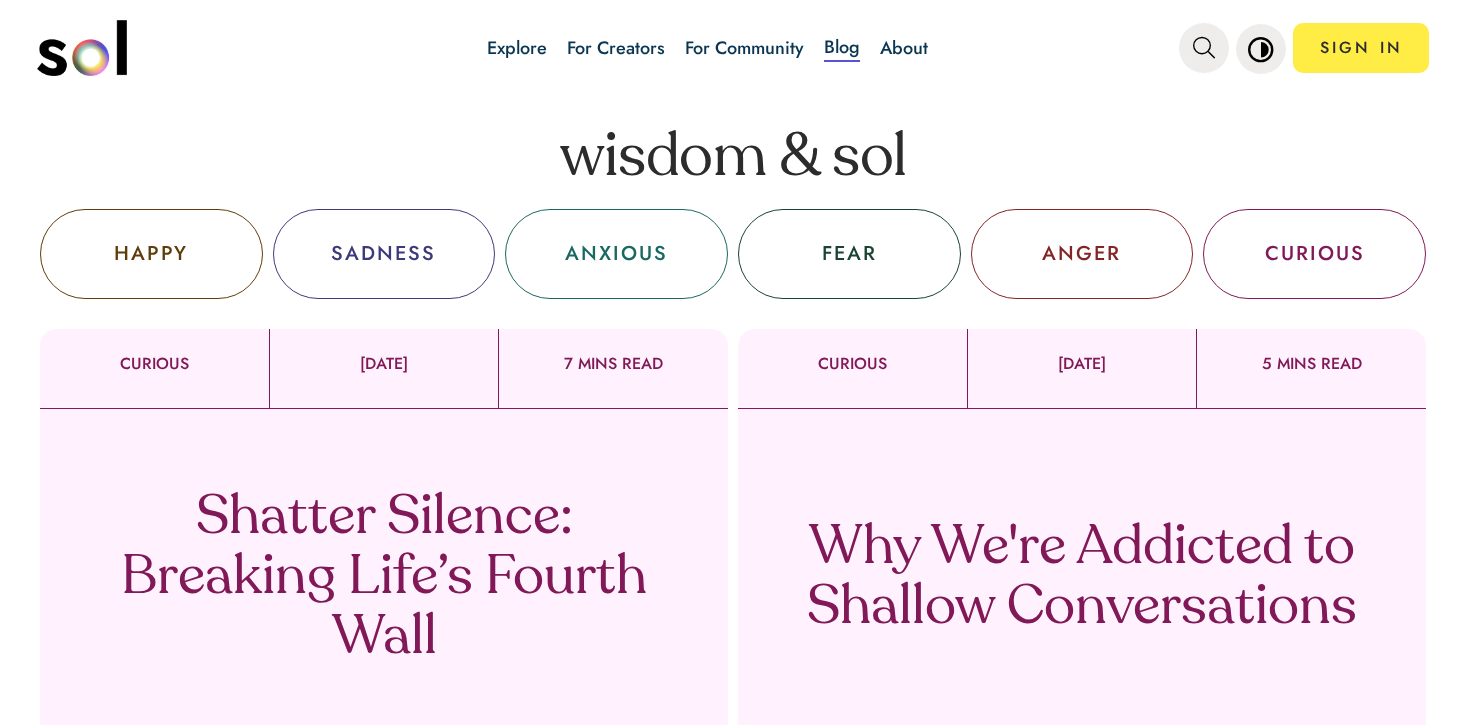 click on "Shatter Silence: Breaking Life’s Fourth Wall" at bounding box center [384, 579] 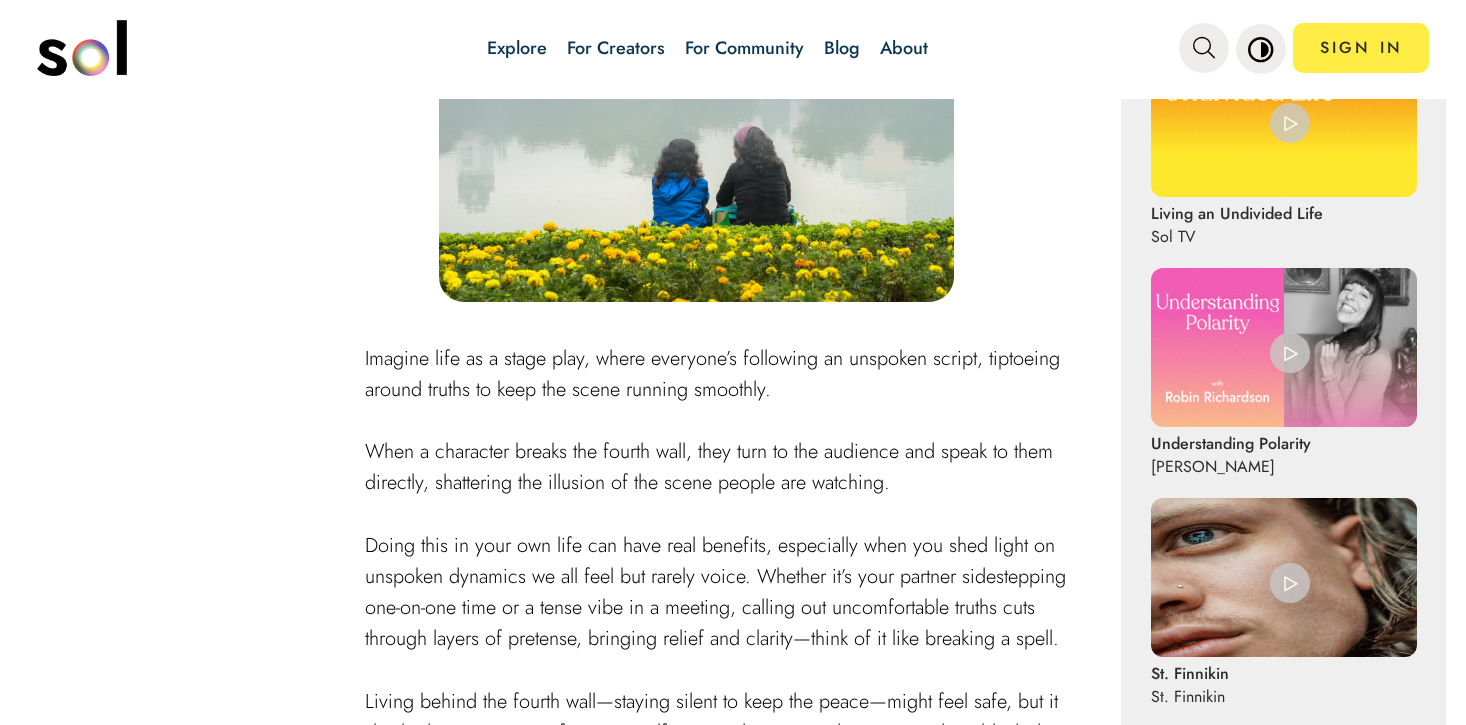 scroll, scrollTop: 1470, scrollLeft: 0, axis: vertical 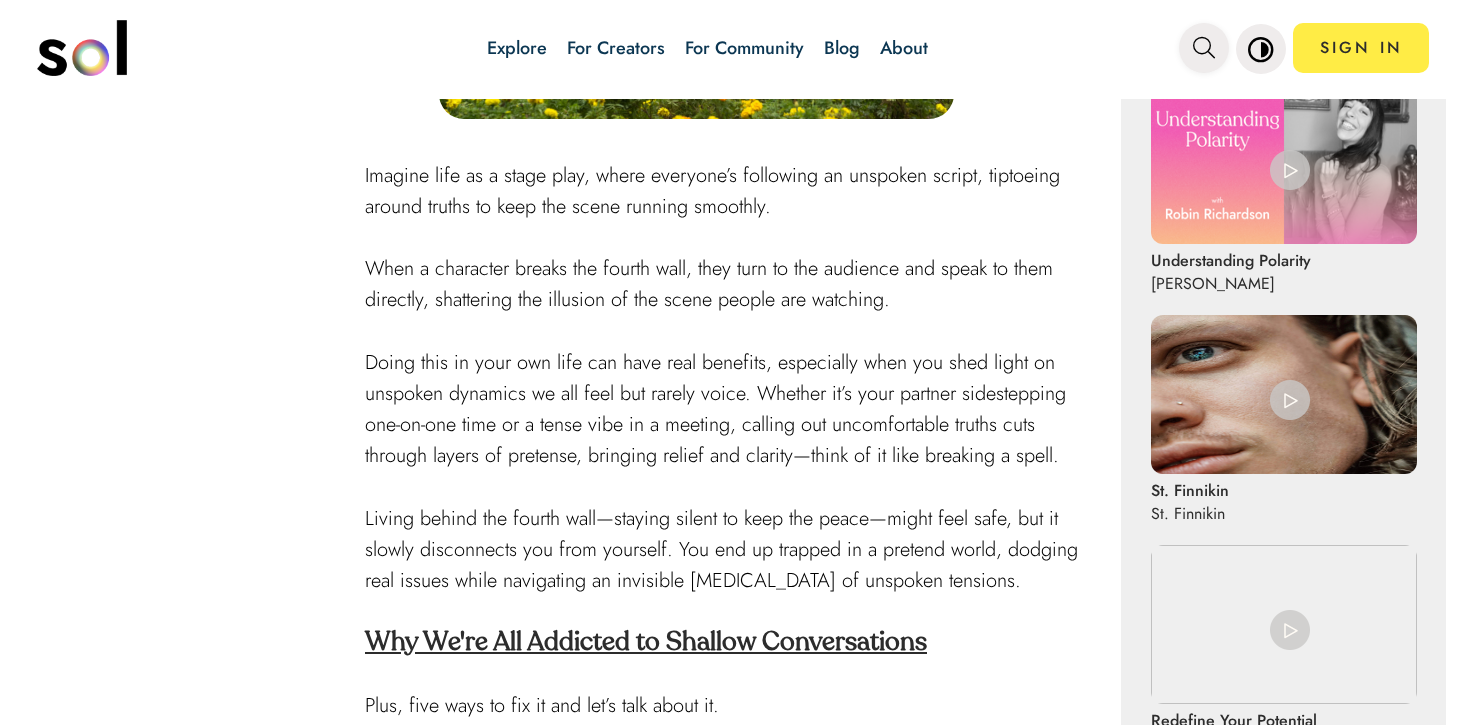 click at bounding box center (1204, 48) 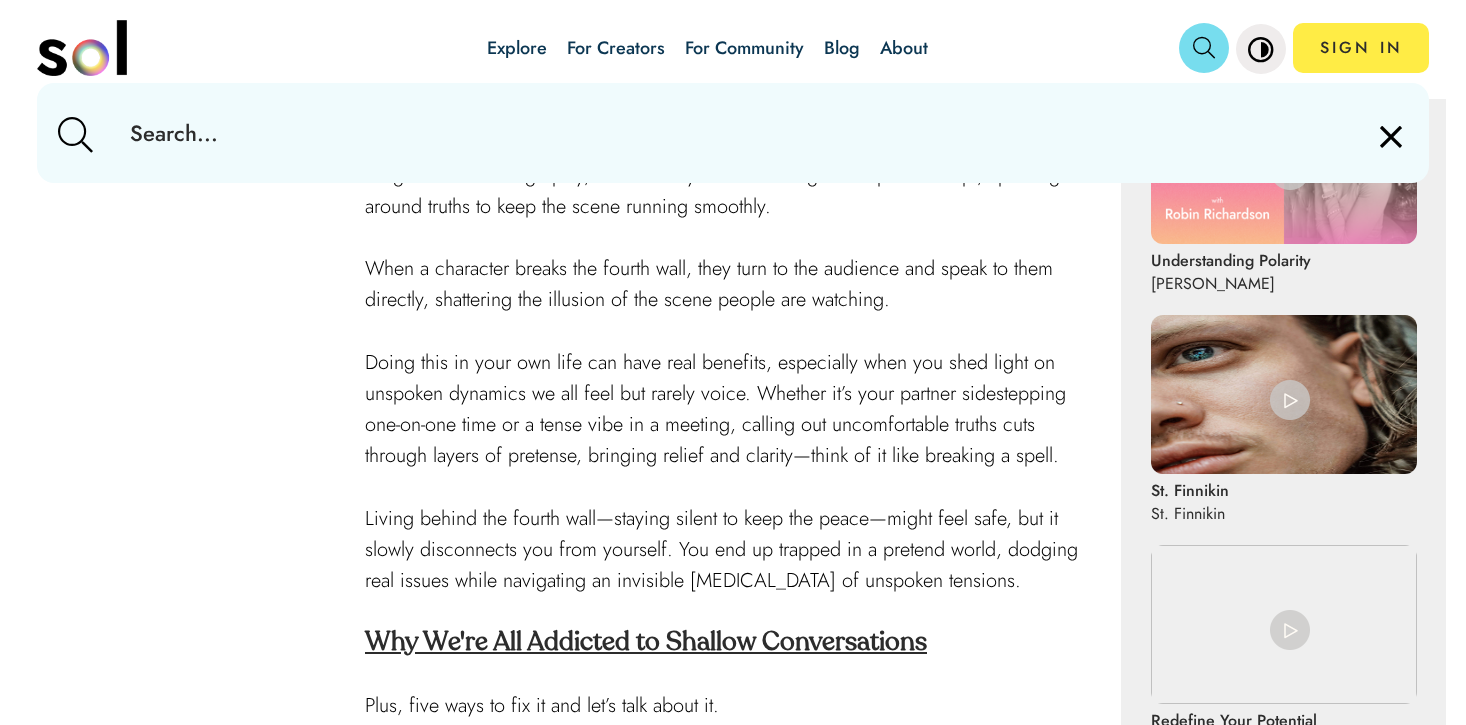 click at bounding box center [733, 133] 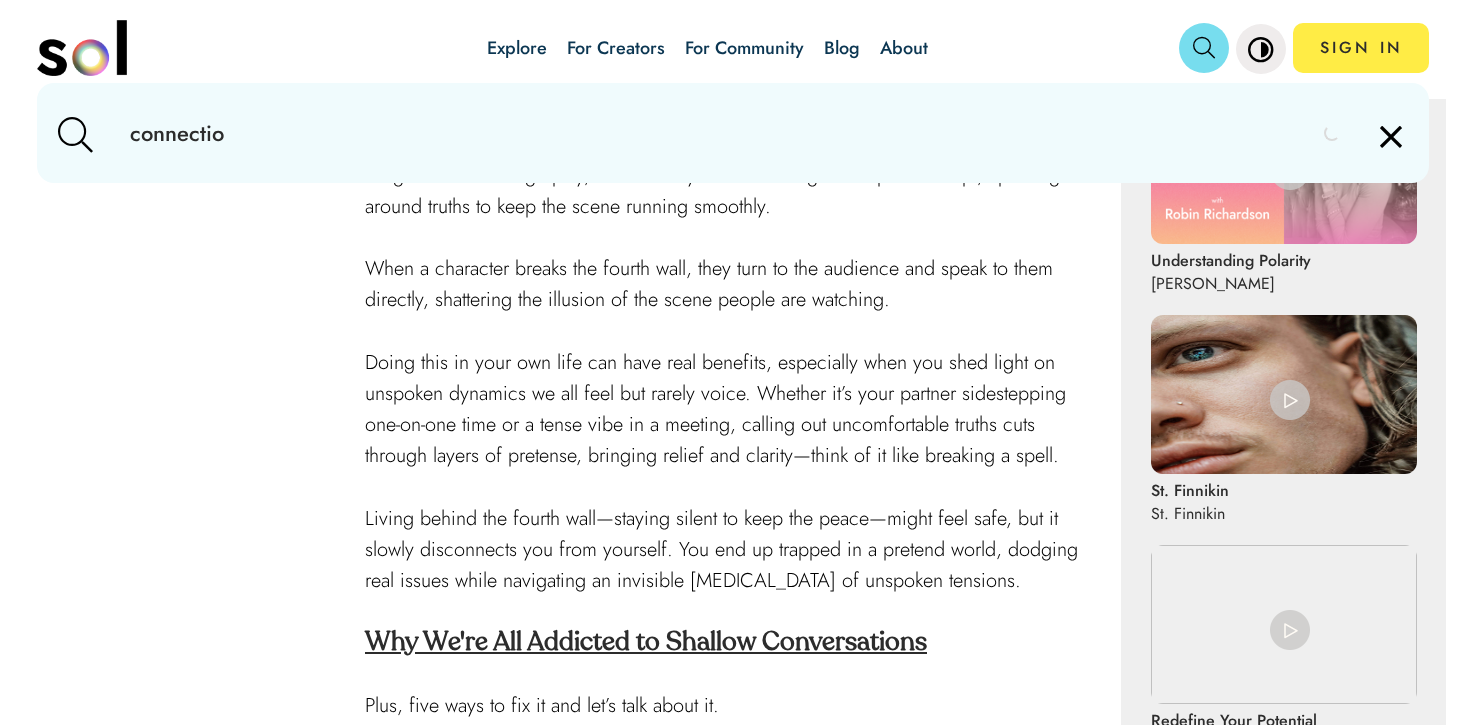 type on "connection" 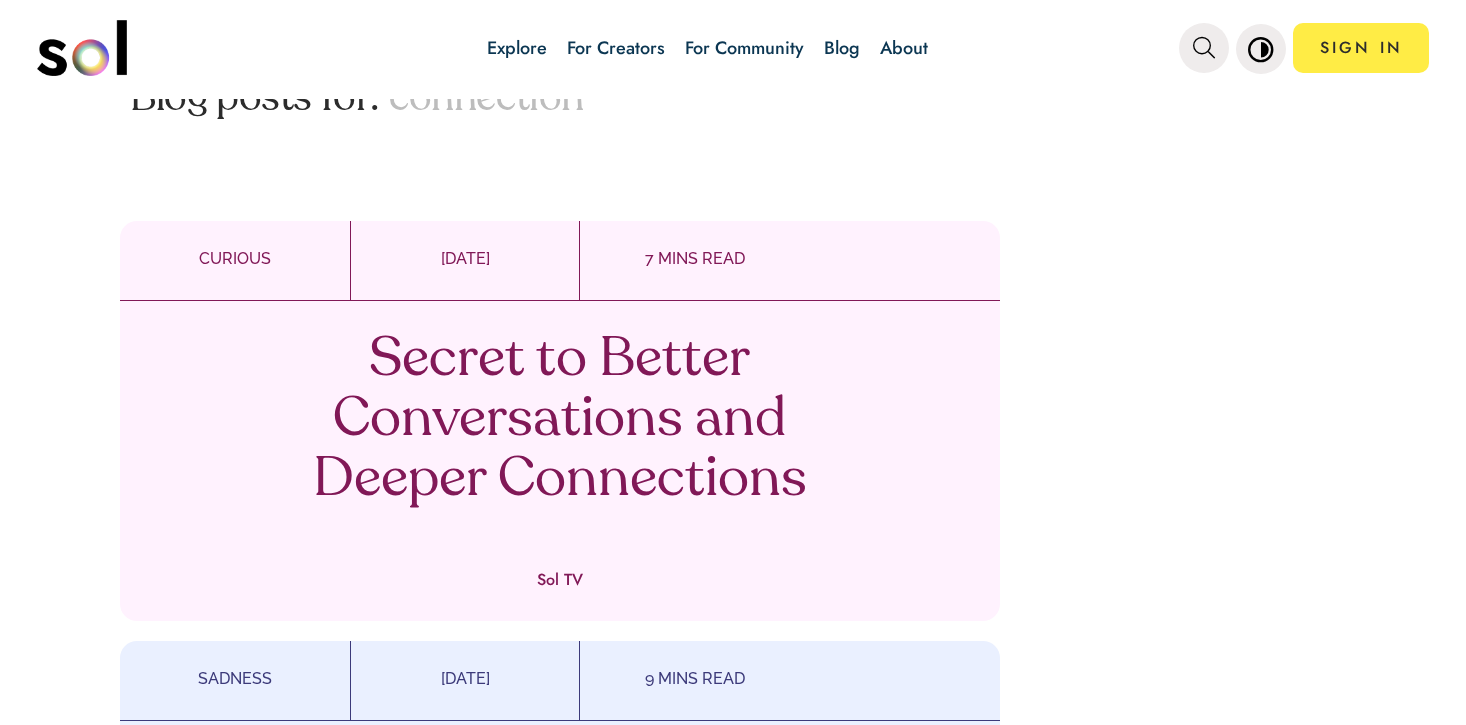 scroll, scrollTop: 1627, scrollLeft: 0, axis: vertical 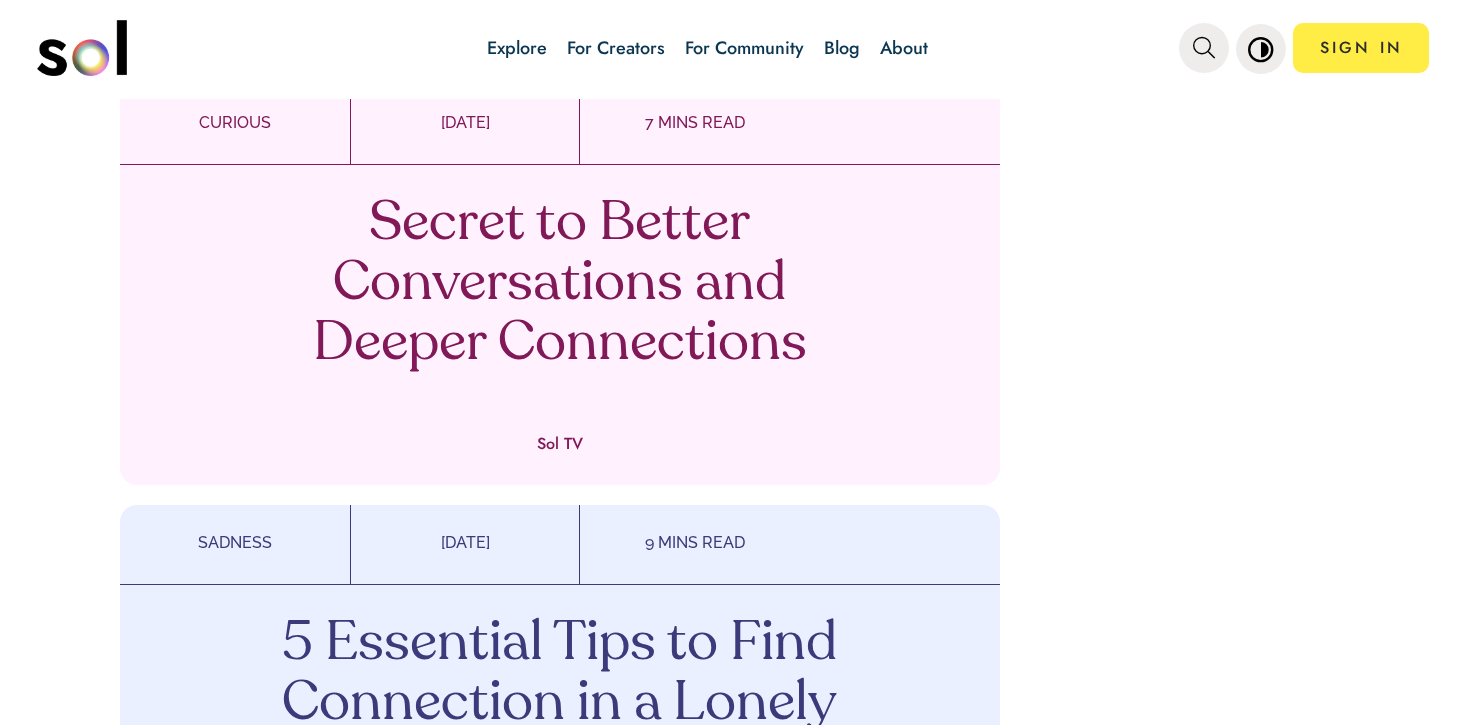 drag, startPoint x: 691, startPoint y: 296, endPoint x: 671, endPoint y: 4, distance: 292.68414 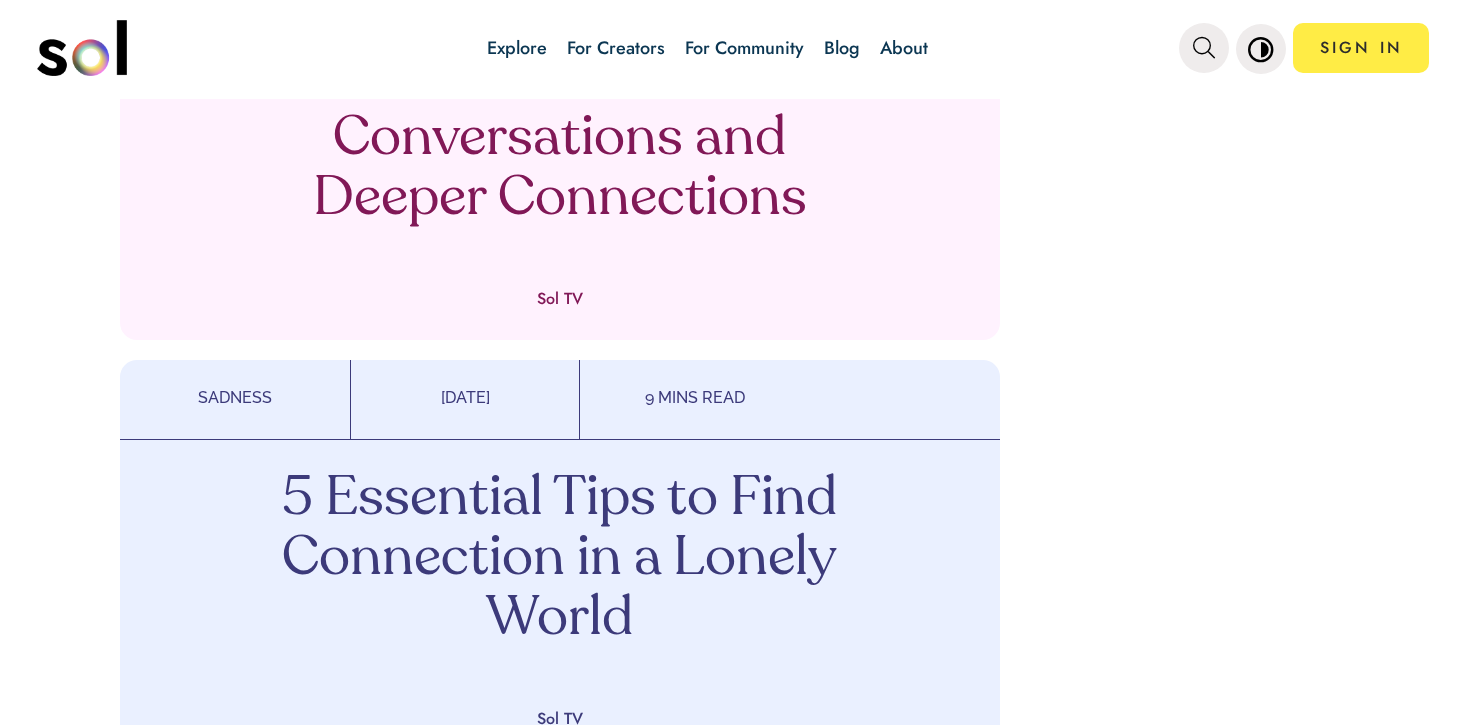 scroll, scrollTop: 1877, scrollLeft: 0, axis: vertical 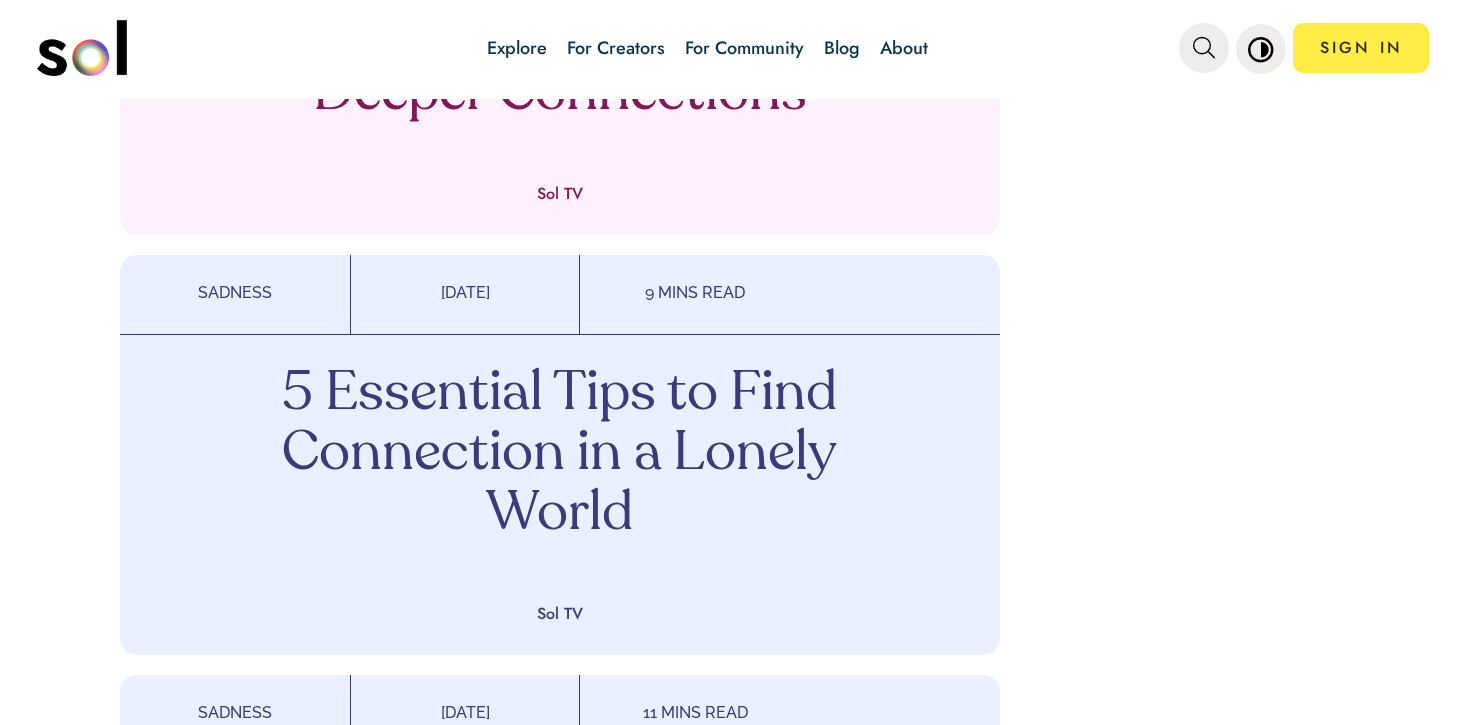 click on "5 Essential Tips to Find Connection in a Lonely World" at bounding box center [560, 455] 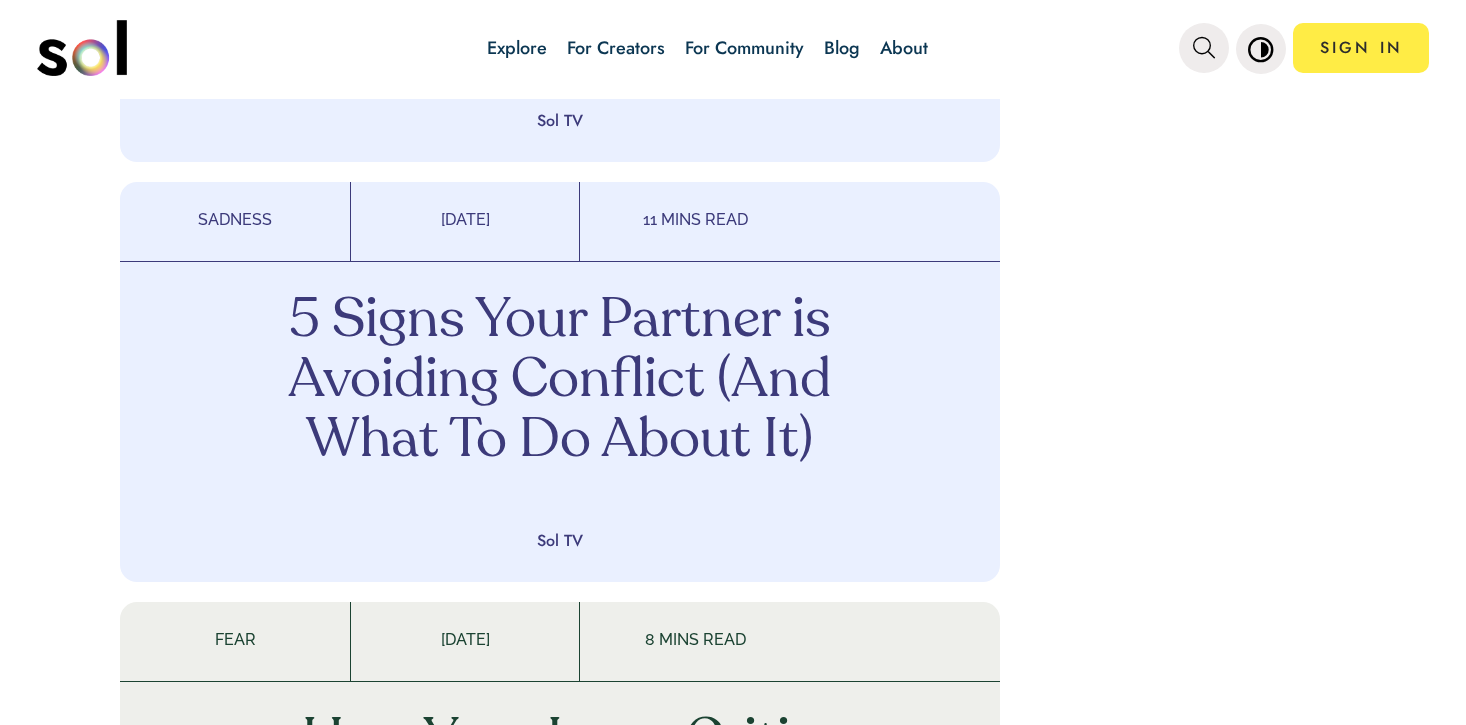 scroll, scrollTop: 2269, scrollLeft: 0, axis: vertical 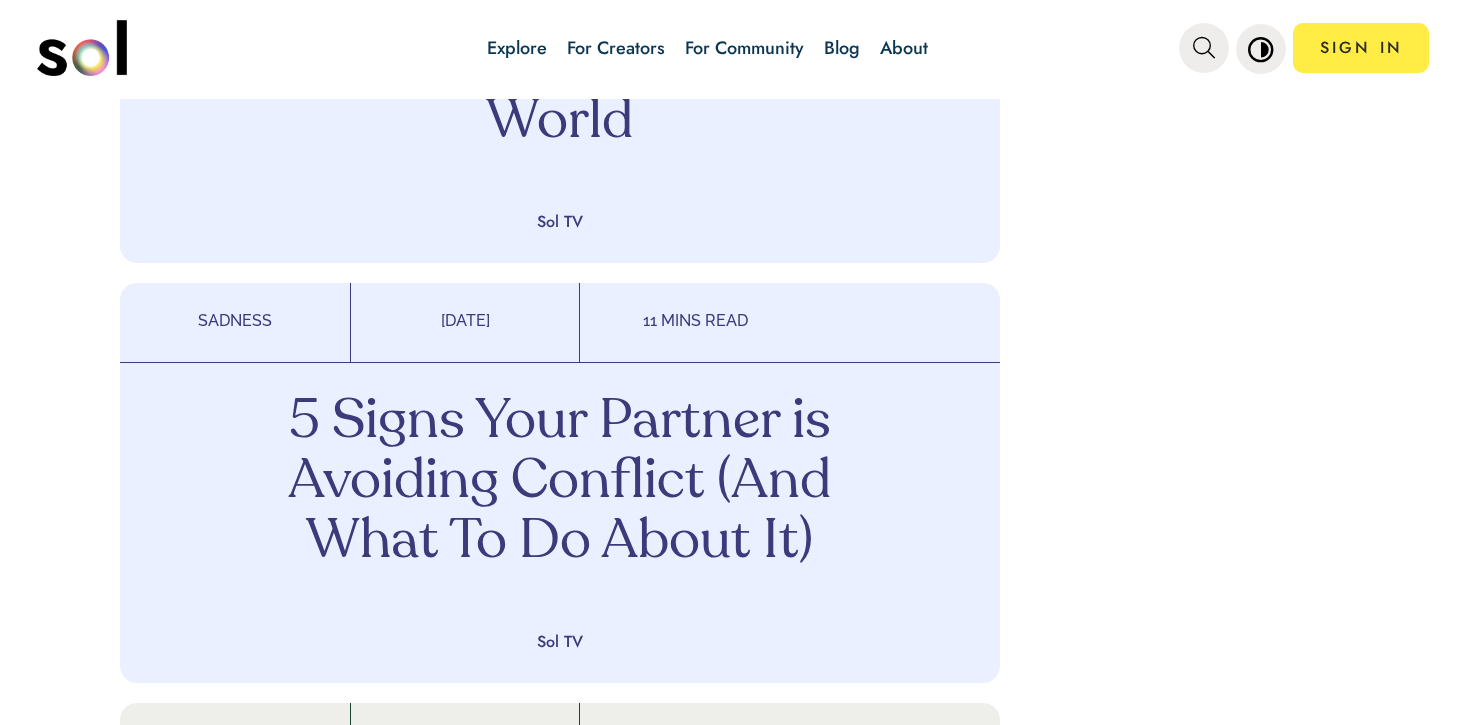 drag, startPoint x: 648, startPoint y: 432, endPoint x: 656, endPoint y: 8, distance: 424.07547 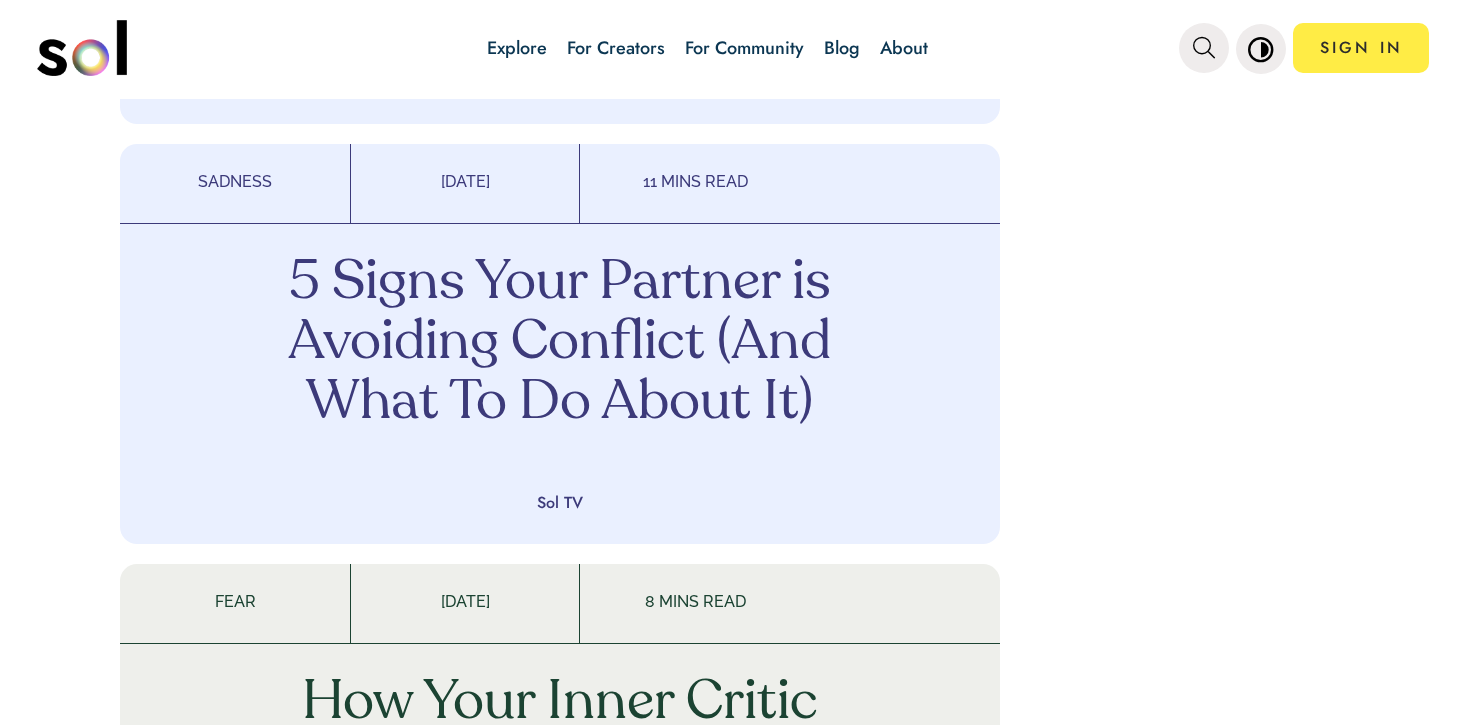 scroll, scrollTop: 2448, scrollLeft: 0, axis: vertical 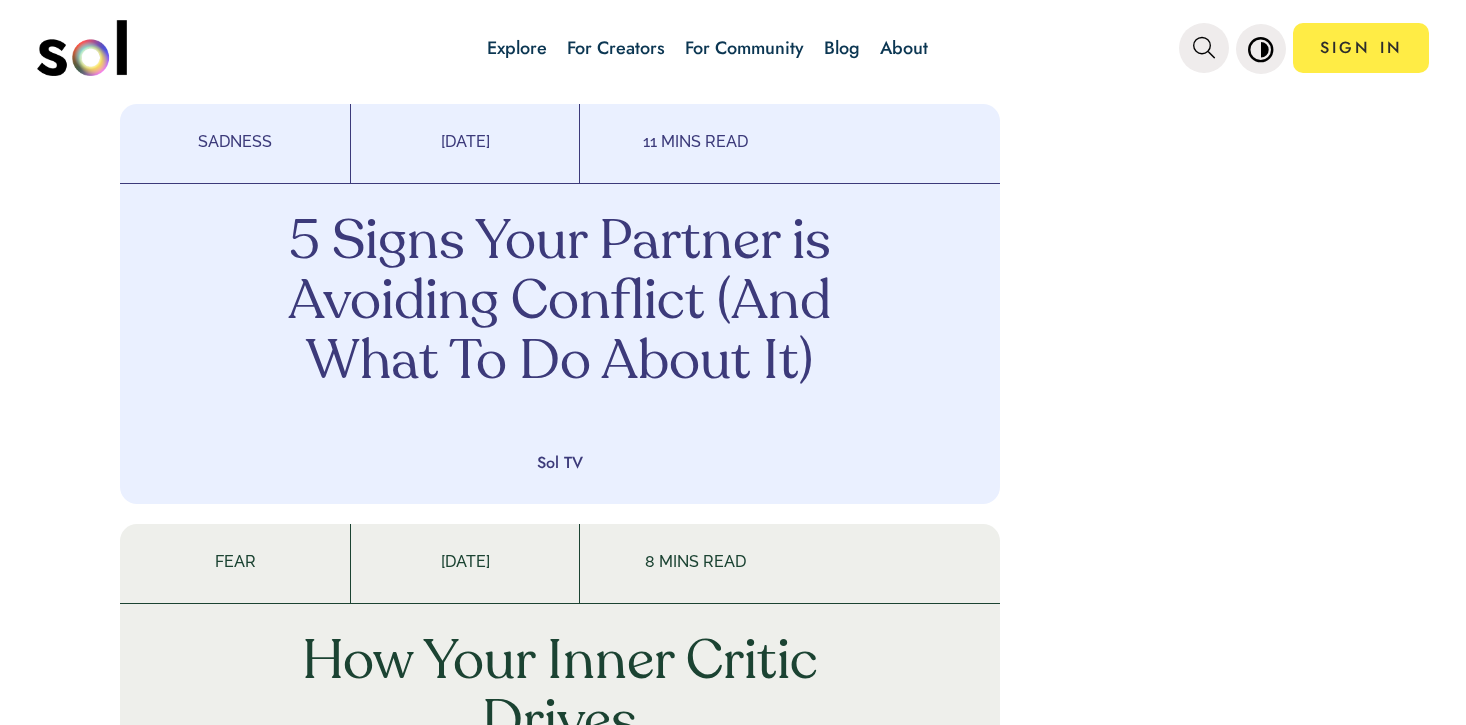 drag, startPoint x: 632, startPoint y: 331, endPoint x: 640, endPoint y: 4, distance: 327.09784 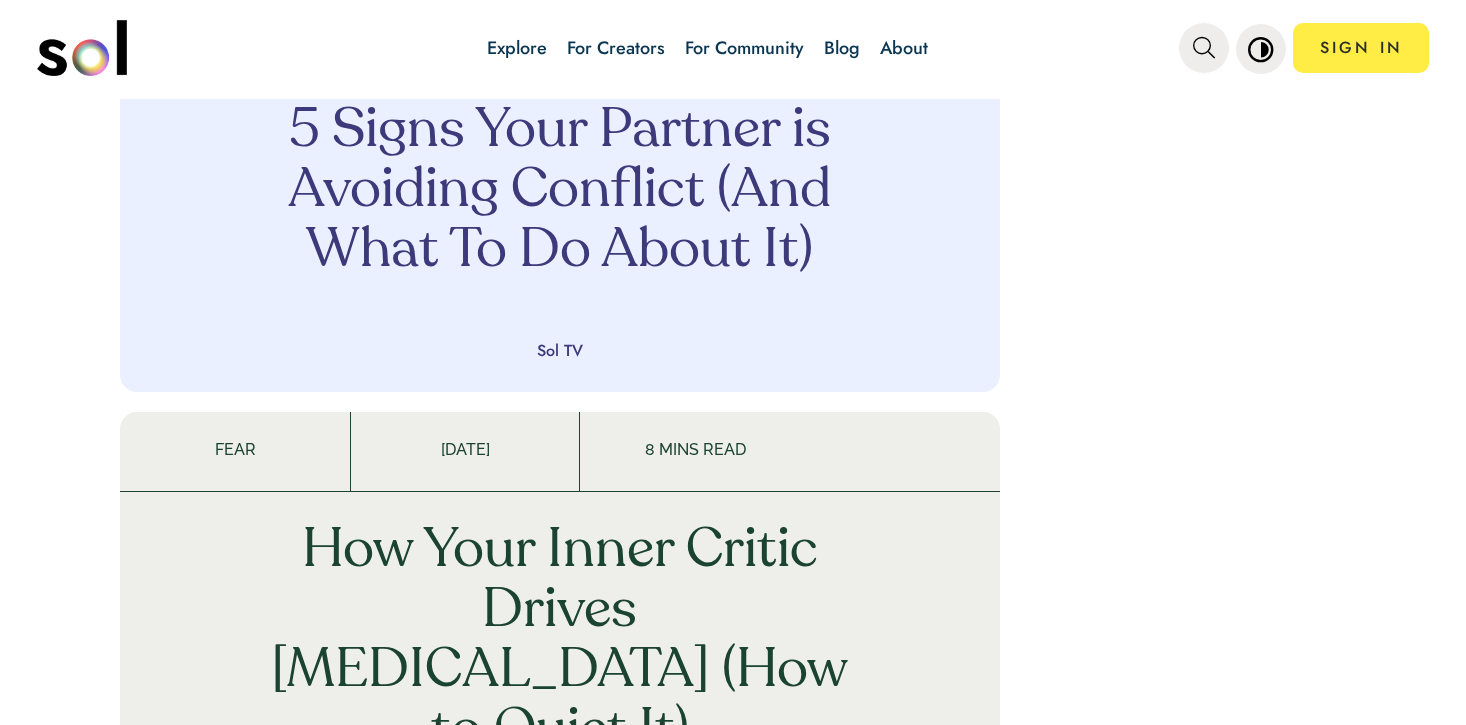 scroll, scrollTop: 2924, scrollLeft: 0, axis: vertical 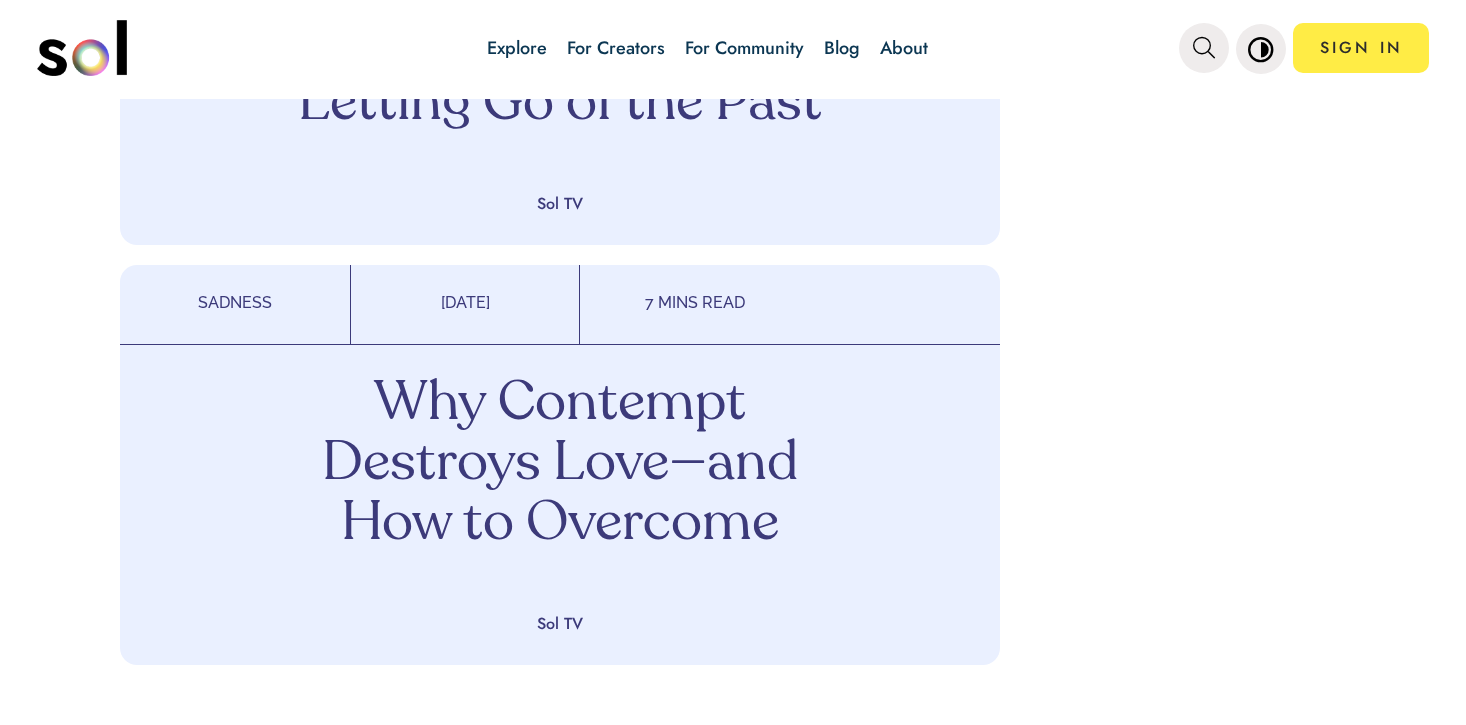 drag, startPoint x: 674, startPoint y: 436, endPoint x: 616, endPoint y: 205, distance: 238.1701 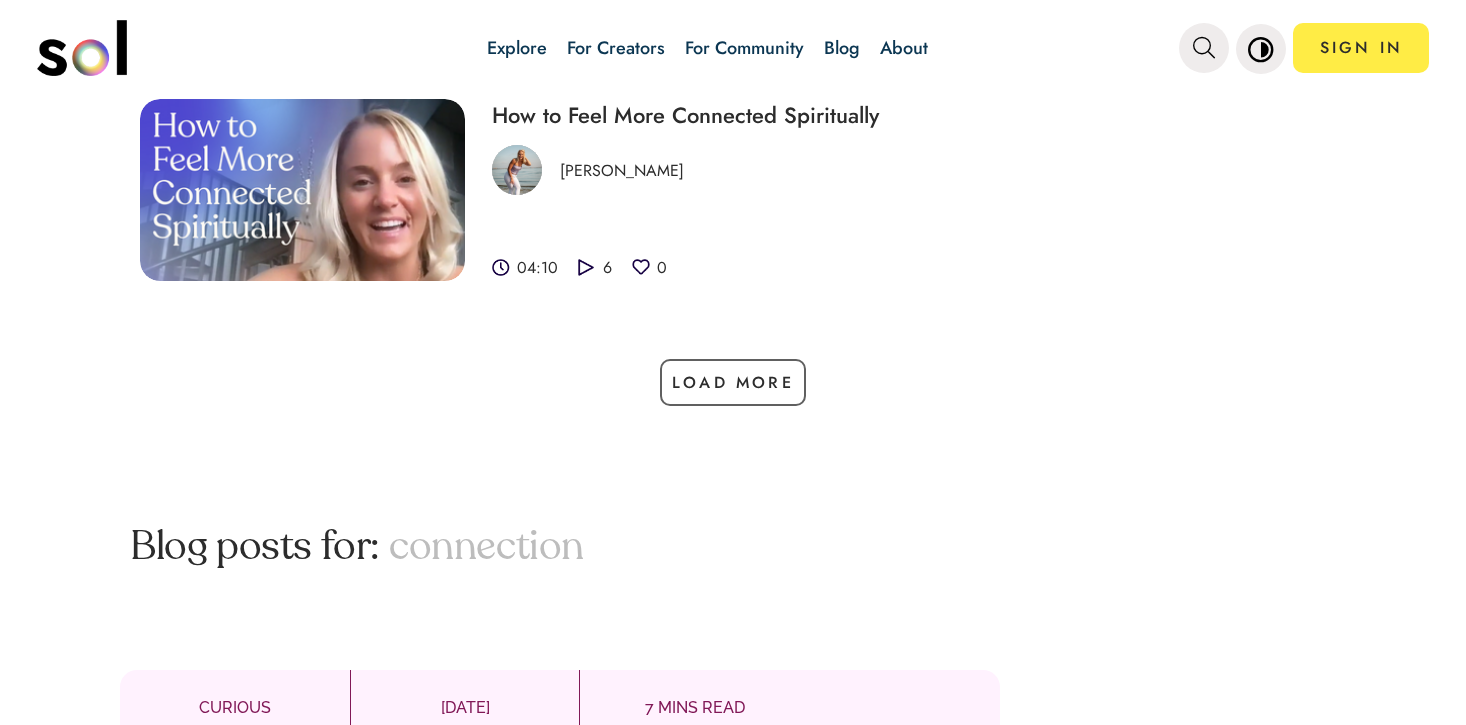 click on "Blog" at bounding box center (842, 48) 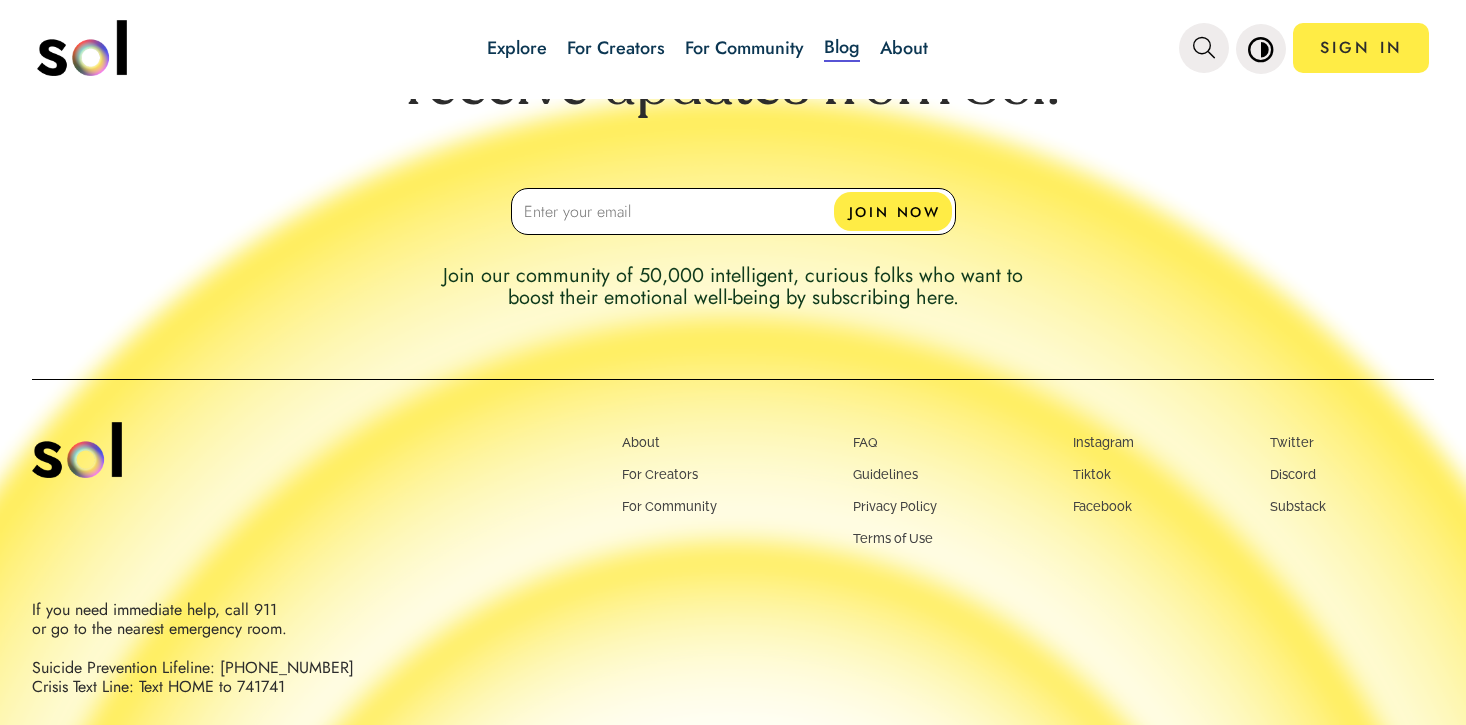 scroll, scrollTop: 0, scrollLeft: 0, axis: both 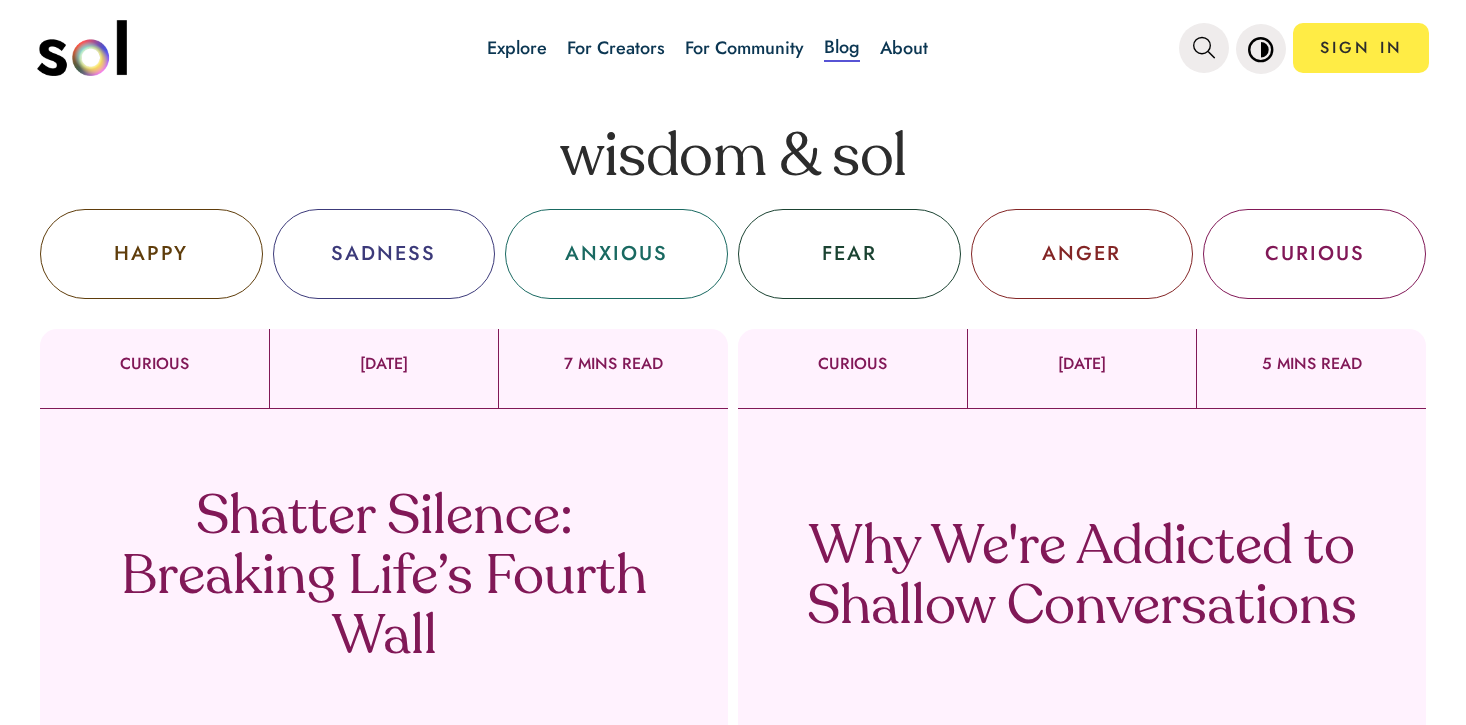 click on "Why We're Addicted to Shallow Conversations" at bounding box center (1082, 579) 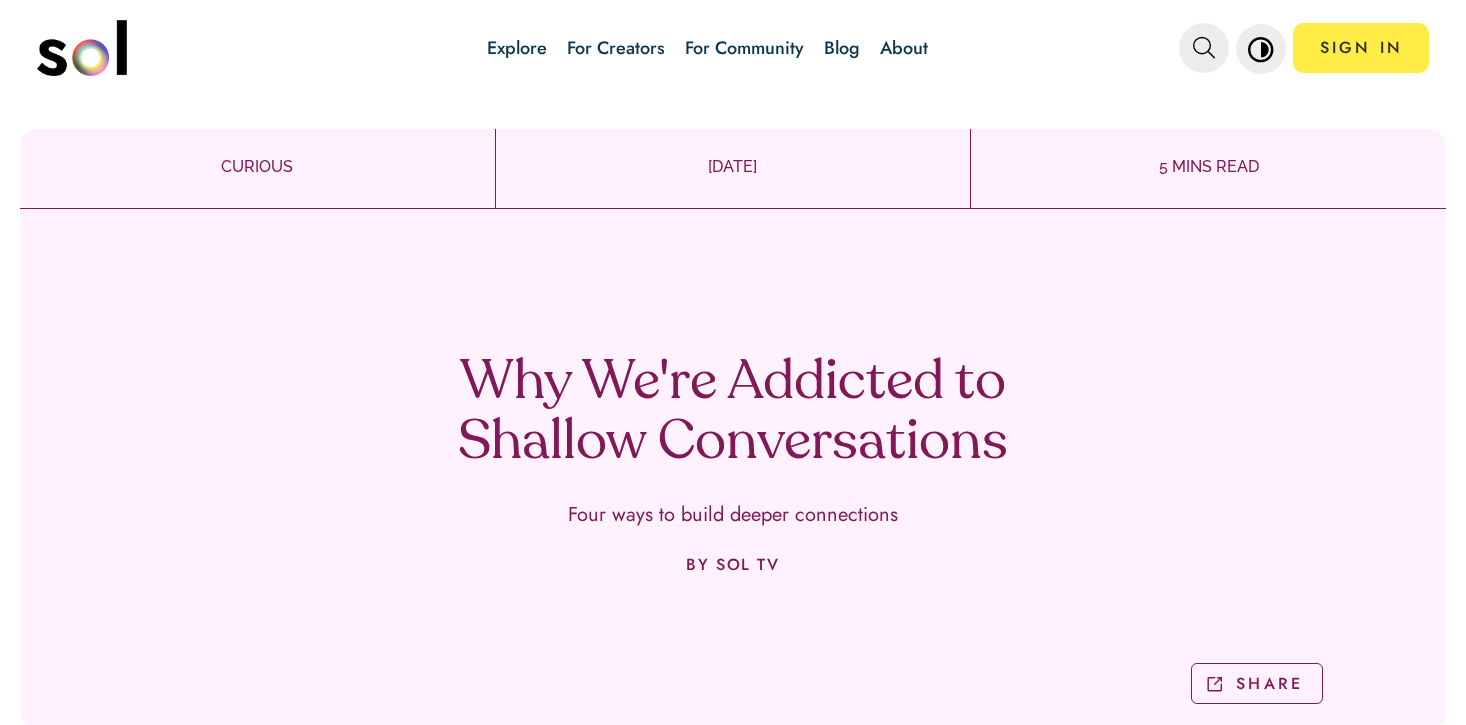 click on "Why We're Addicted to Shallow Conversations Four ways to build deeper connections
BY SOL TV SHARE SHARE" at bounding box center (733, 506) 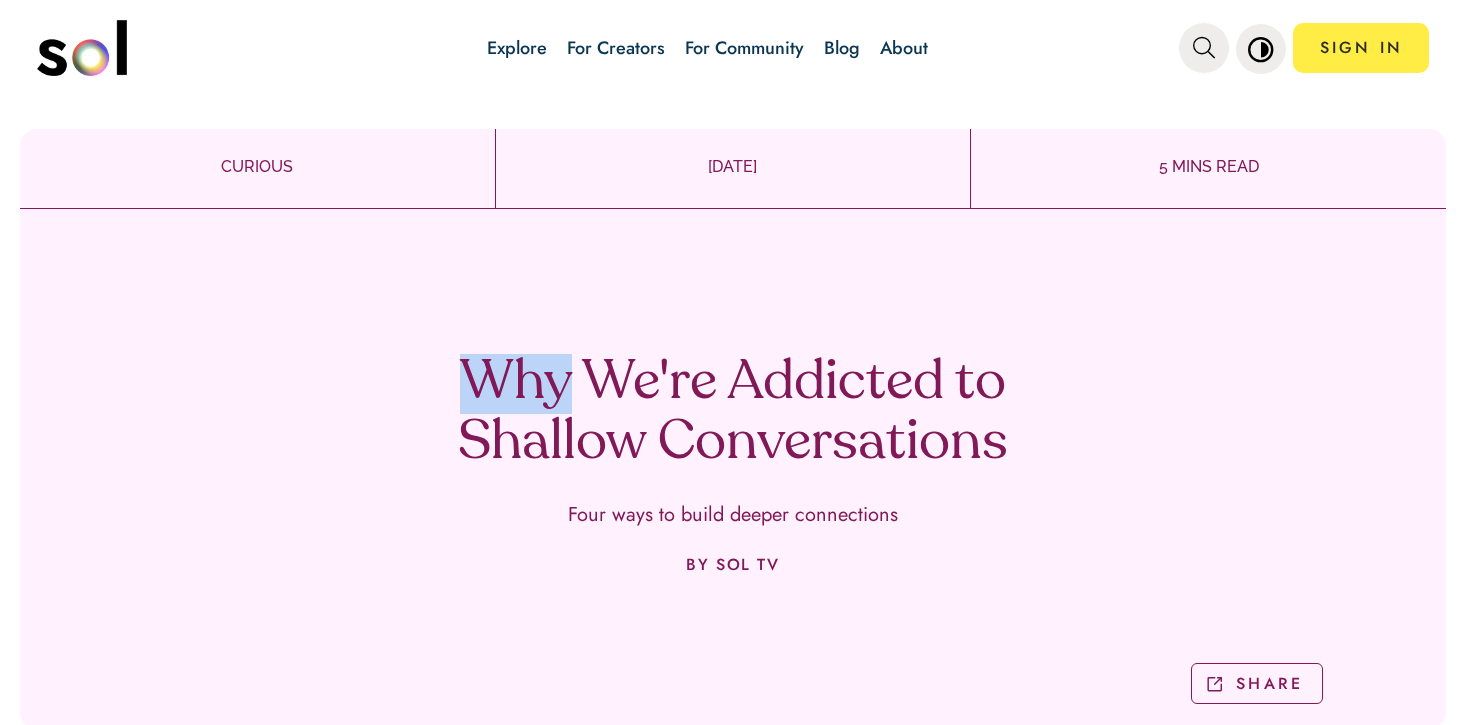 click on "Why We're Addicted to Shallow Conversations Four ways to build deeper connections
BY SOL TV SHARE SHARE" at bounding box center [733, 506] 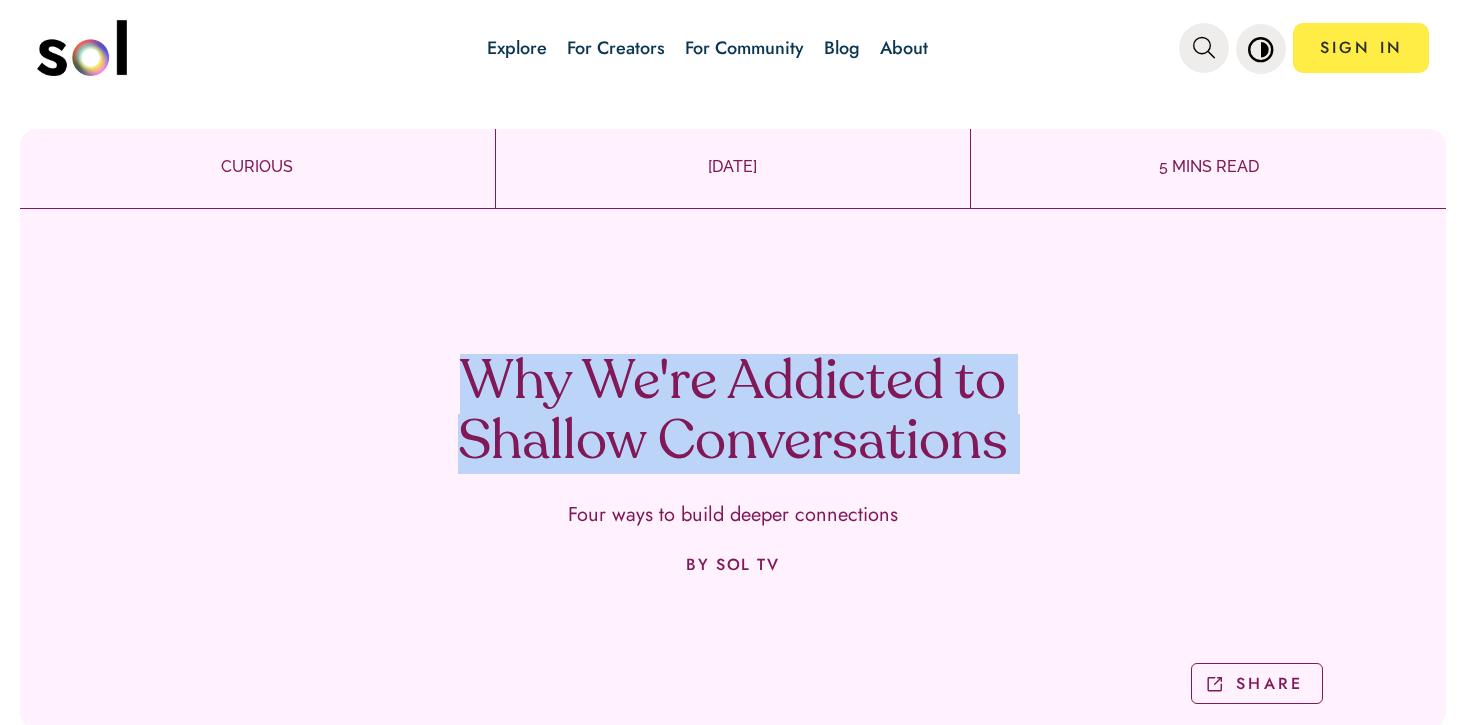 click on "Why We're Addicted to Shallow Conversations Four ways to build deeper connections
BY SOL TV SHARE SHARE" at bounding box center [733, 506] 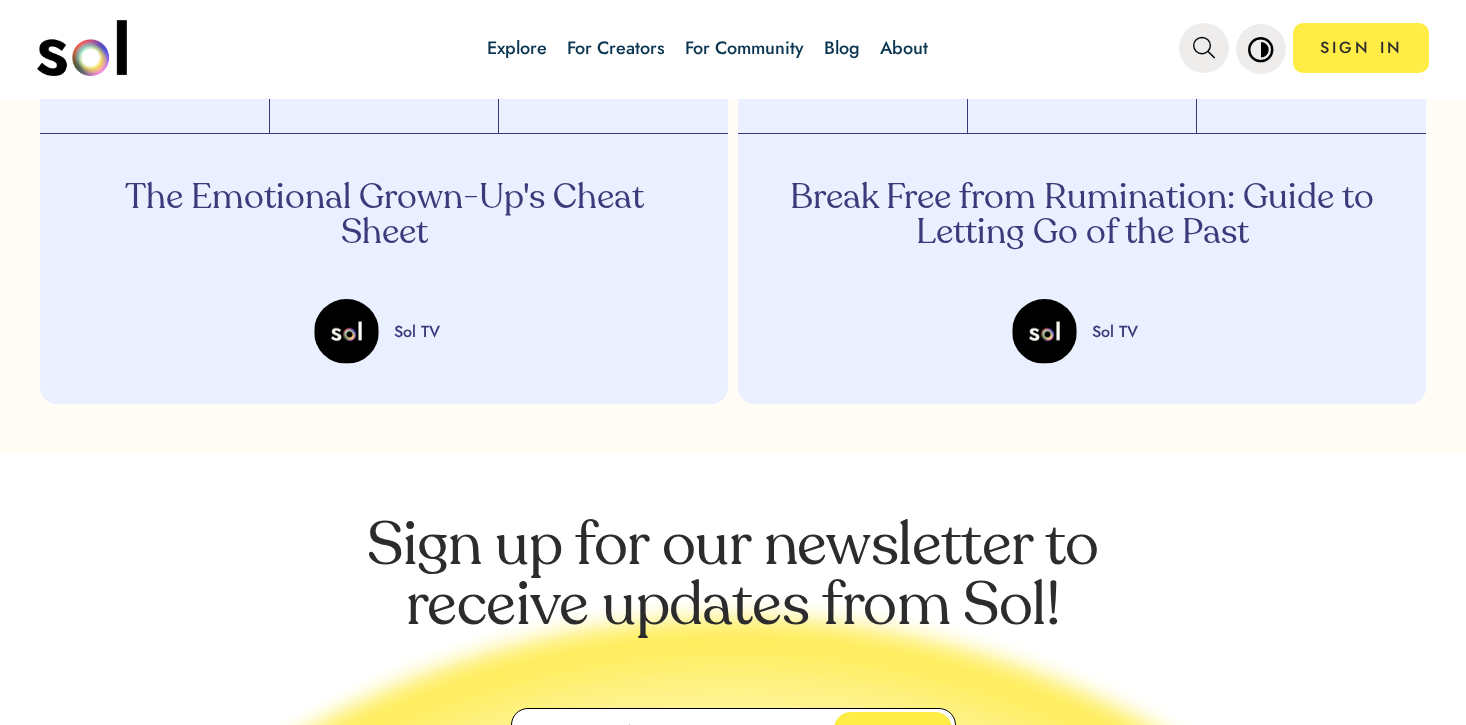 scroll, scrollTop: 2594, scrollLeft: 0, axis: vertical 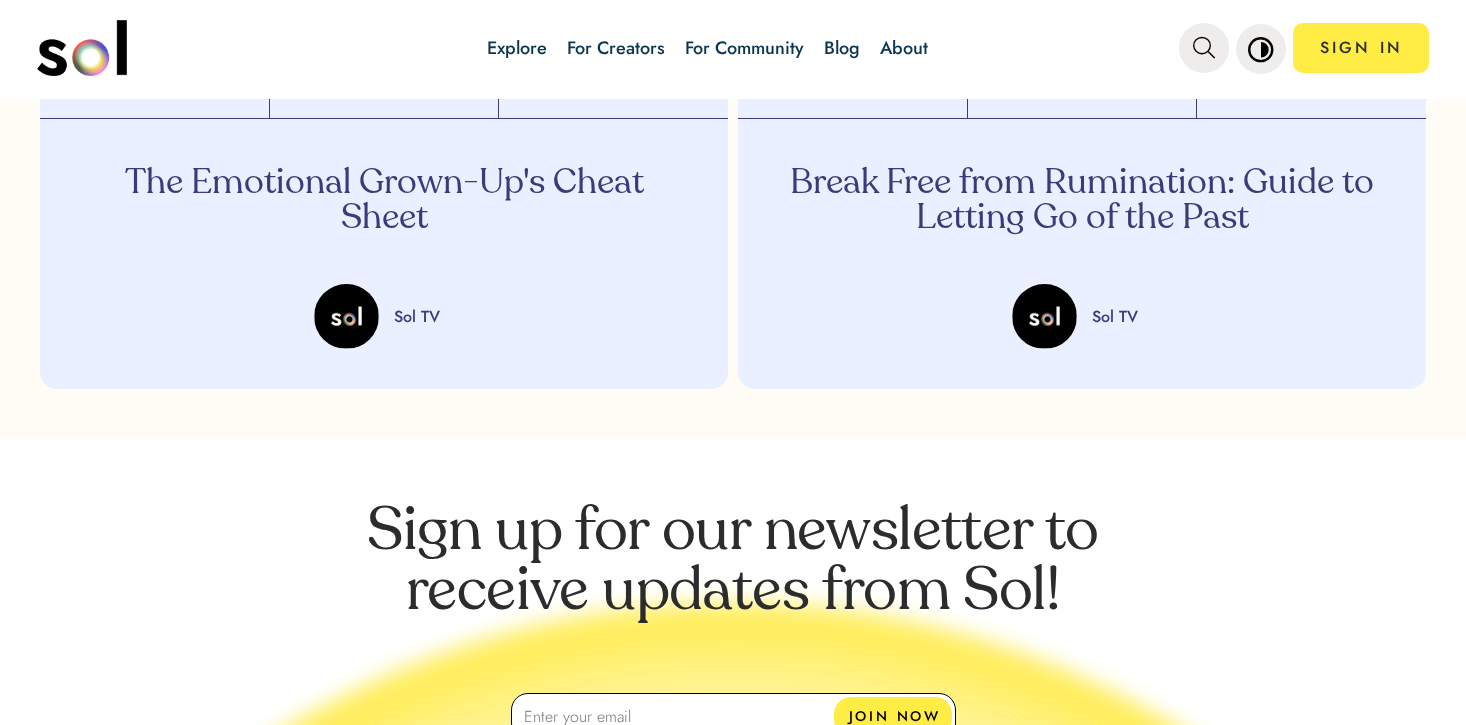click on "Blog" at bounding box center (842, 48) 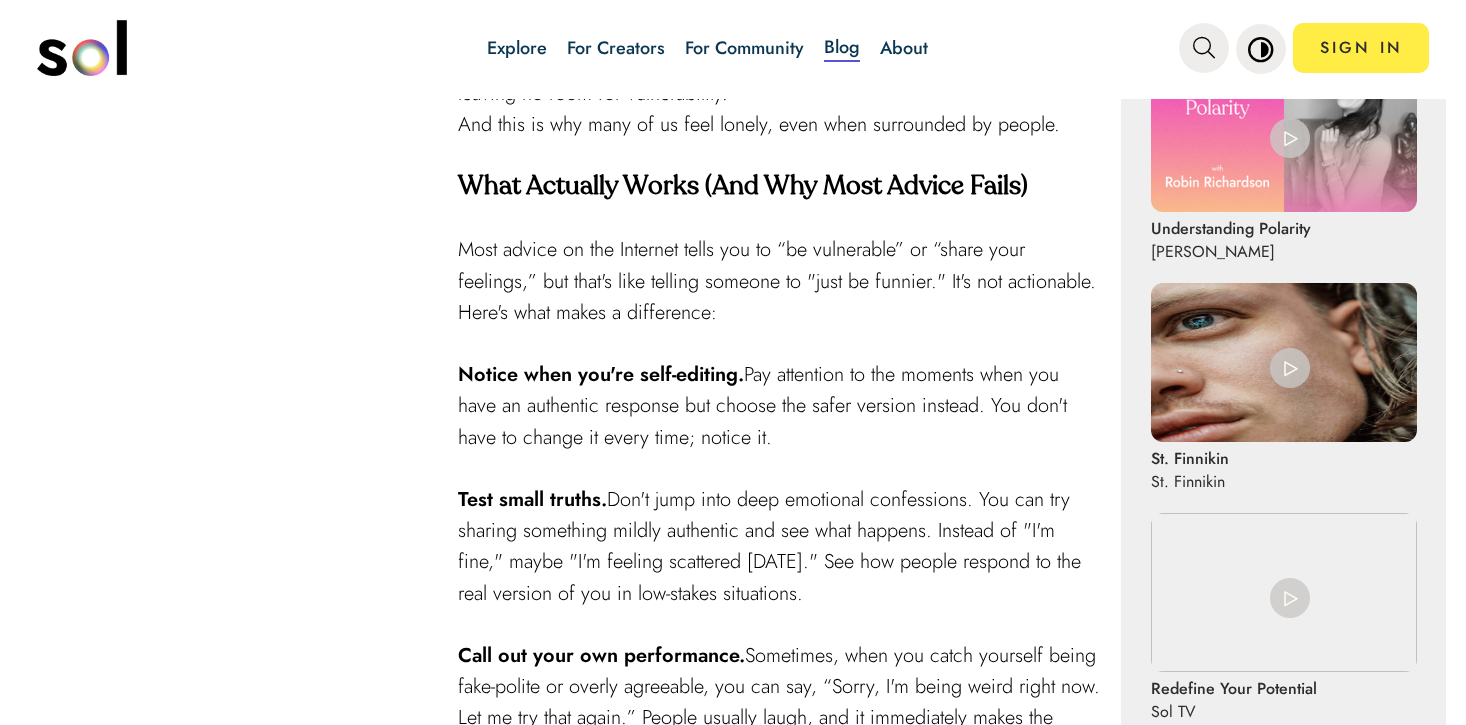 scroll, scrollTop: 466, scrollLeft: 0, axis: vertical 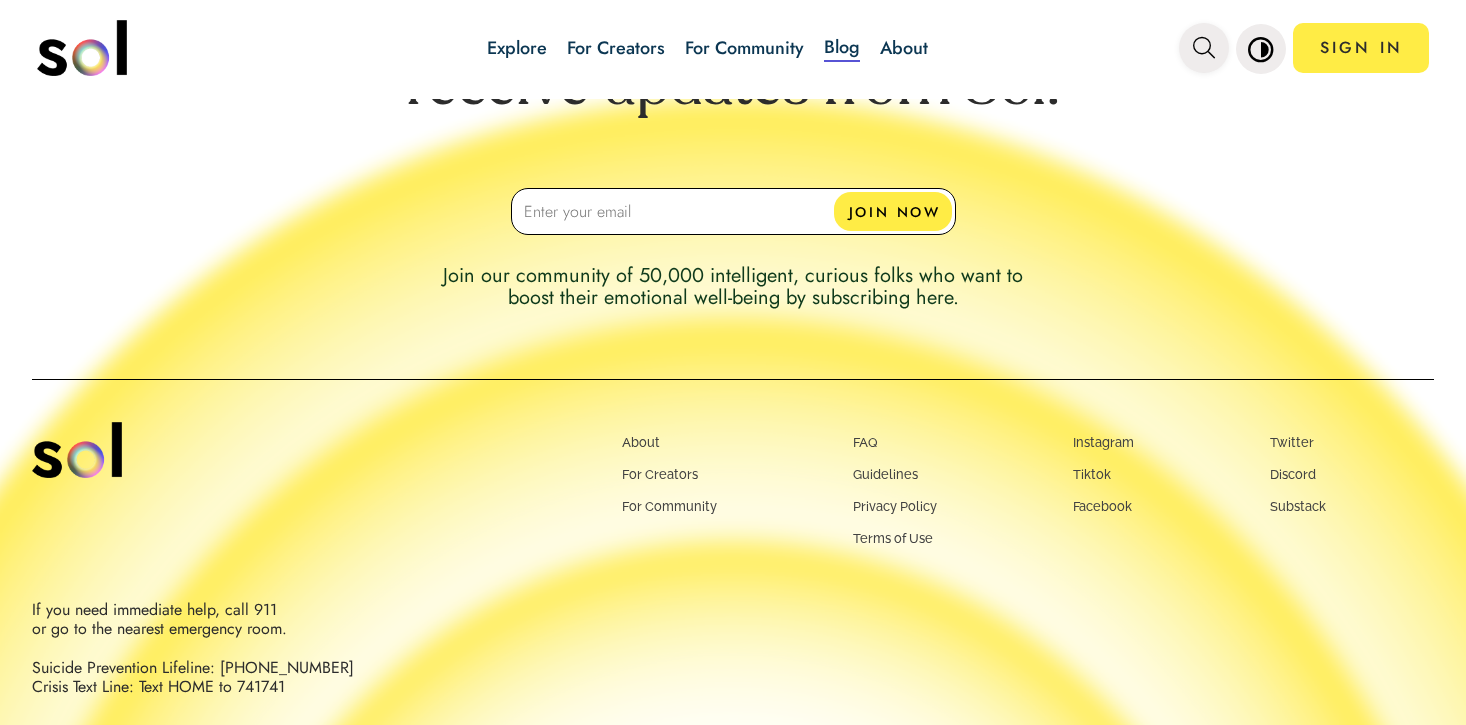 click at bounding box center [1204, 48] 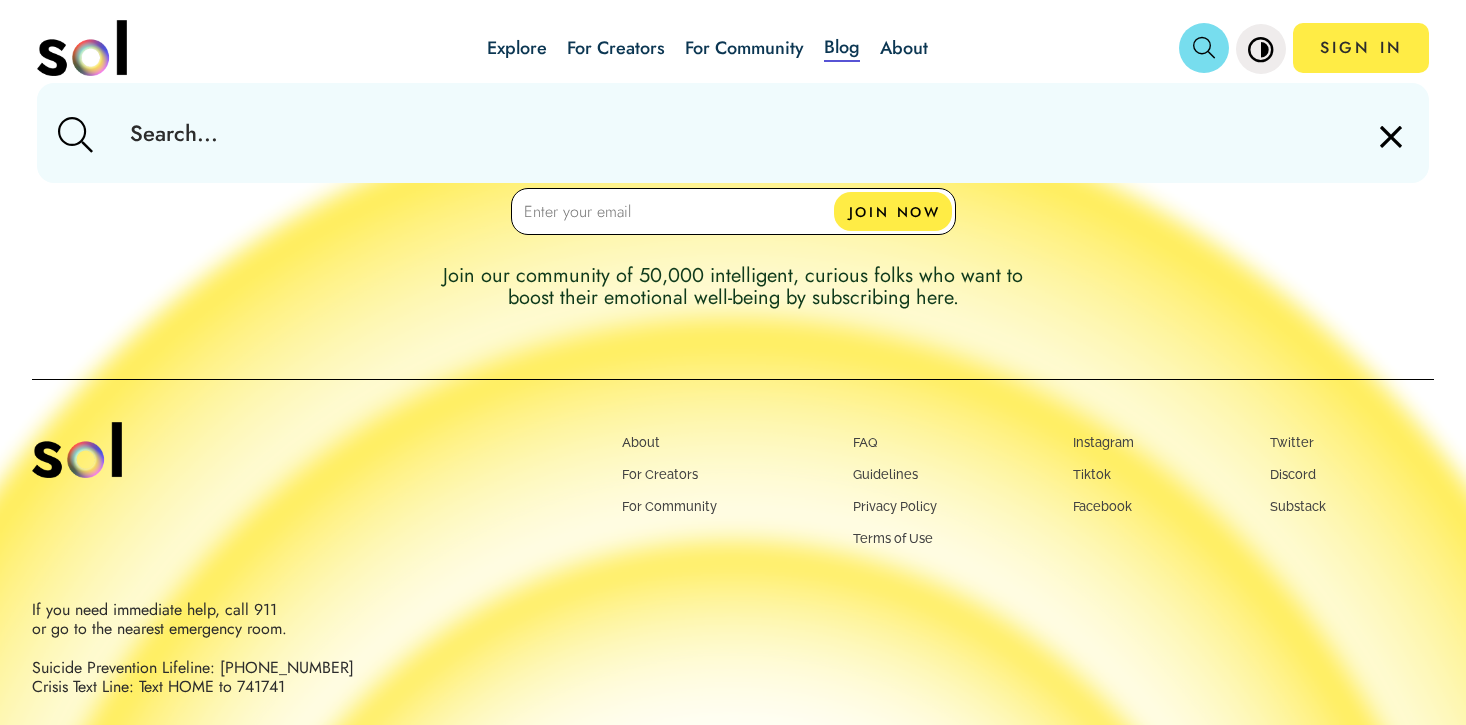 click at bounding box center [733, 133] 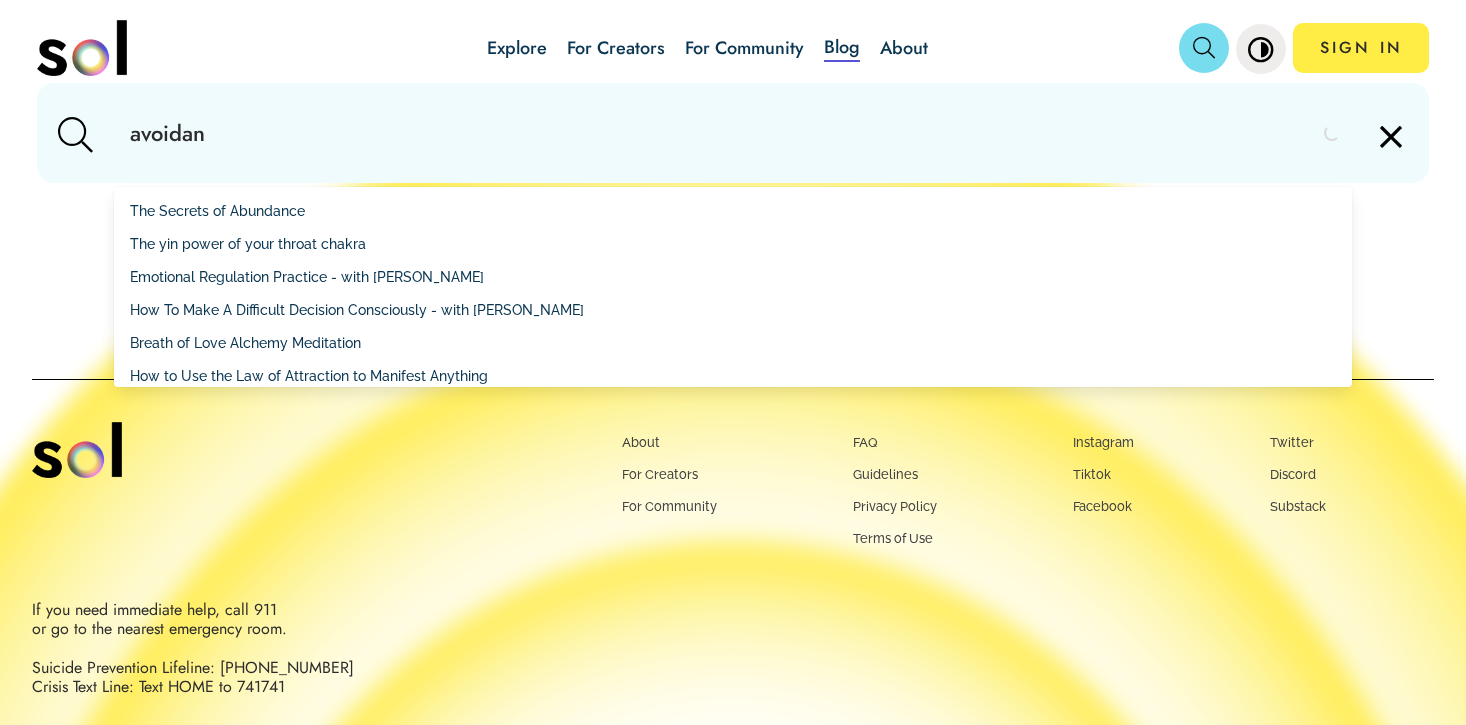 type on "avoidant" 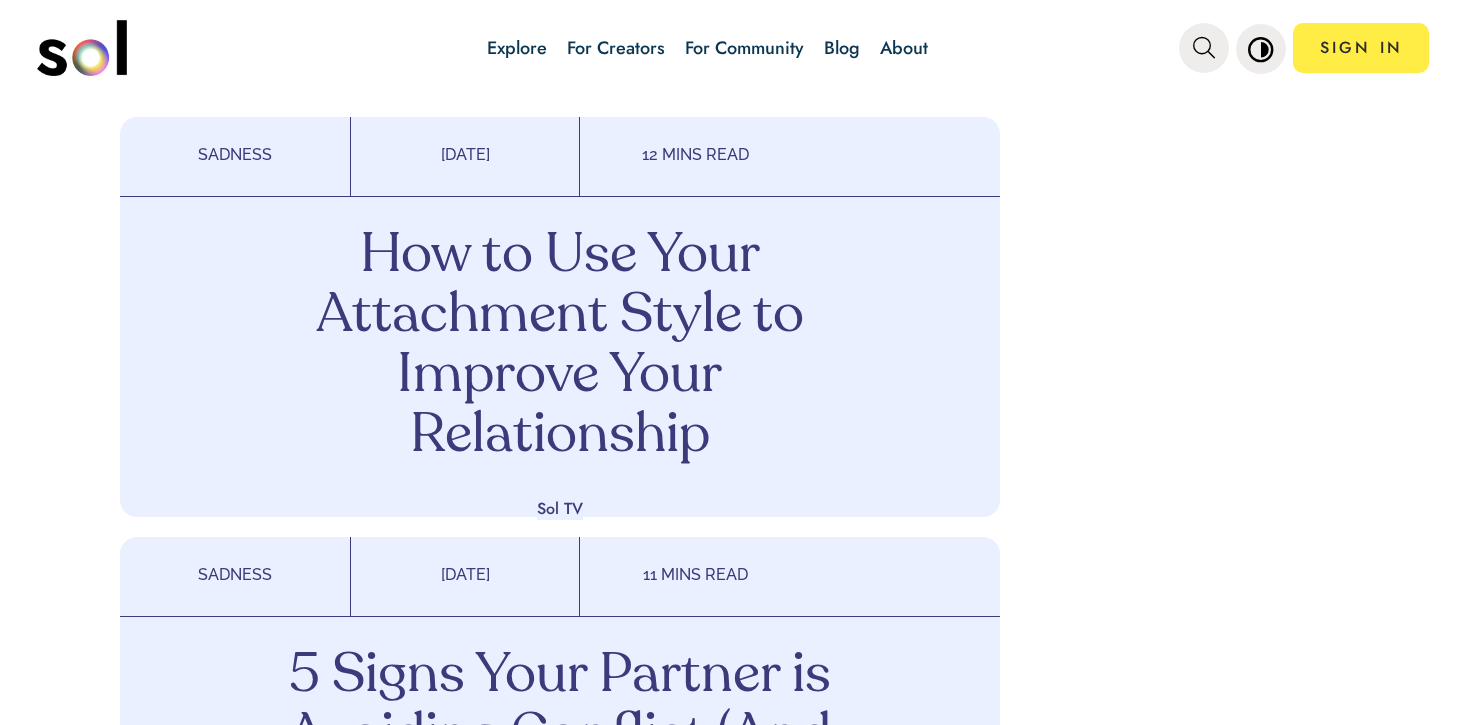 scroll, scrollTop: 2100, scrollLeft: 0, axis: vertical 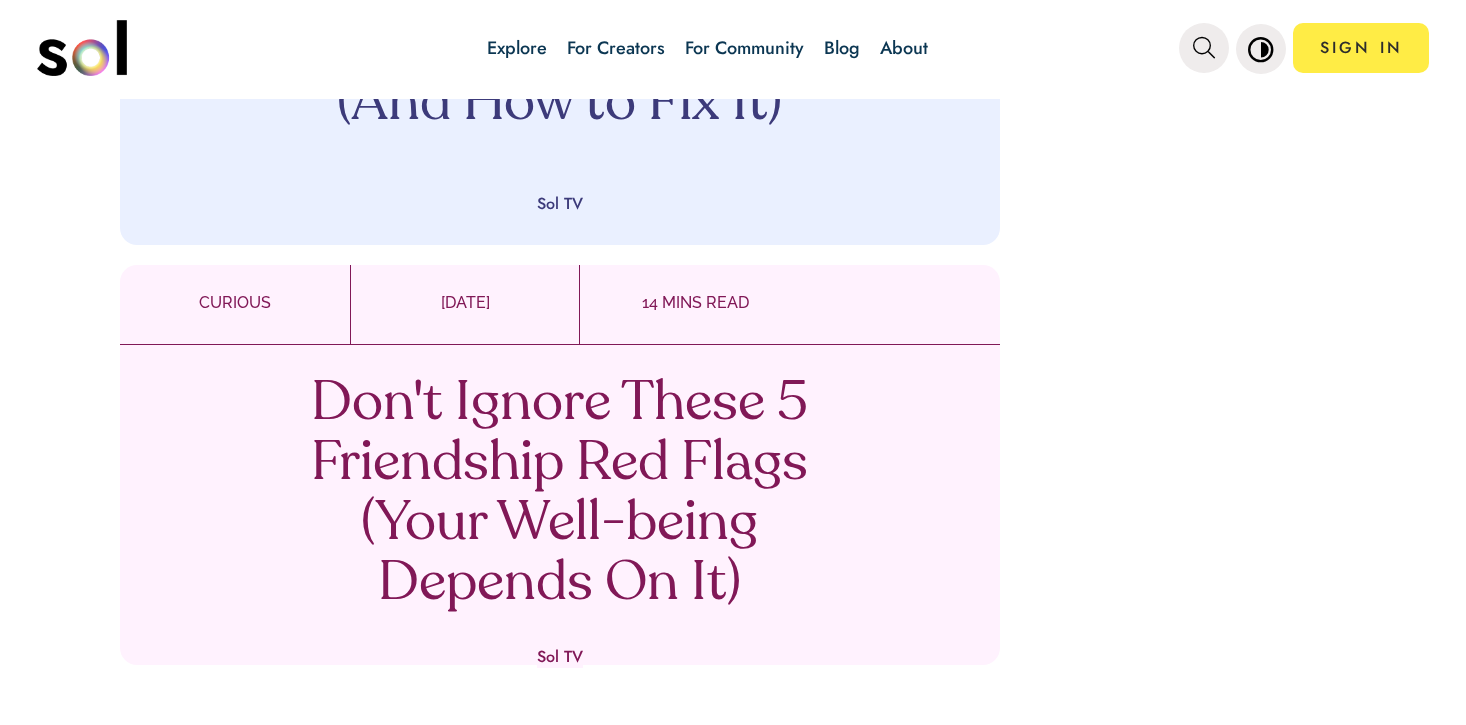 click on "Don't Ignore These 5 Friendship Red Flags (Your Well-being Depends On It)" at bounding box center (560, 495) 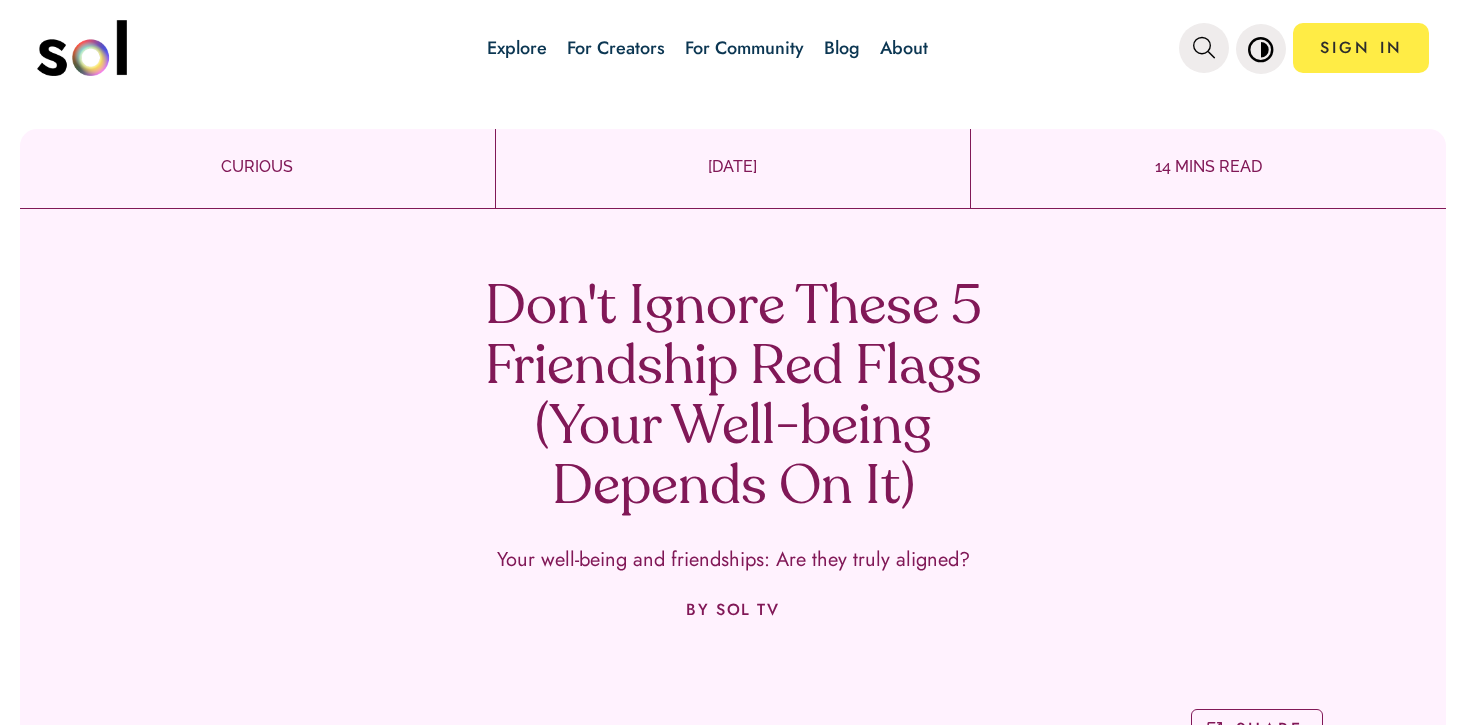click on "Don't Ignore These 5 Friendship Red Flags (Your Well-being Depends On It)" at bounding box center (733, 399) 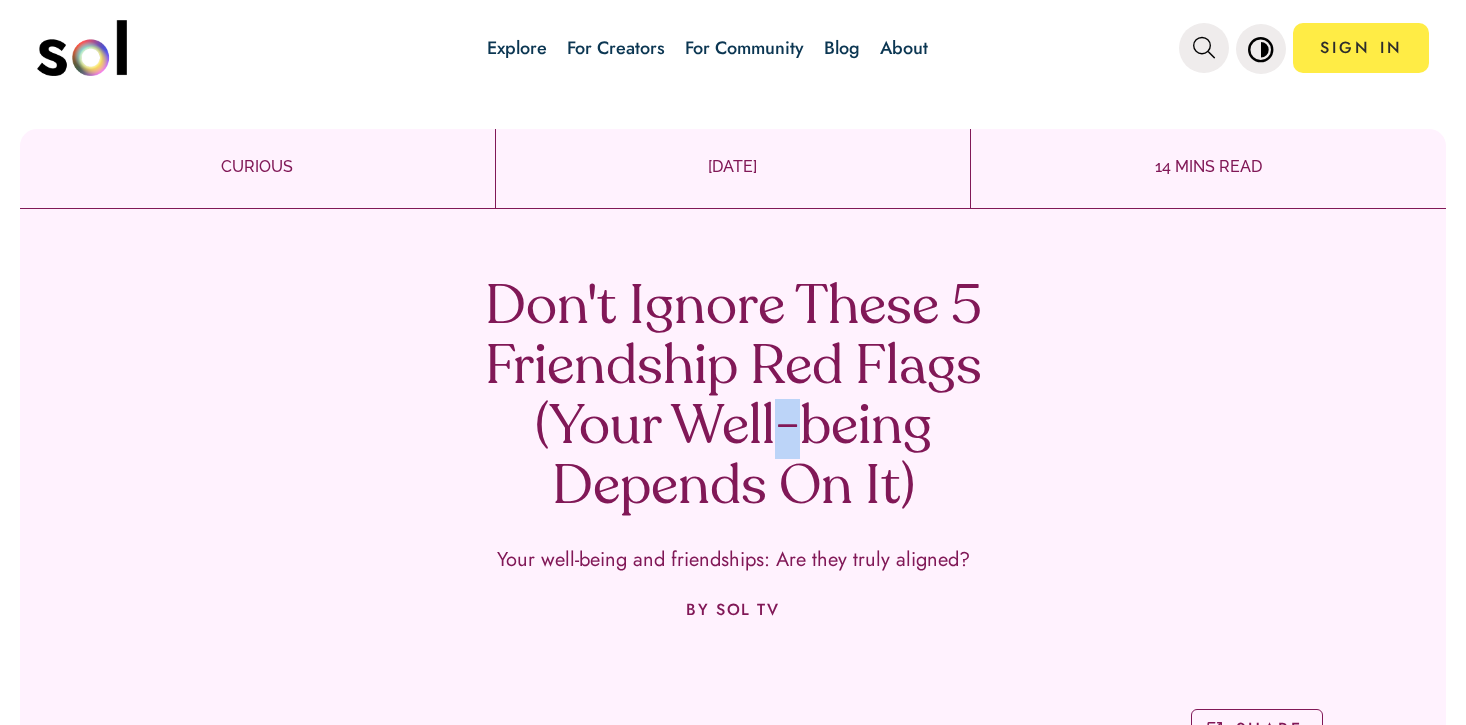 click on "Don't Ignore These 5 Friendship Red Flags (Your Well-being Depends On It)" at bounding box center [733, 399] 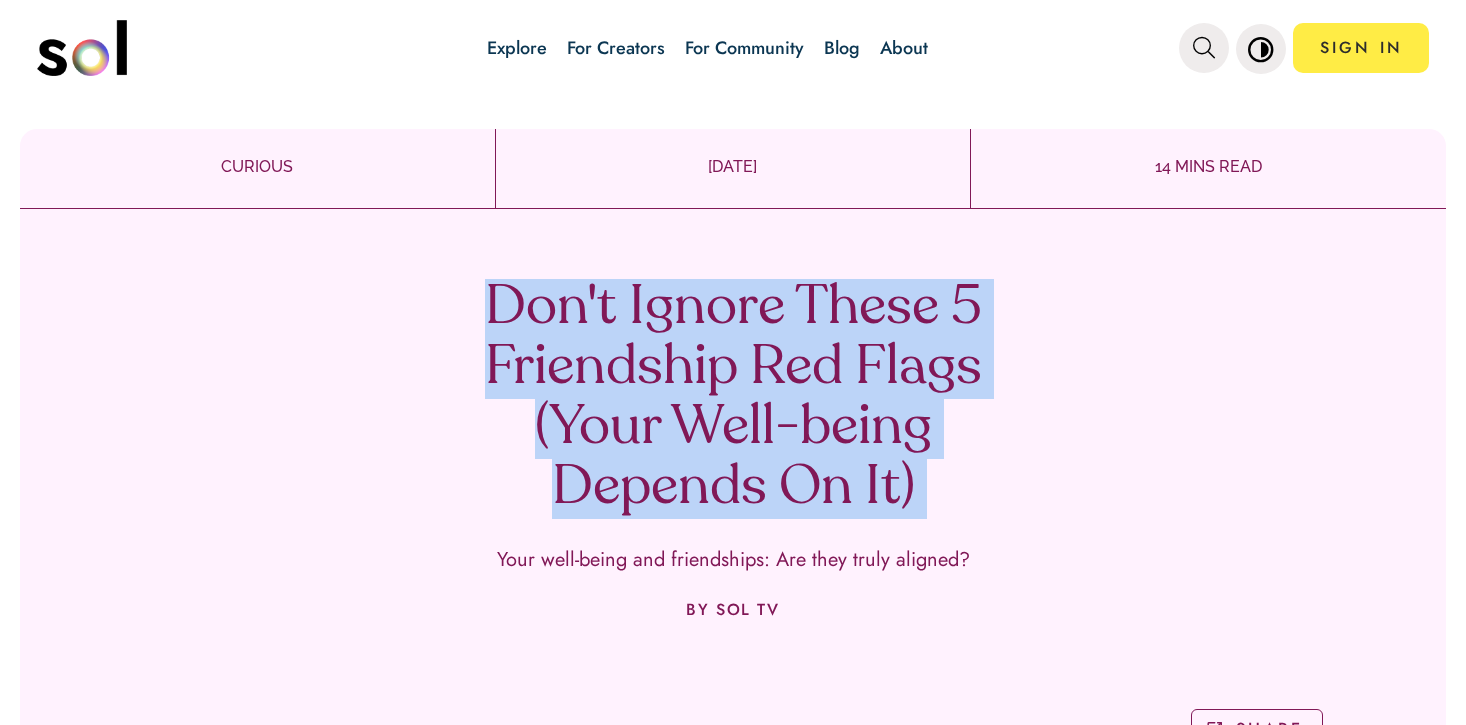 click on "Don't Ignore These 5 Friendship Red Flags (Your Well-being Depends On It)" at bounding box center [733, 399] 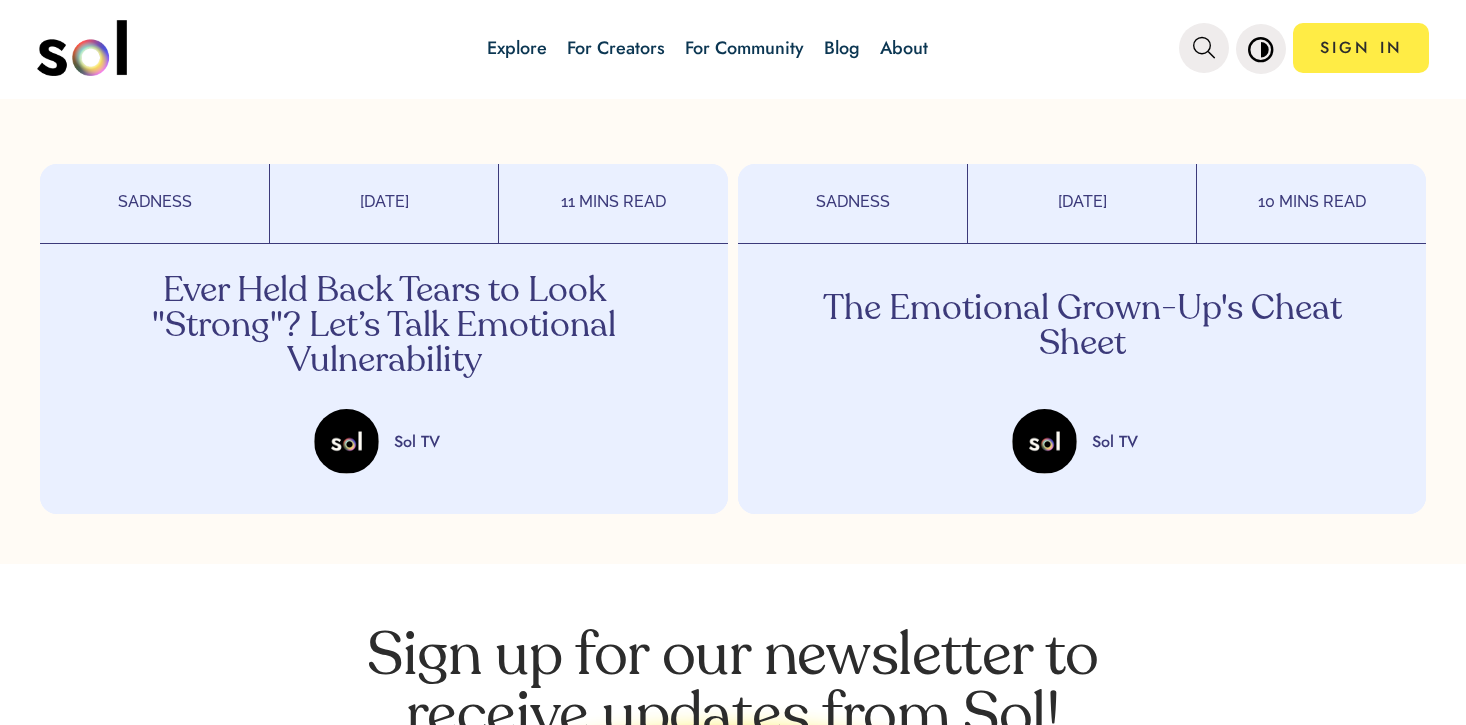 scroll, scrollTop: 6582, scrollLeft: 0, axis: vertical 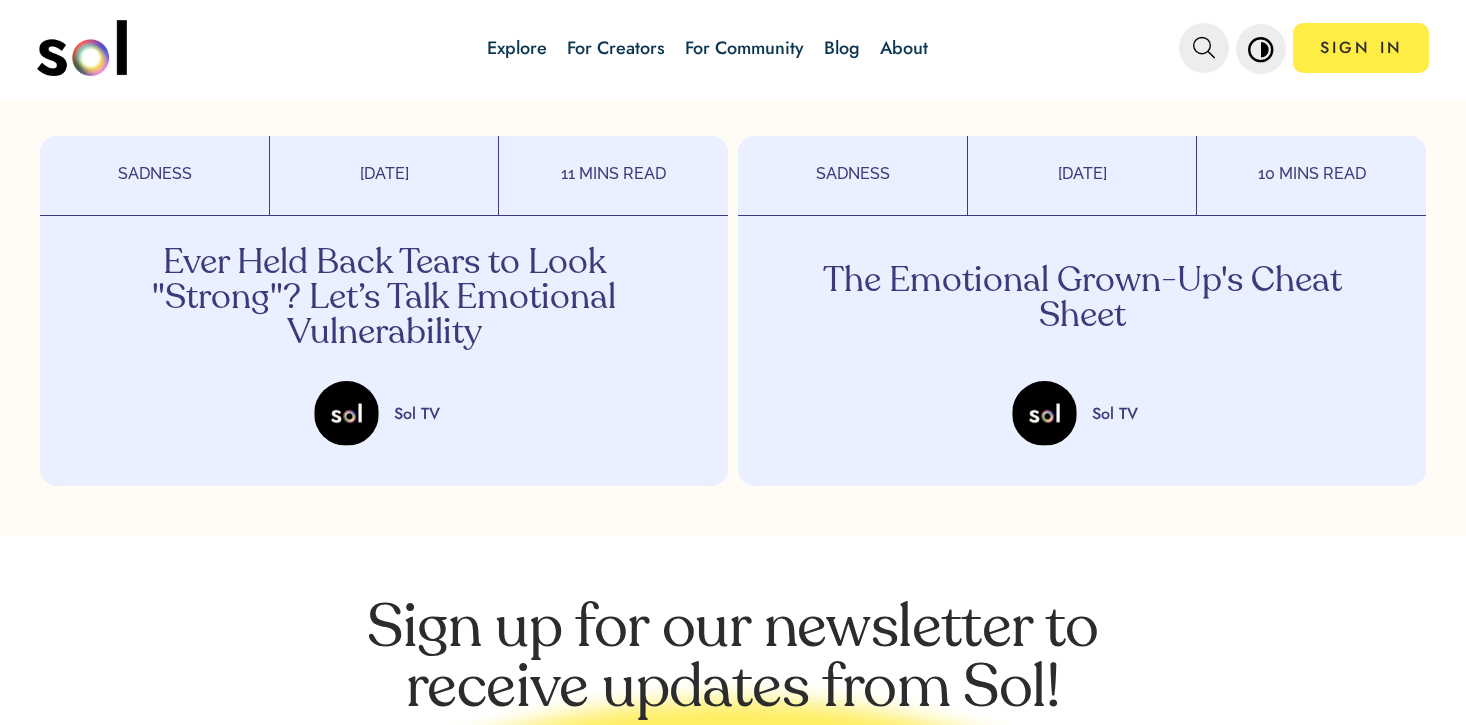 click at bounding box center [82, 48] 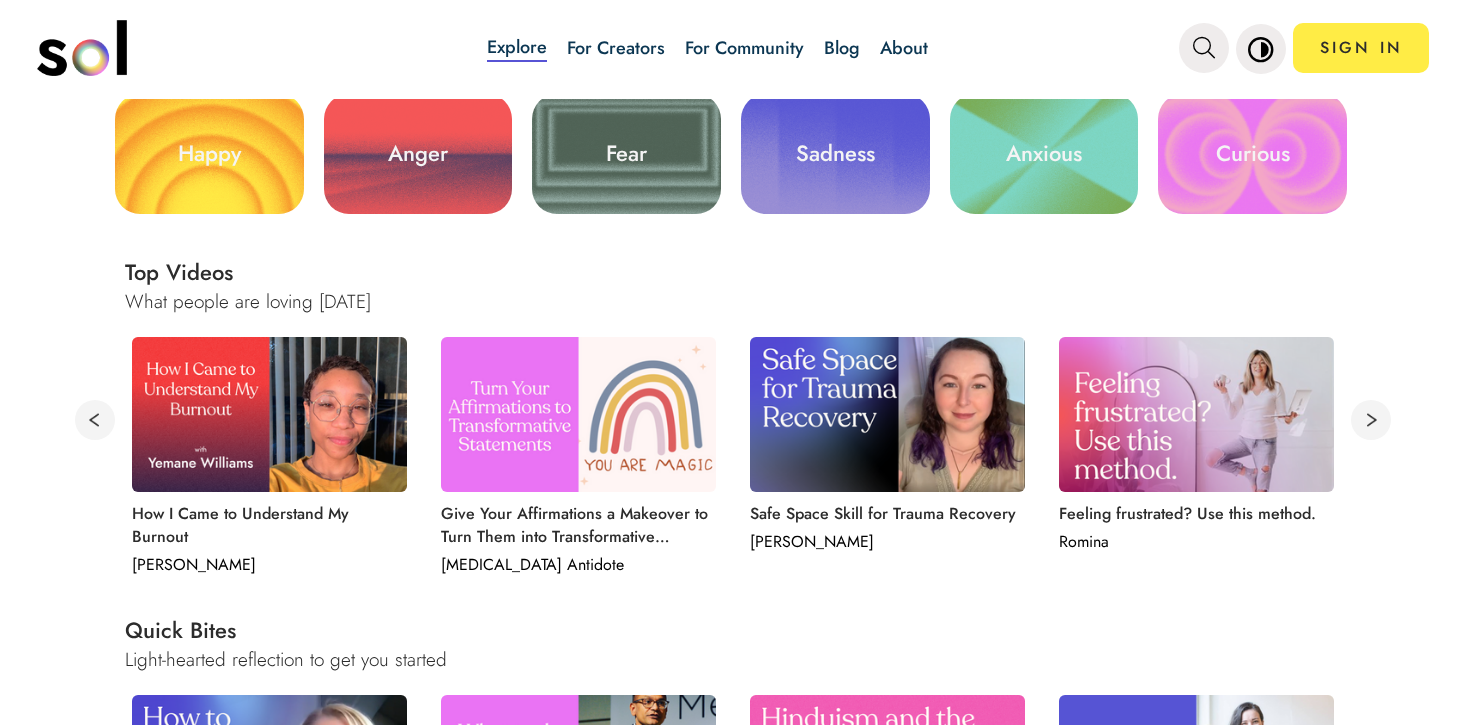 scroll, scrollTop: 128, scrollLeft: 0, axis: vertical 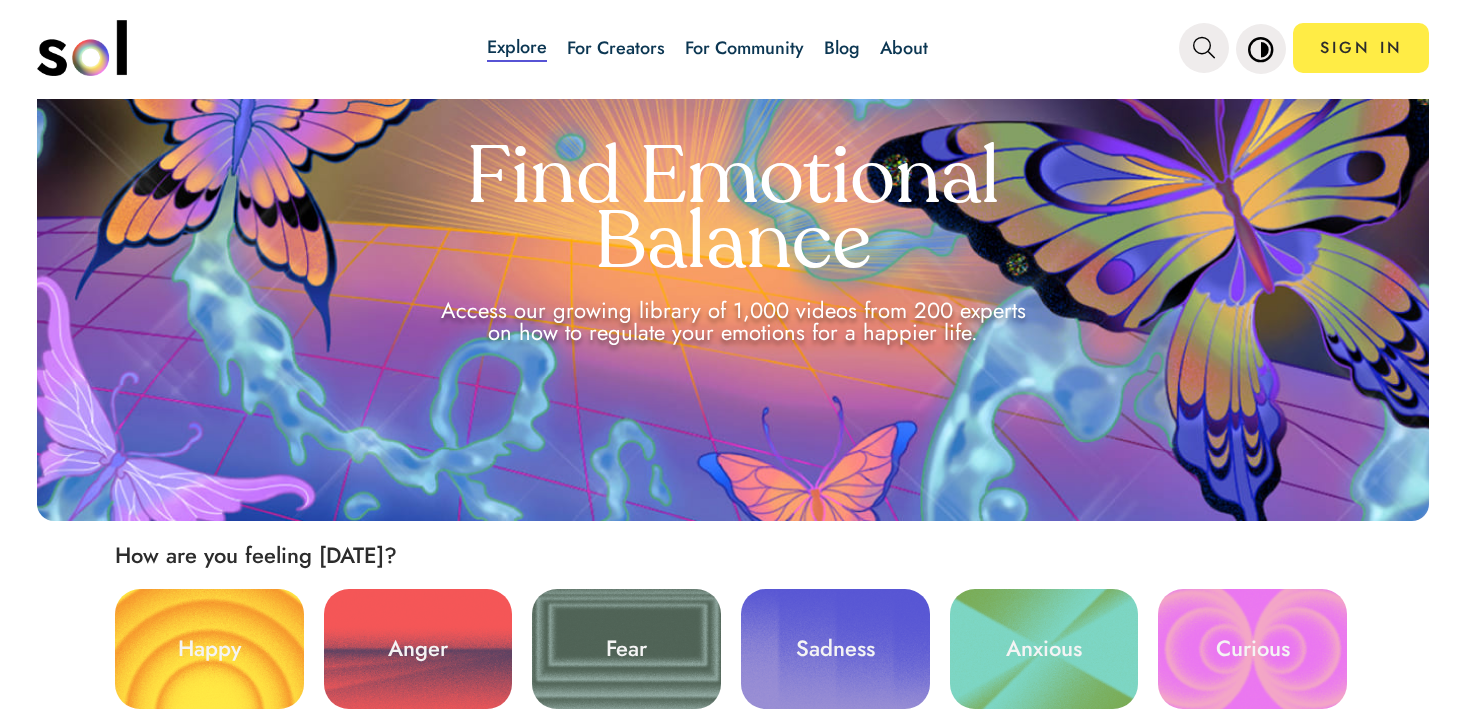 click on "Blog" at bounding box center [842, 48] 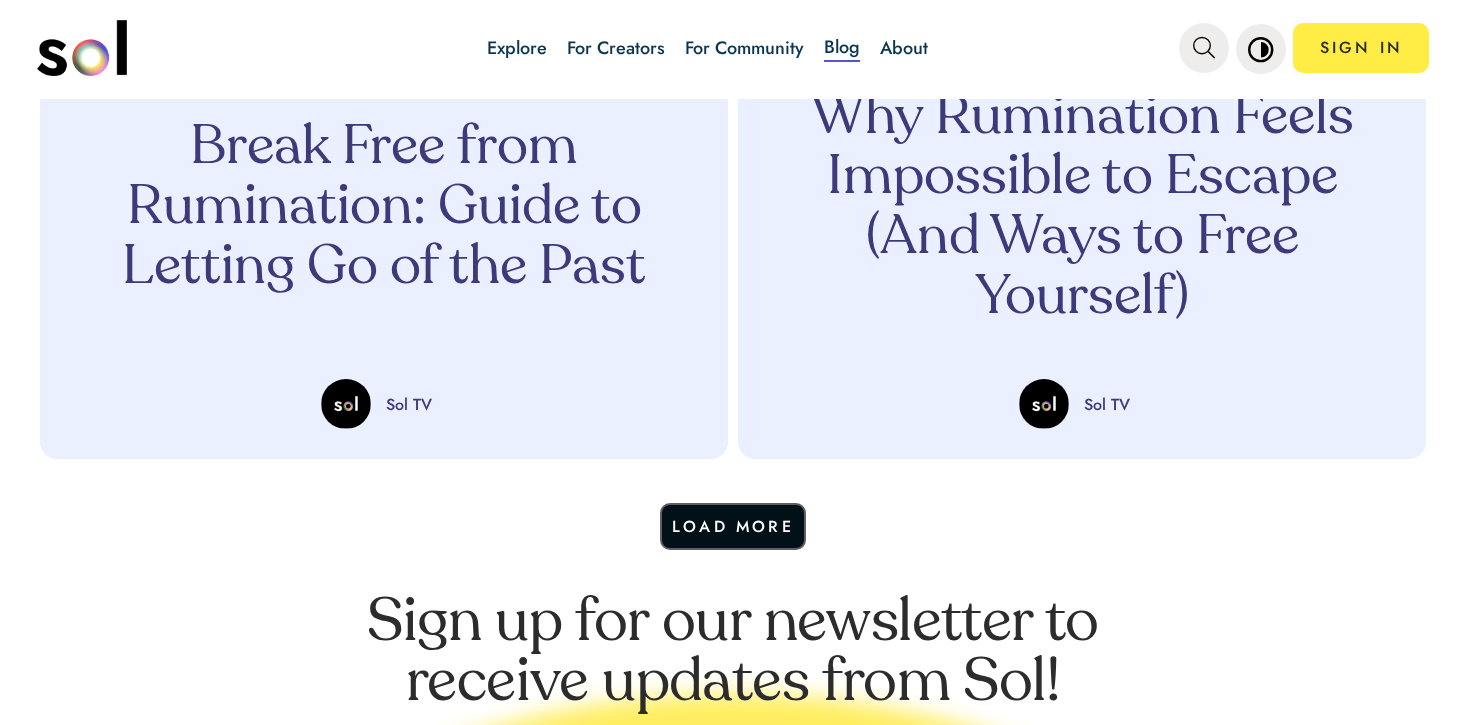 scroll, scrollTop: 1391, scrollLeft: 0, axis: vertical 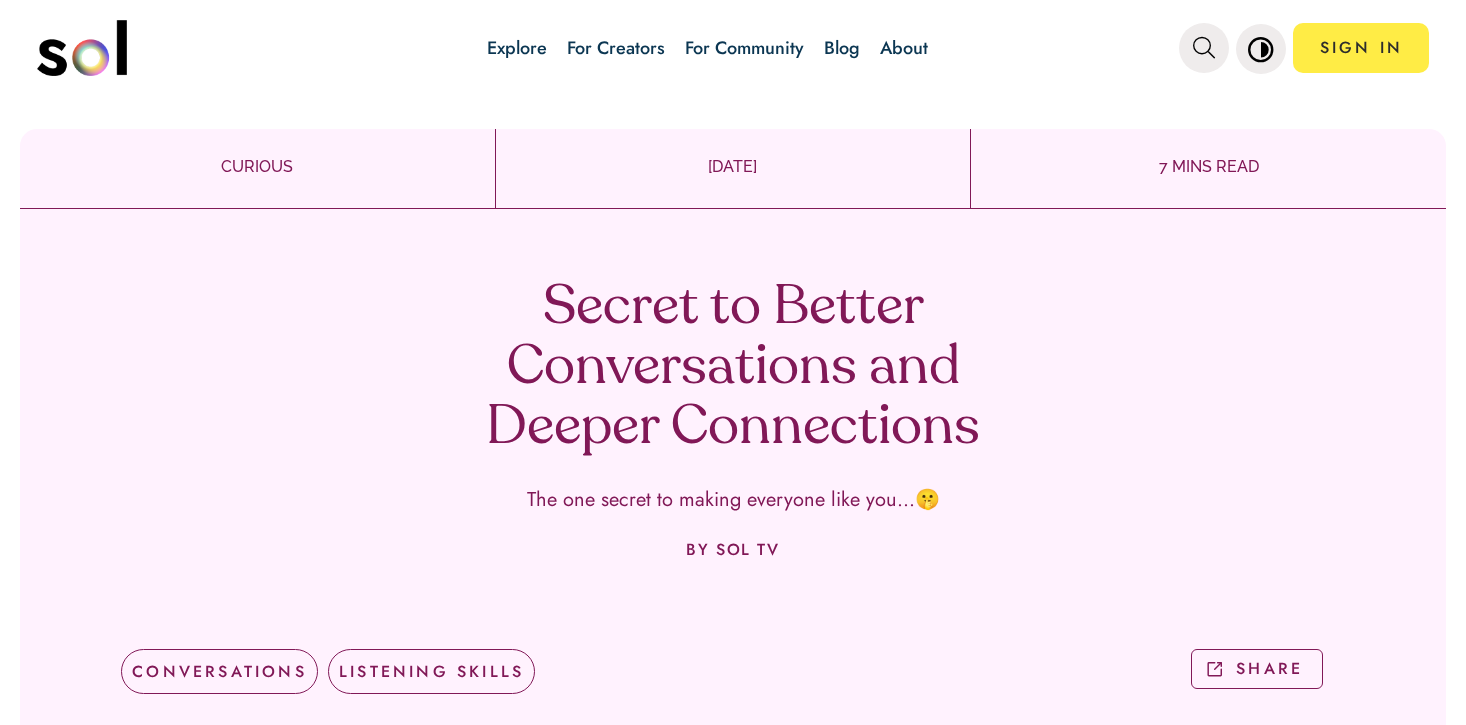 click on "Secret to Better Conversations and Deeper Connections" at bounding box center (733, 369) 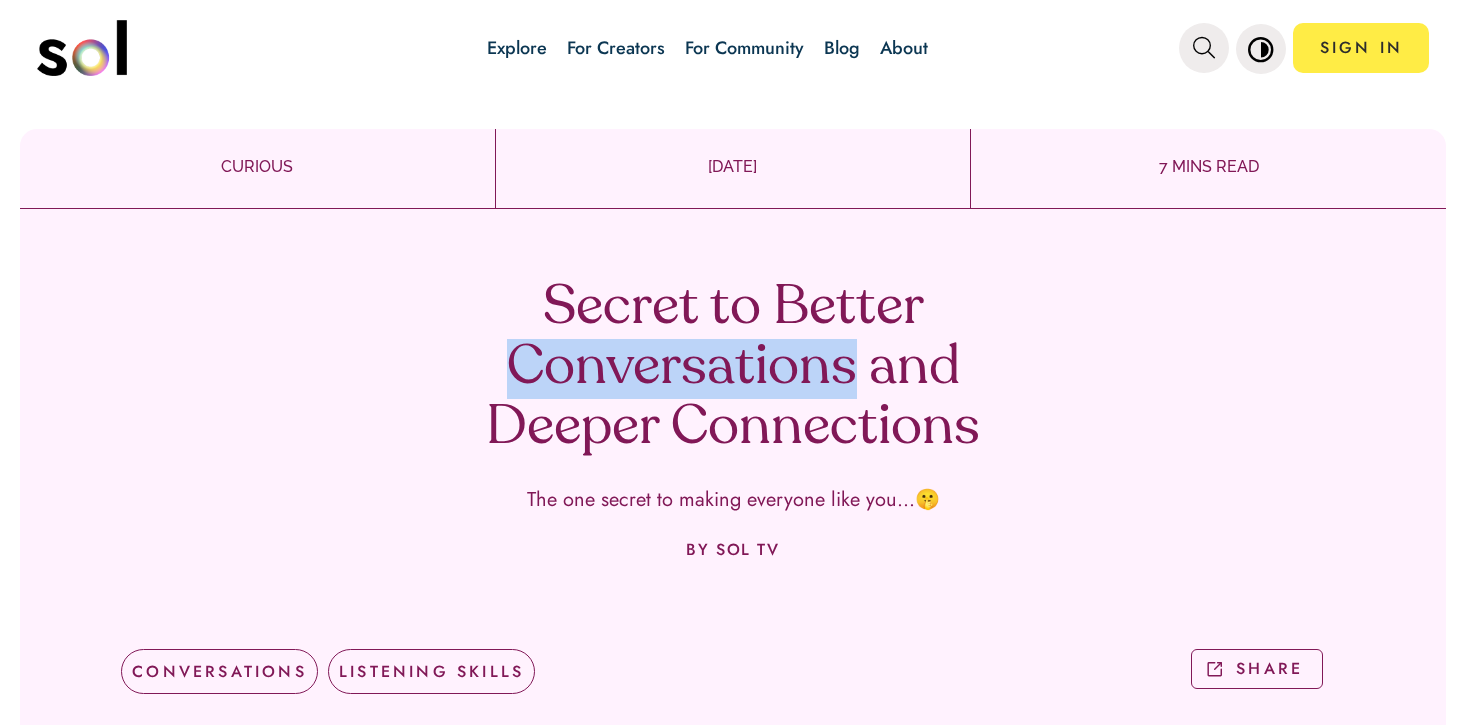 click on "Secret to Better Conversations and Deeper Connections" at bounding box center [733, 369] 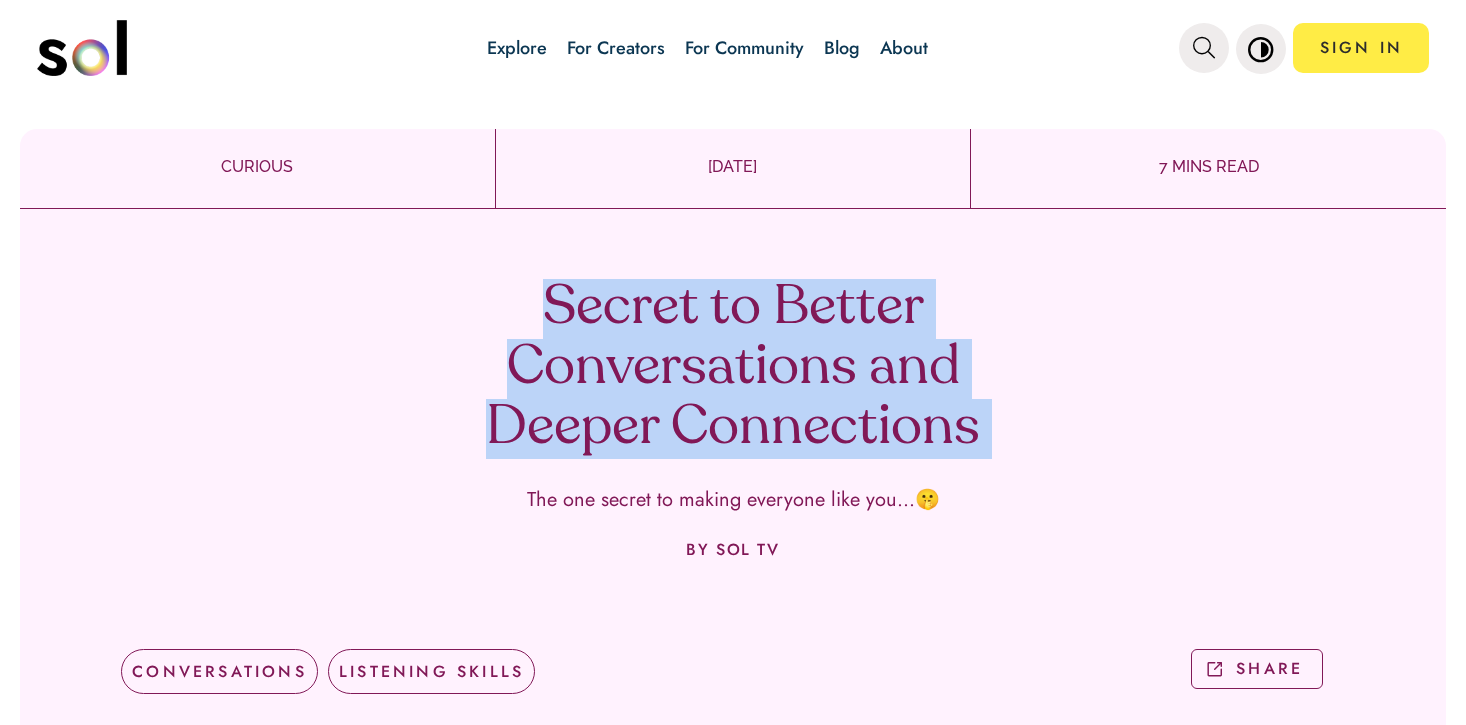 copy on "Secret to Better Conversations and Deeper Connections" 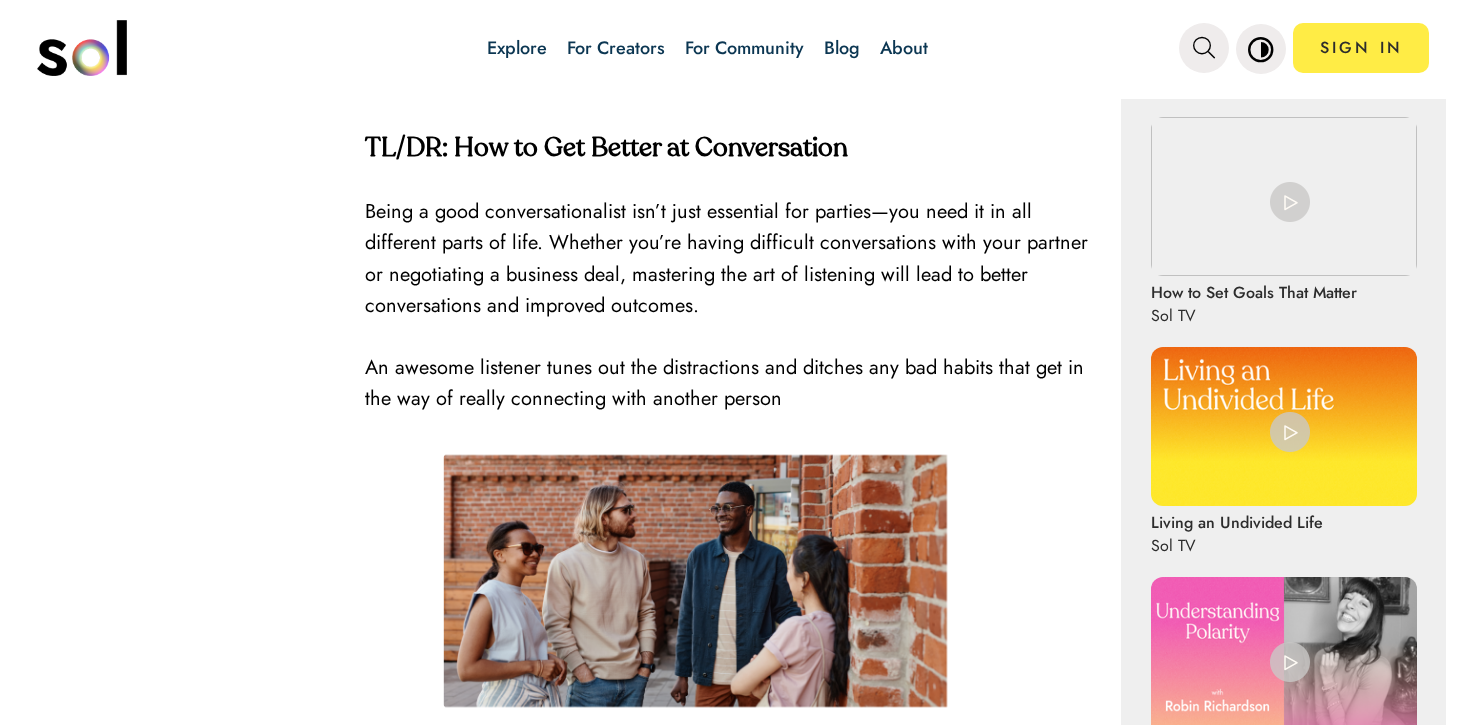 scroll, scrollTop: 1158, scrollLeft: 0, axis: vertical 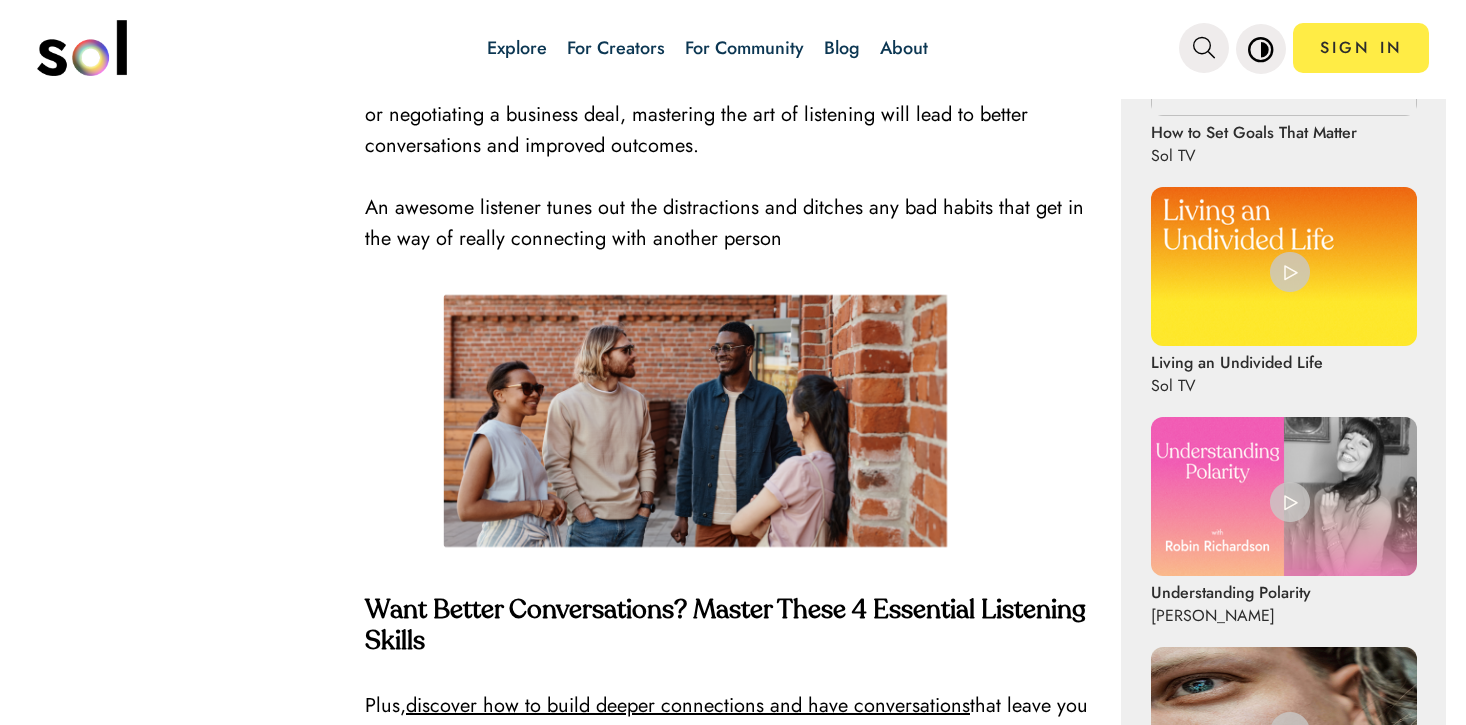 drag, startPoint x: 726, startPoint y: 413, endPoint x: 609, endPoint y: 38, distance: 392.82822 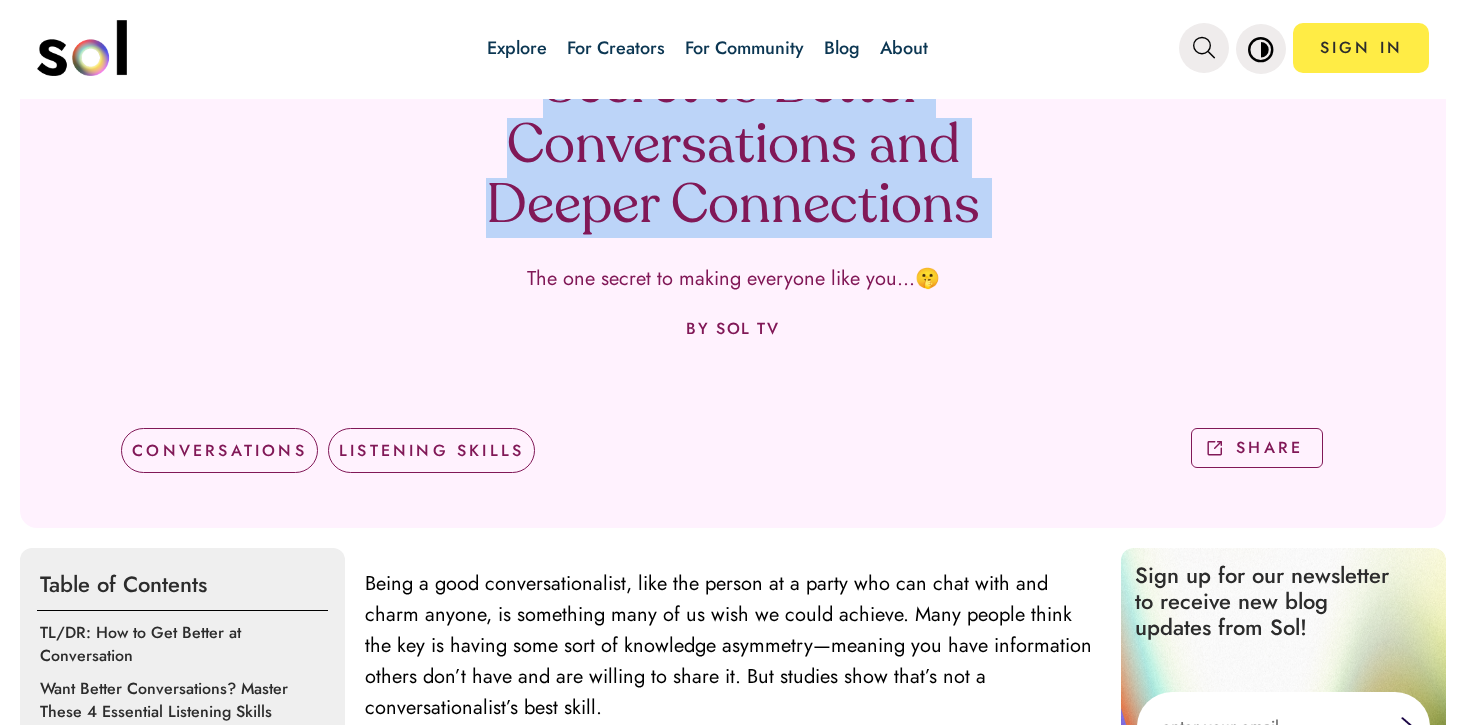 scroll, scrollTop: 41, scrollLeft: 0, axis: vertical 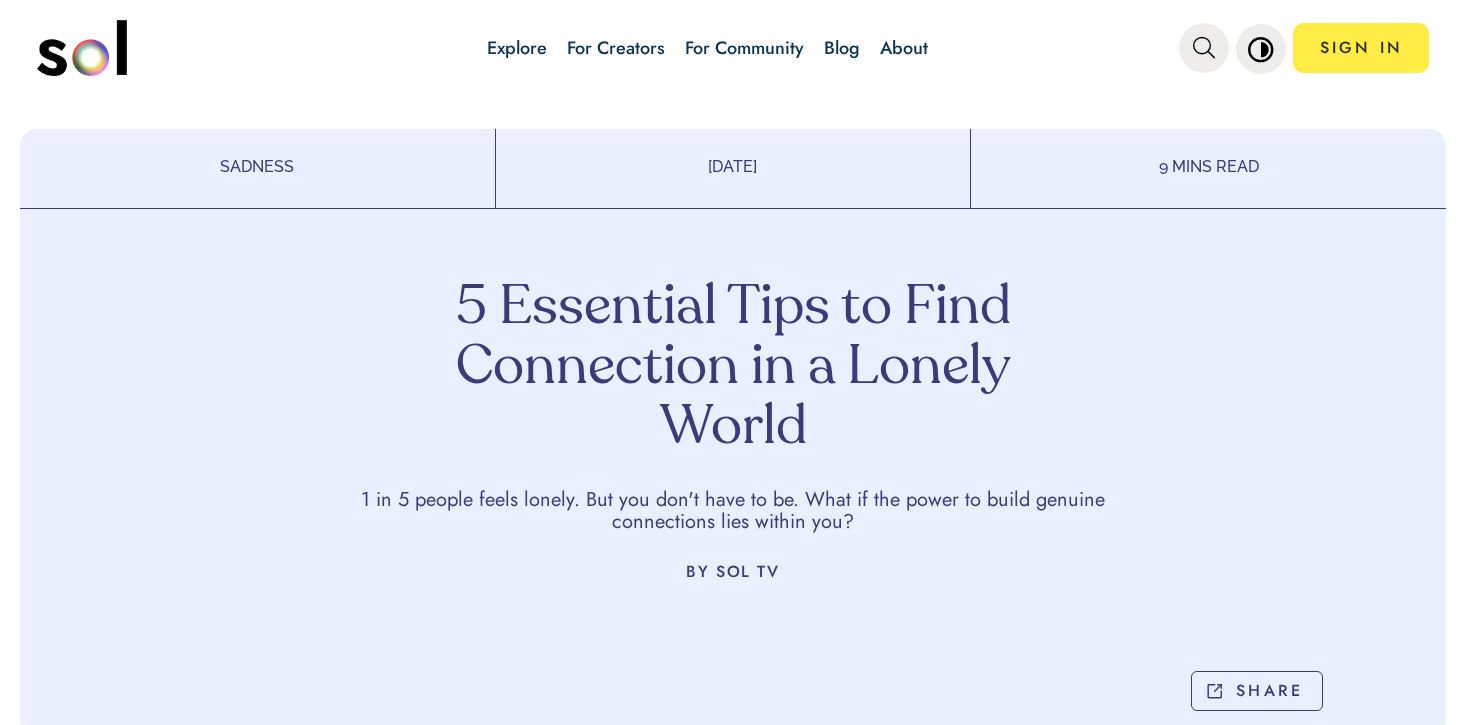 click on "5 Essential Tips to Find Connection in a Lonely World" at bounding box center (733, 369) 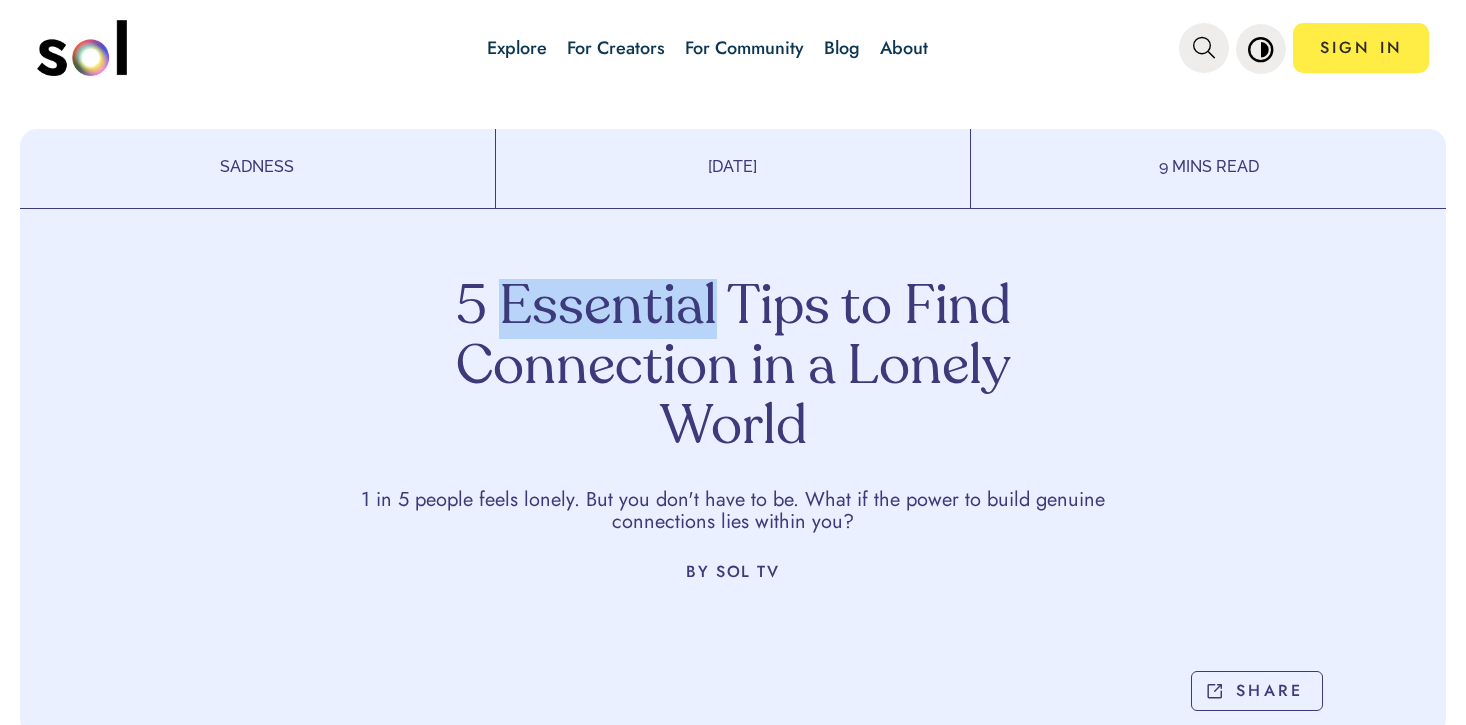 click on "5 Essential Tips to Find Connection in a Lonely World" at bounding box center [733, 369] 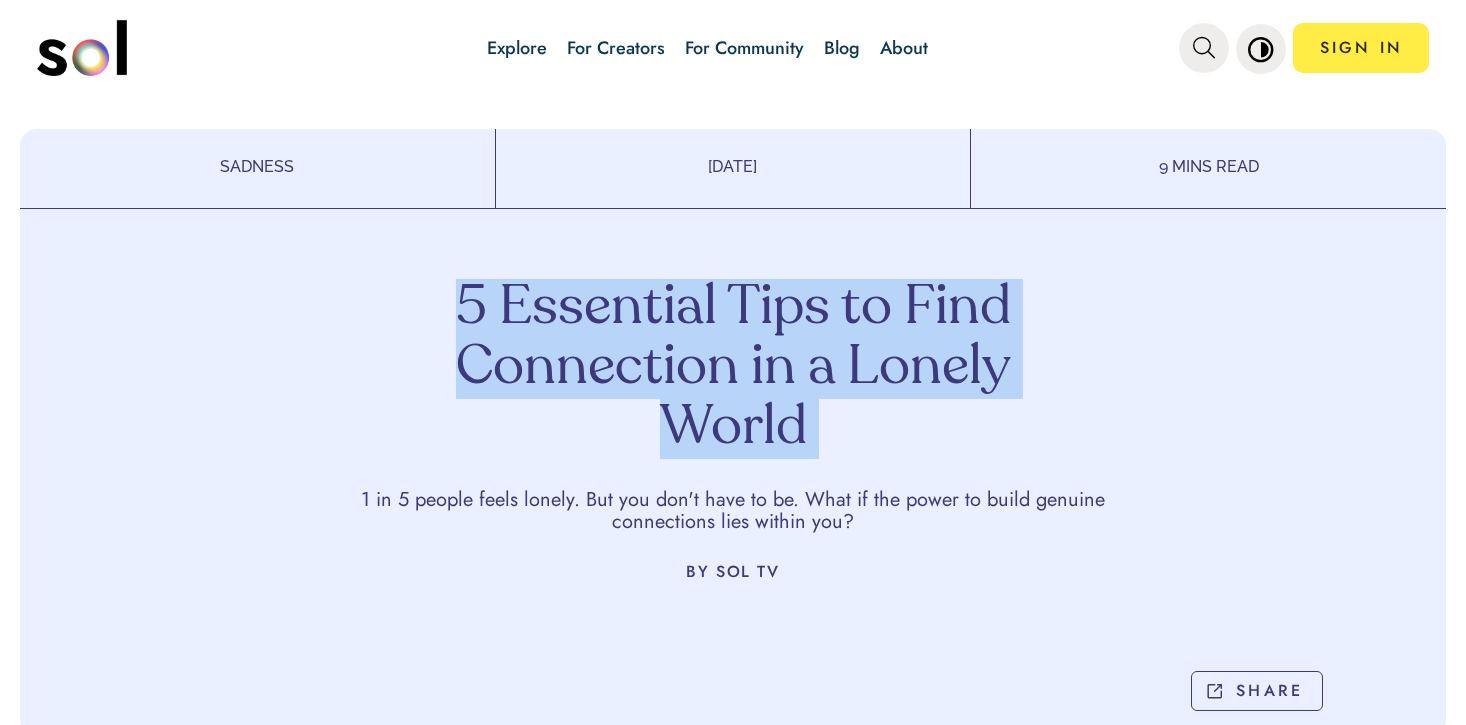 click on "5 Essential Tips to Find Connection in a Lonely World" at bounding box center [733, 369] 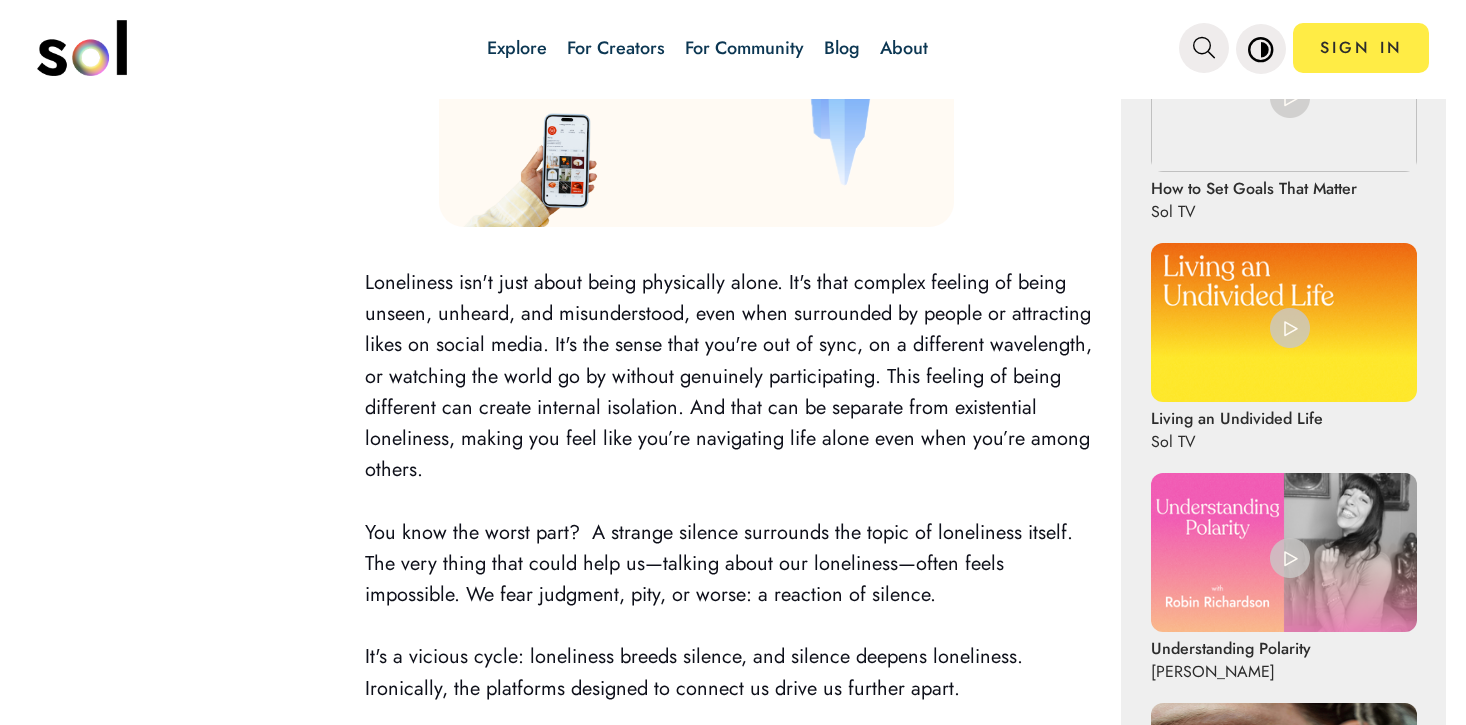 scroll, scrollTop: 1034, scrollLeft: 0, axis: vertical 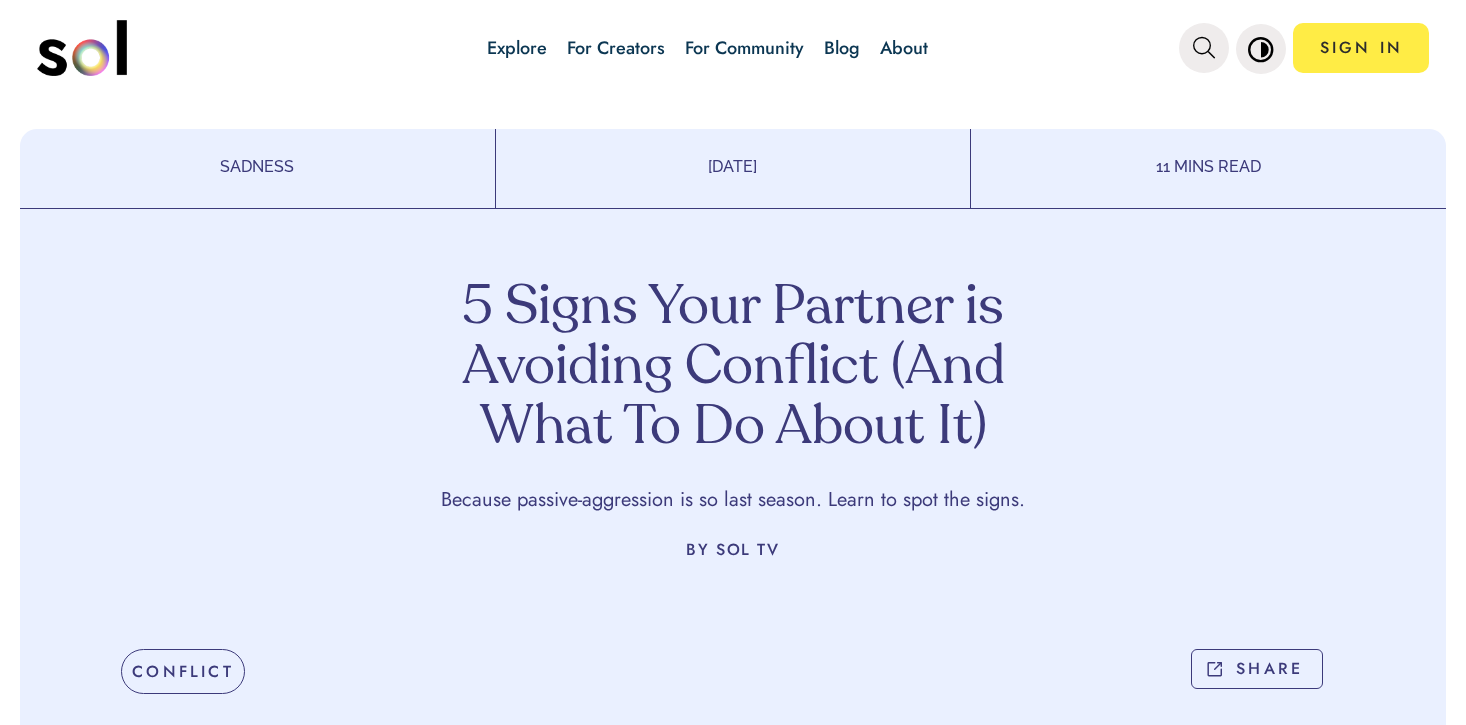 click on "5 Signs Your Partner is Avoiding Conflict (And What To Do About It)" at bounding box center [733, 369] 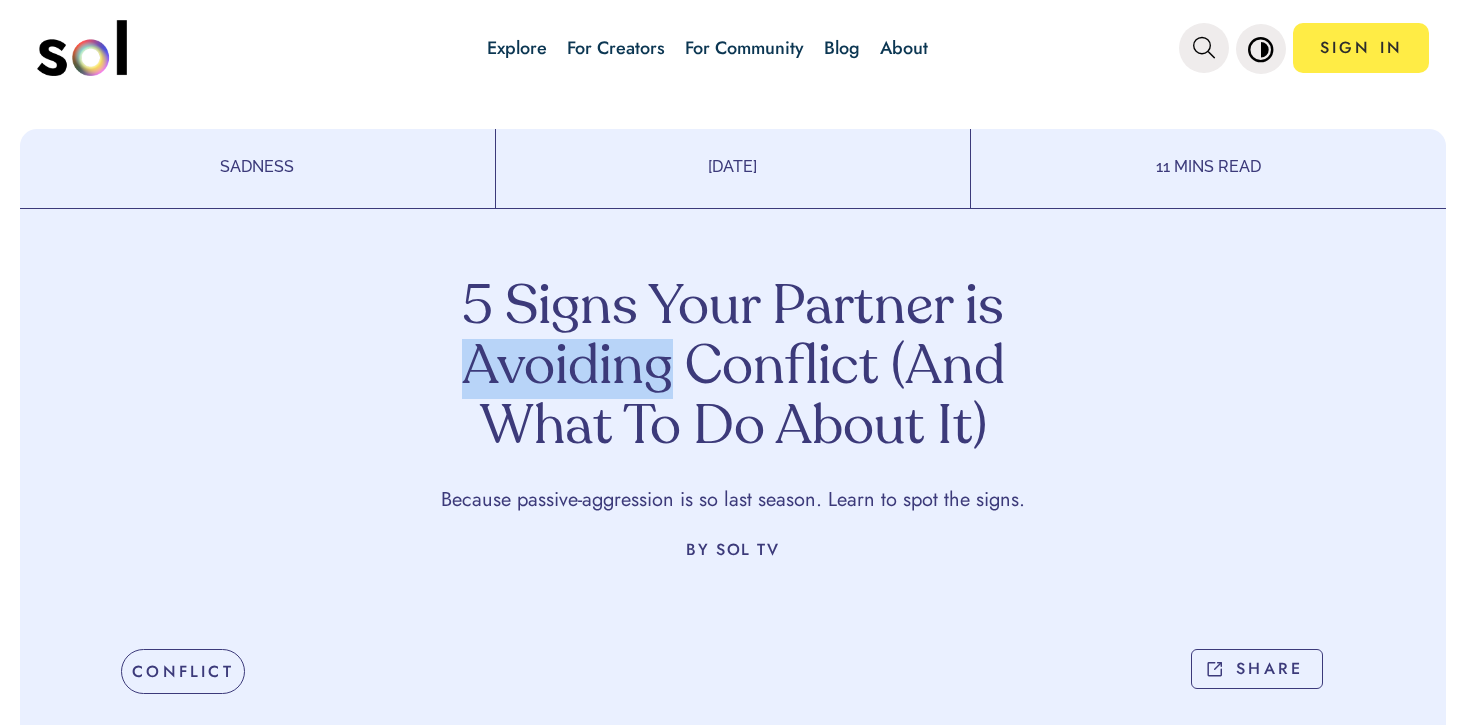 click on "5 Signs Your Partner is Avoiding Conflict (And What To Do About It)" at bounding box center (733, 369) 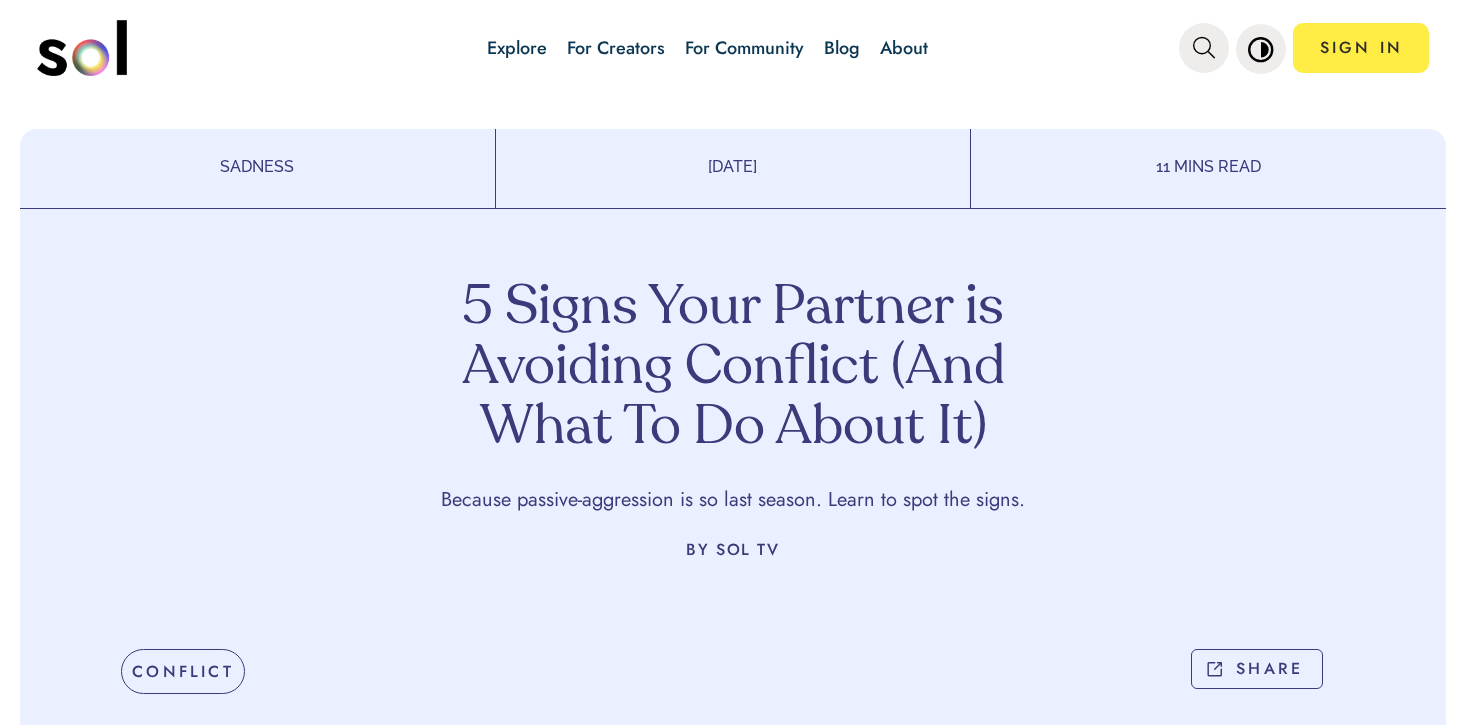 click on "5 Signs Your Partner is Avoiding Conflict (And What To Do About It)" at bounding box center (733, 369) 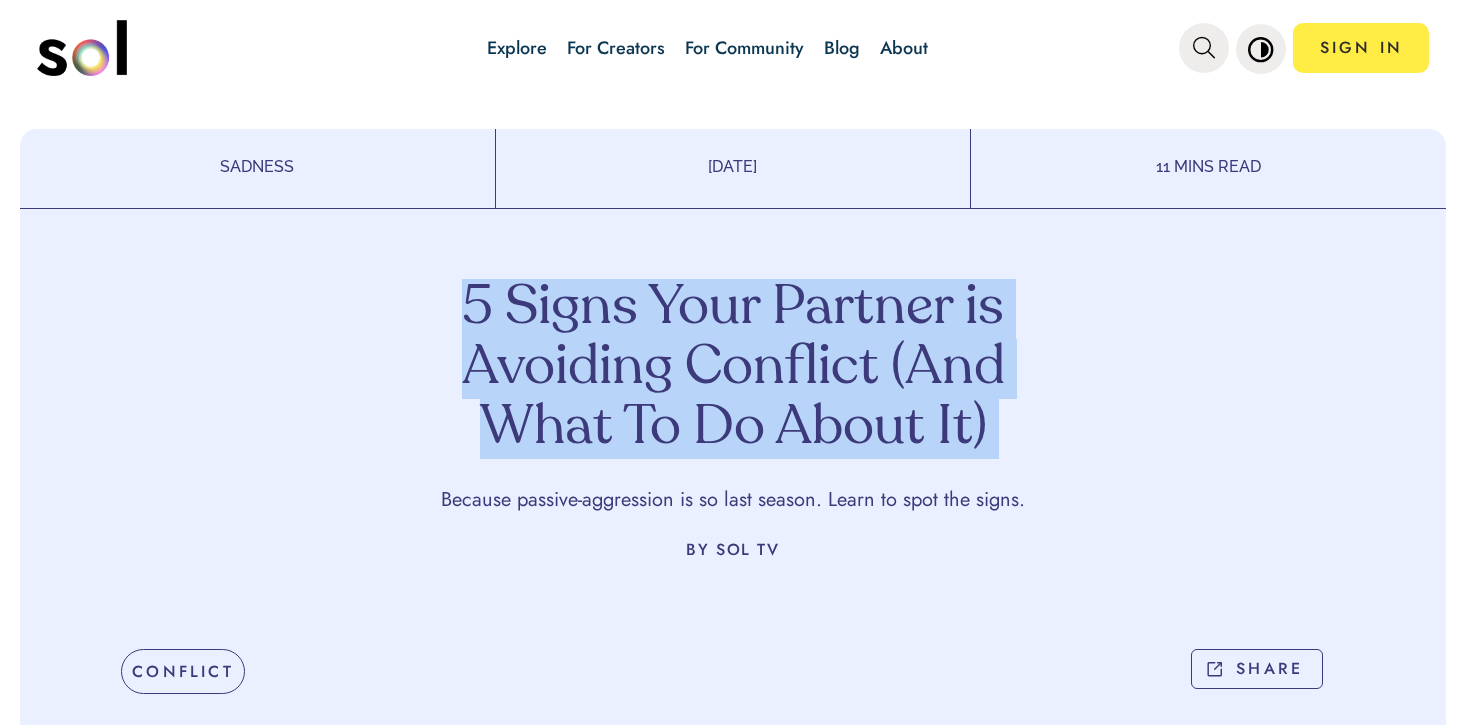 click on "5 Signs Your Partner is Avoiding Conflict (And What To Do About It)" at bounding box center [733, 369] 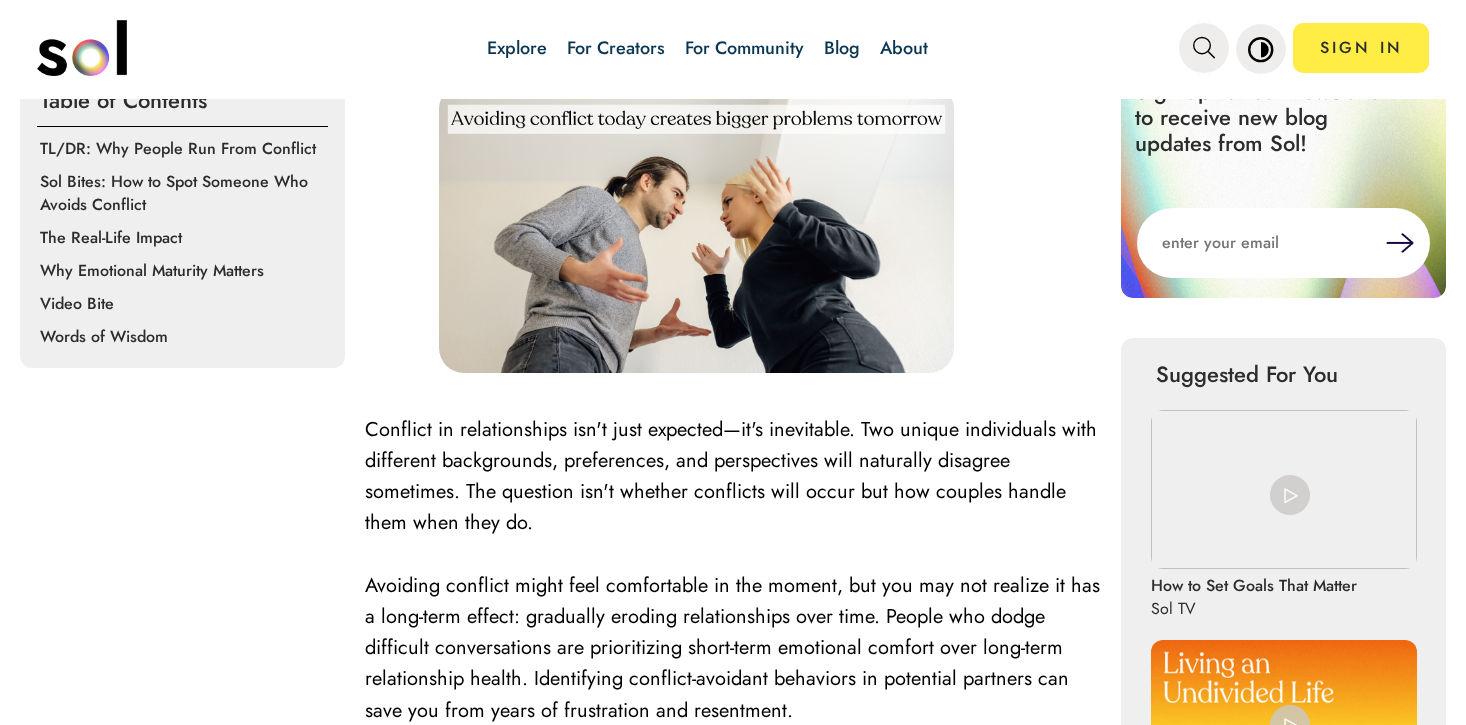 scroll, scrollTop: 687, scrollLeft: 0, axis: vertical 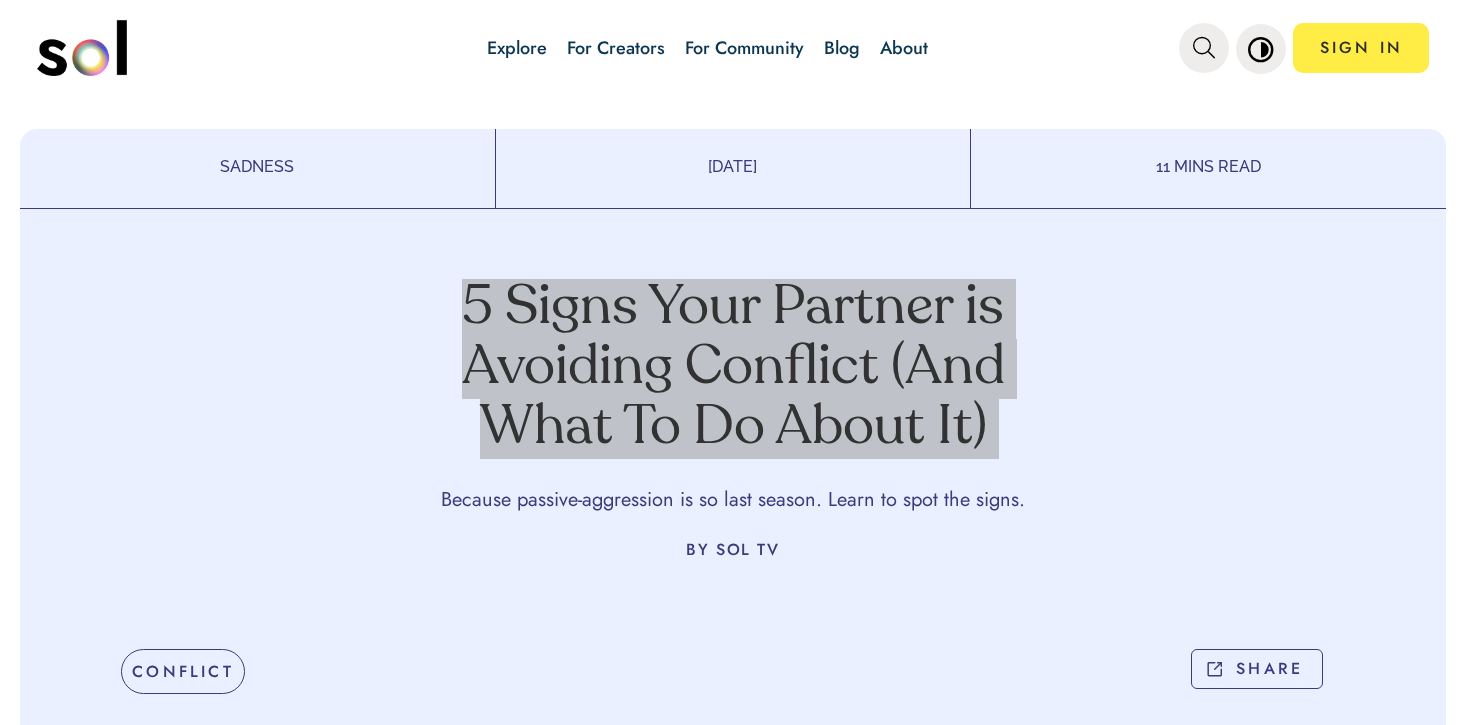 drag, startPoint x: 700, startPoint y: 268, endPoint x: 729, endPoint y: 28, distance: 241.74573 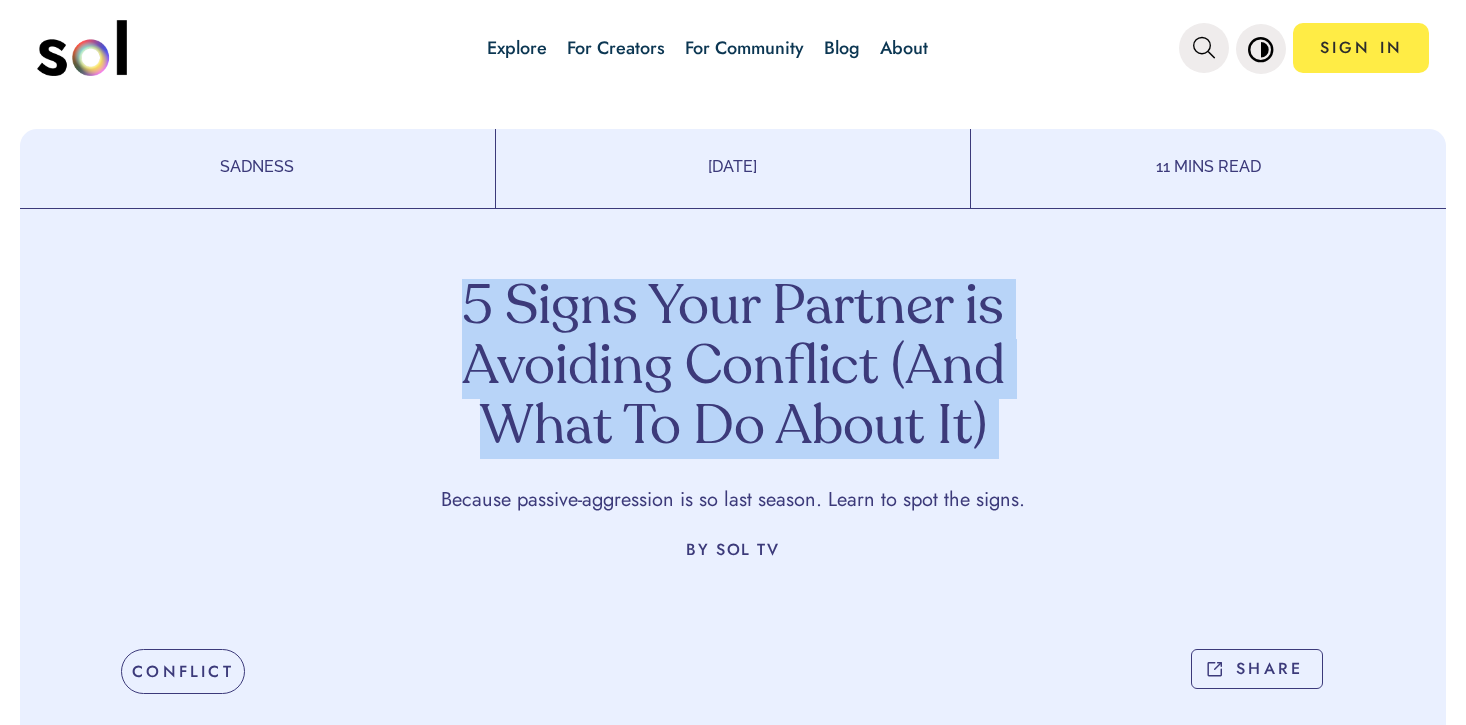click on "5 Signs Your Partner is Avoiding Conflict (And What To Do About It)" at bounding box center [733, 369] 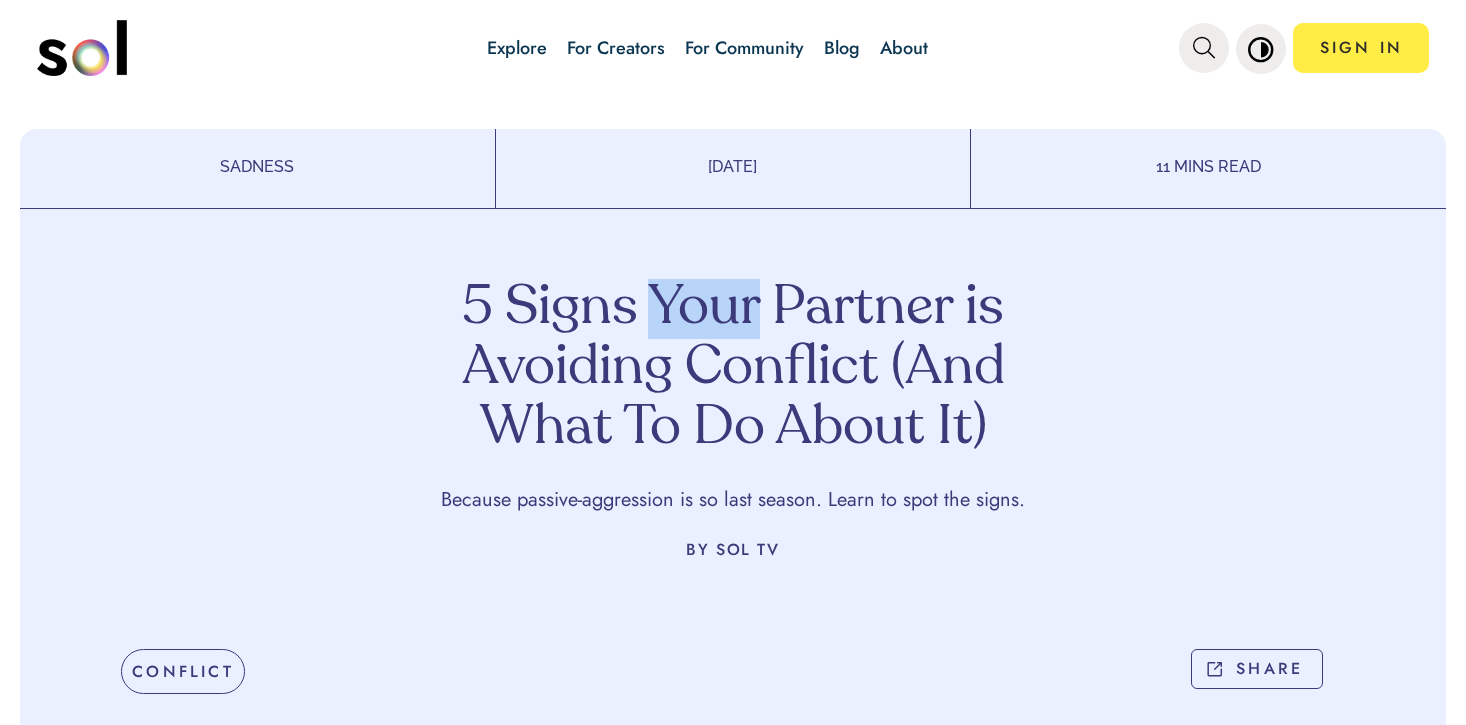 click on "5 Signs Your Partner is Avoiding Conflict (And What To Do About It)" at bounding box center (733, 369) 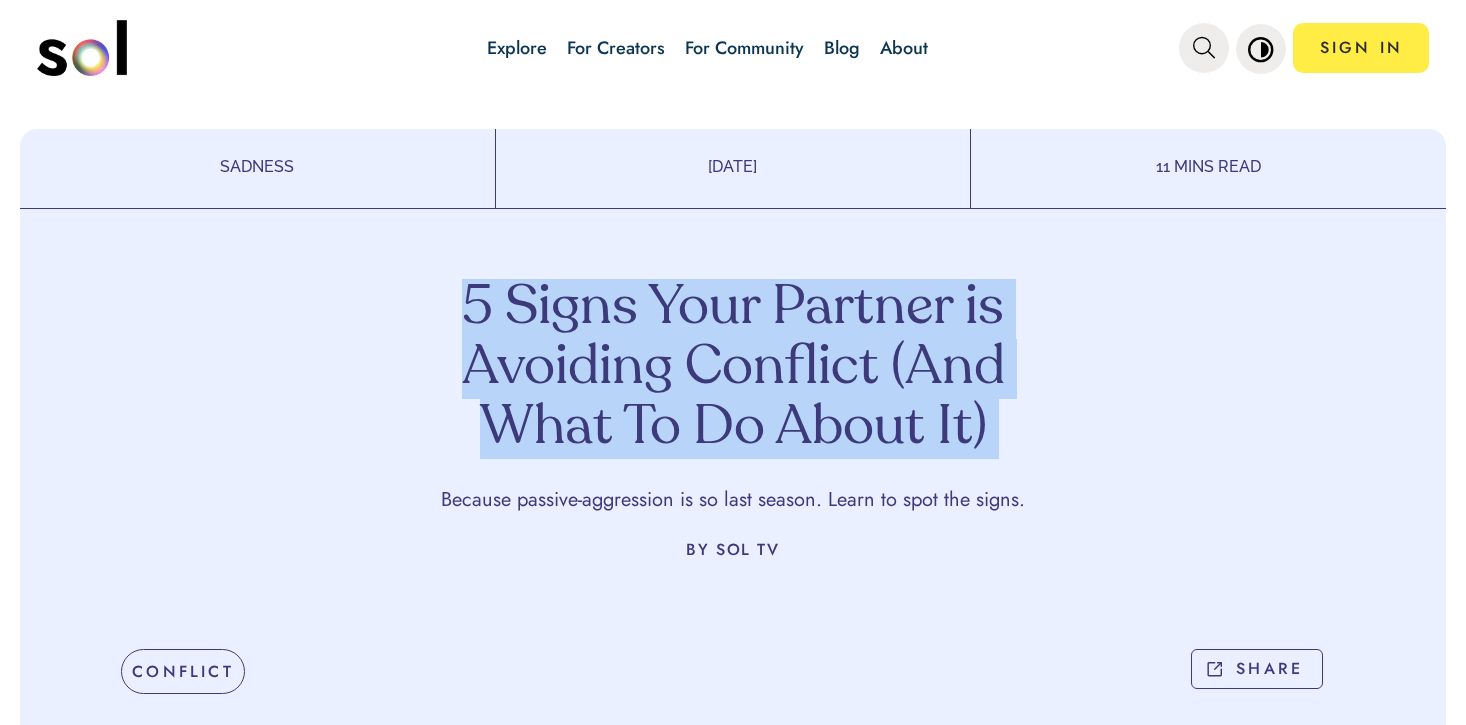 click on "5 Signs Your Partner is Avoiding Conflict (And What To Do About It)" at bounding box center [733, 369] 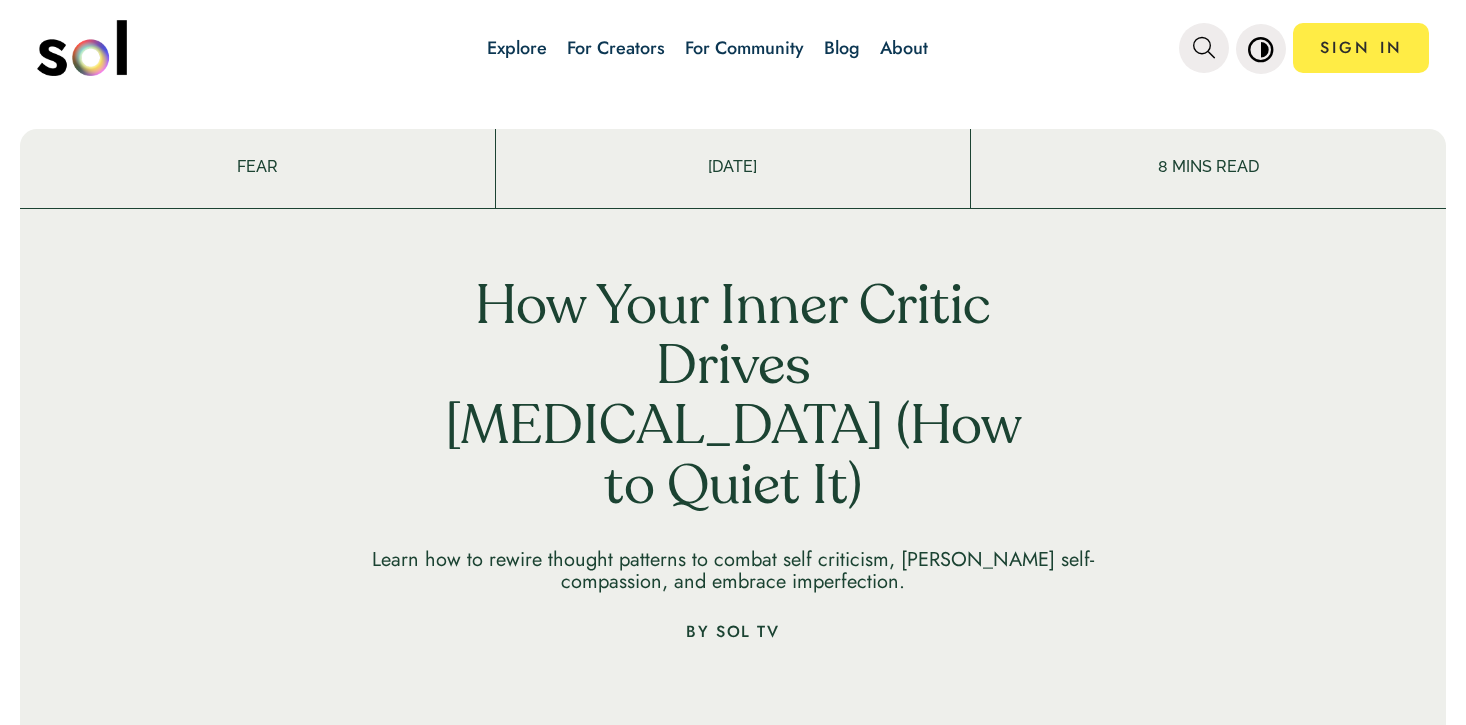 scroll, scrollTop: 0, scrollLeft: 0, axis: both 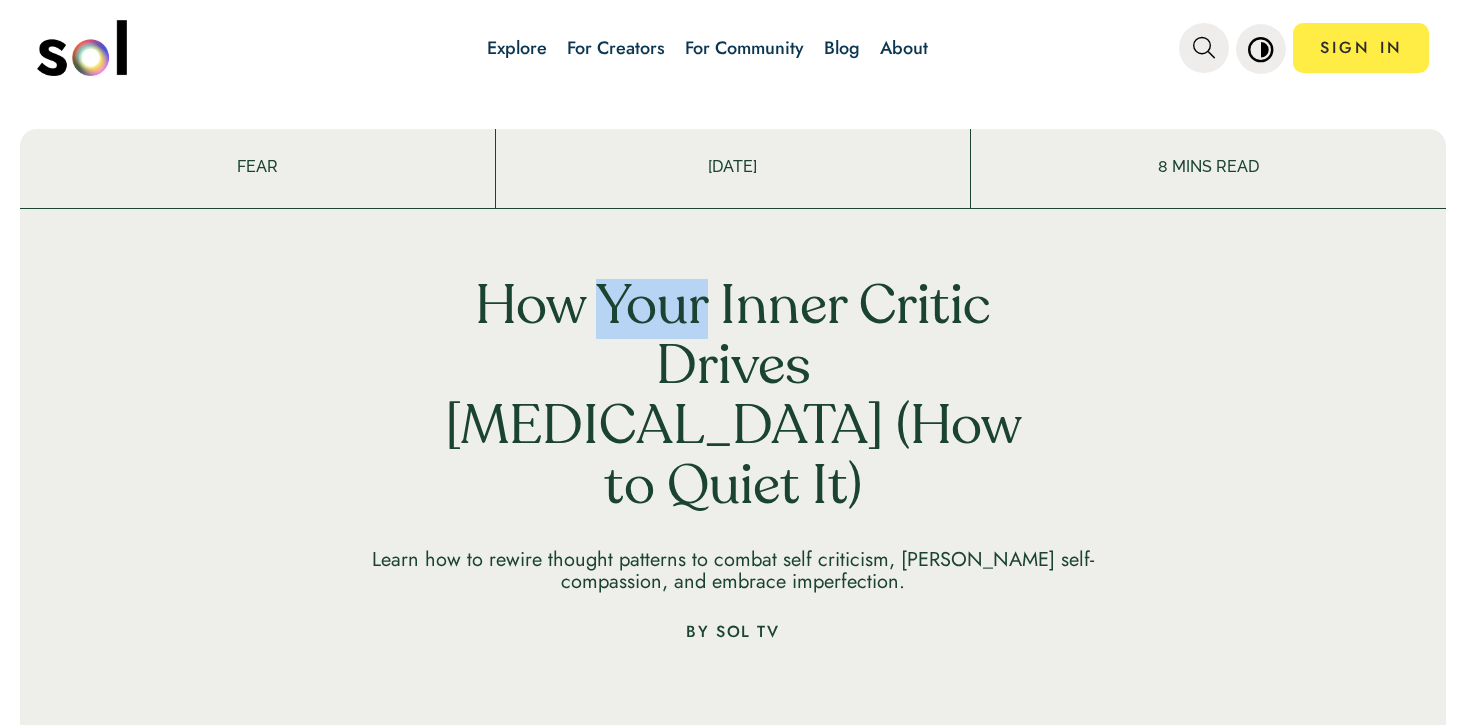 click on "How Your Inner Critic Drives [MEDICAL_DATA] (How to Quiet It)" at bounding box center [733, 399] 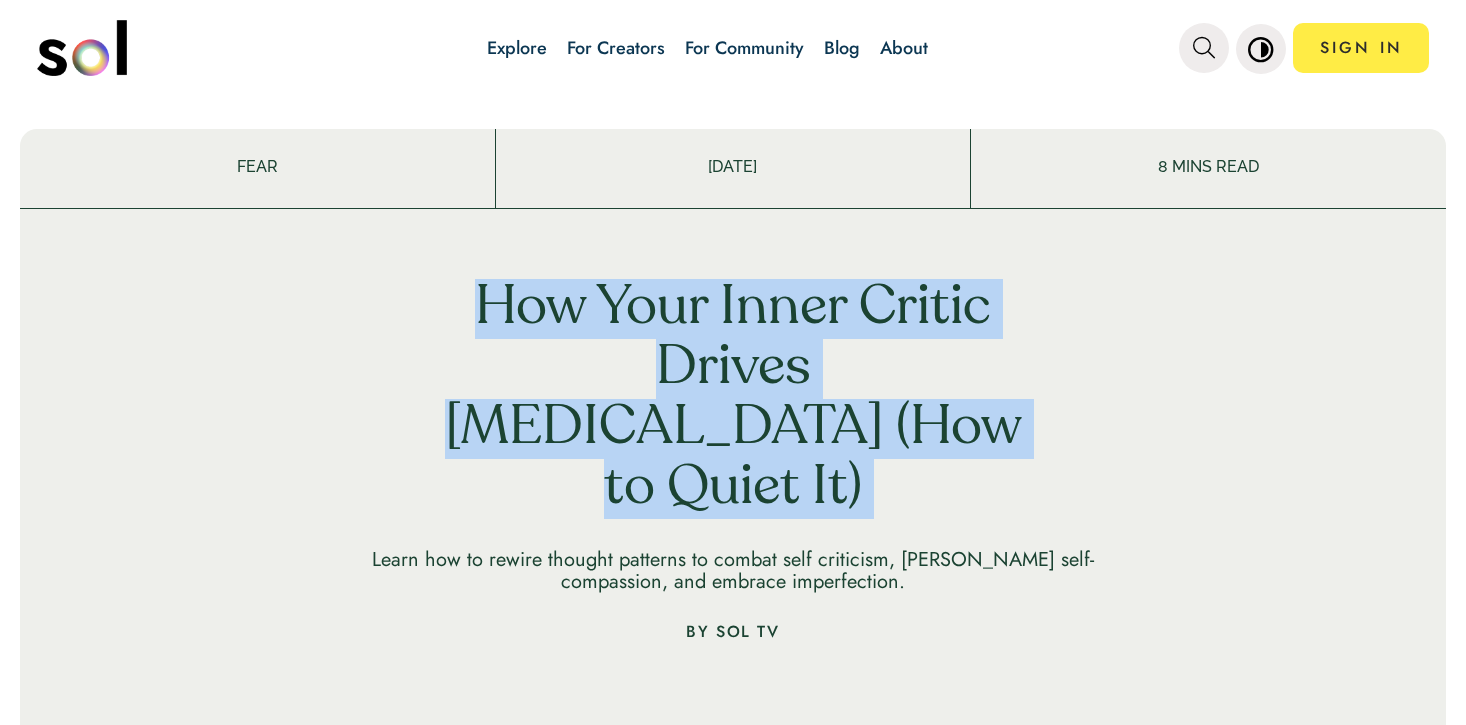 click on "How Your Inner Critic Drives [MEDICAL_DATA] (How to Quiet It)" at bounding box center [733, 399] 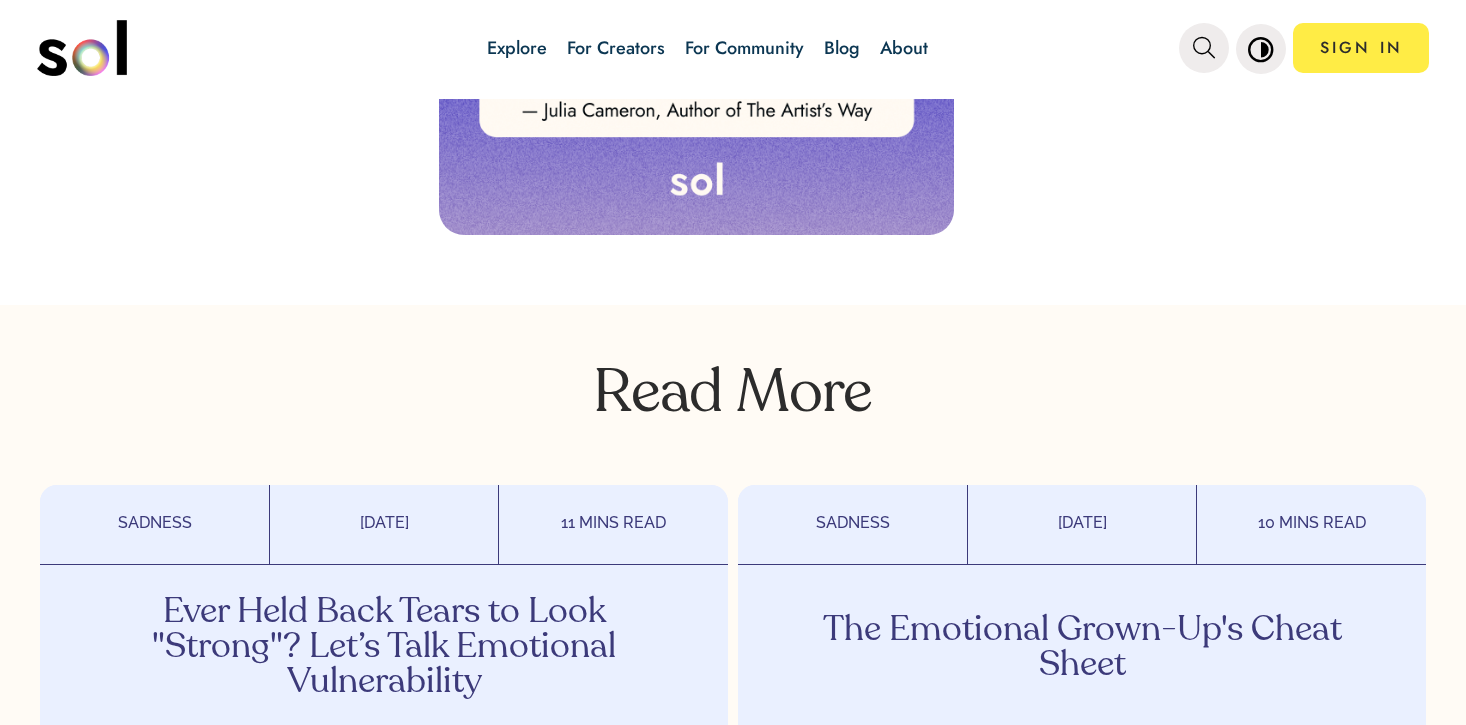 scroll, scrollTop: 5345, scrollLeft: 0, axis: vertical 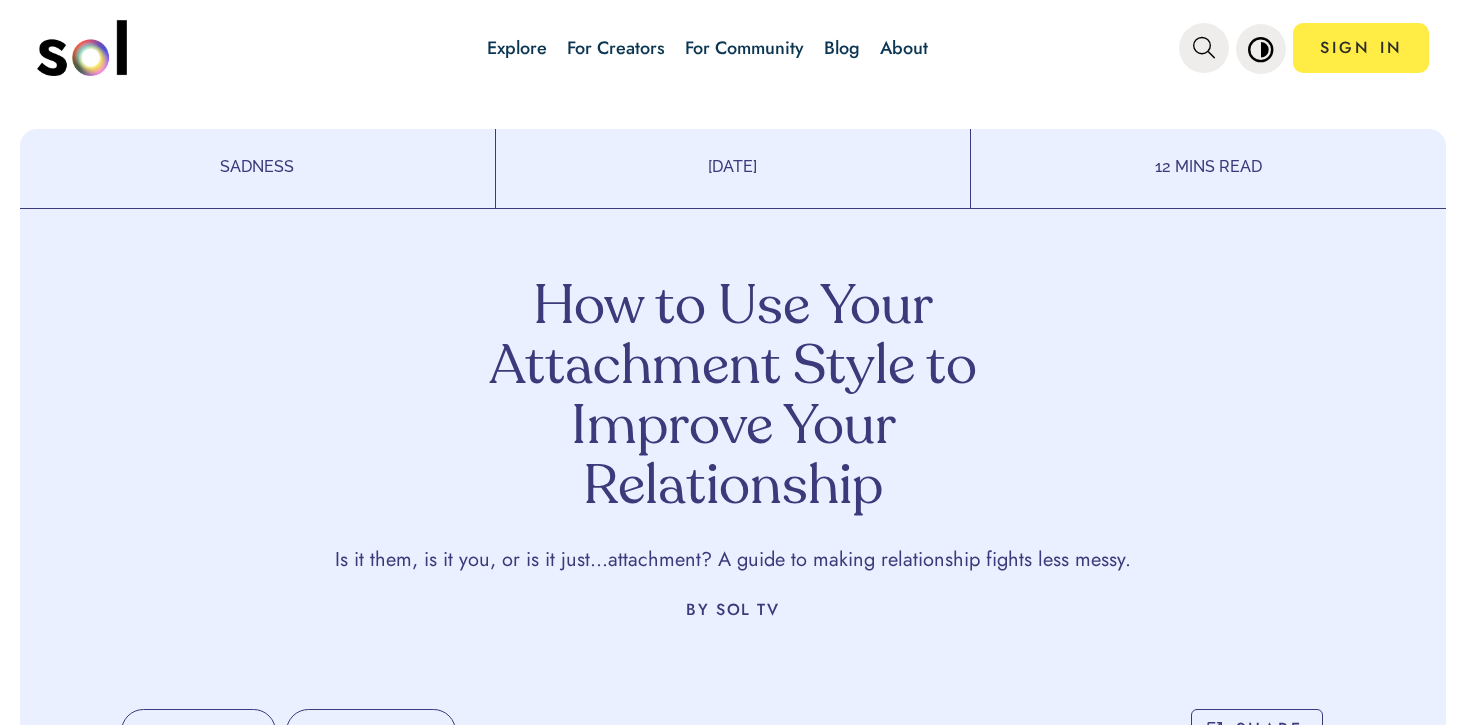 click on "How to Use Your Attachment Style to Improve Your Relationship Is it them, is it you, or is it just...attachment? A guide to making relationship fights less messy. BY SOL TV SHARE  ATTACHMENT   RELATIONSHIP  SHARE" at bounding box center [733, 509] 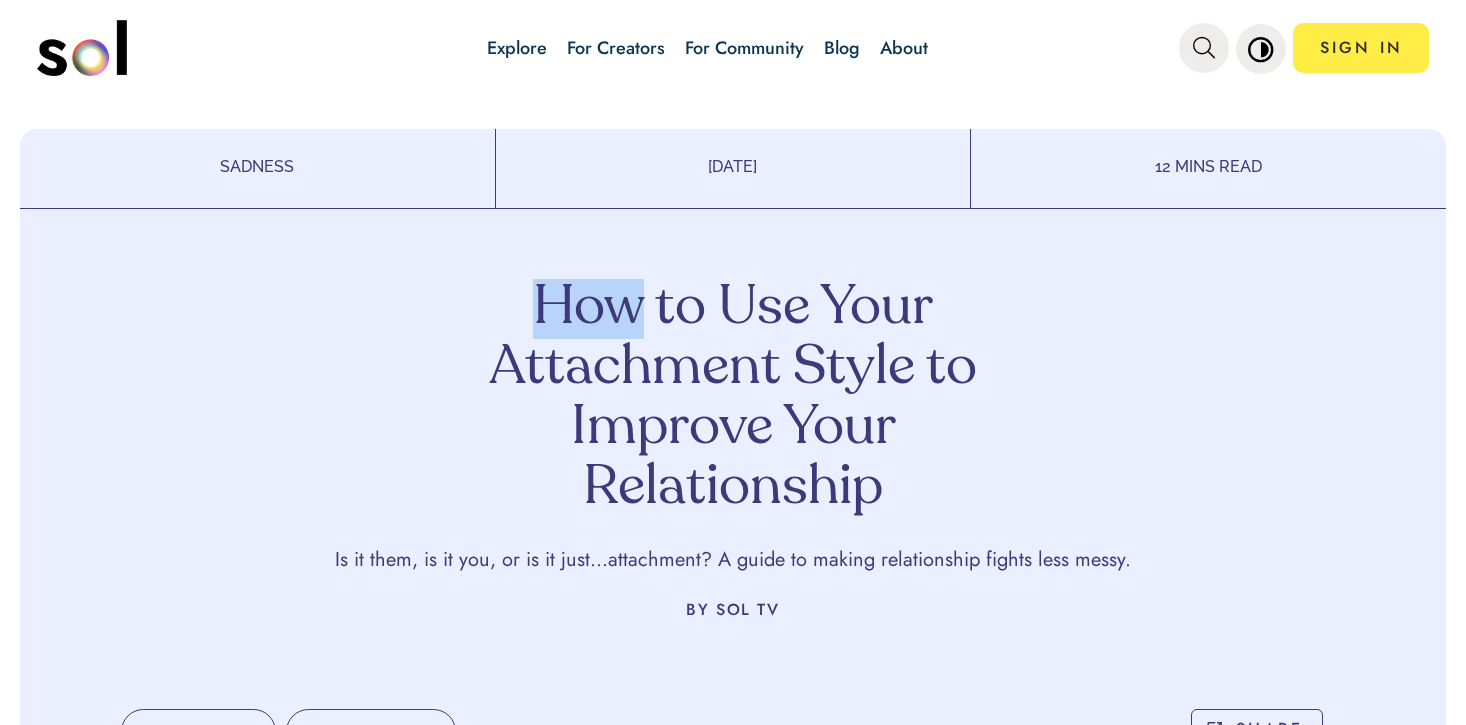 click on "How to Use Your Attachment Style to Improve Your Relationship Is it them, is it you, or is it just...attachment? A guide to making relationship fights less messy. BY SOL TV SHARE  ATTACHMENT   RELATIONSHIP  SHARE" at bounding box center (733, 509) 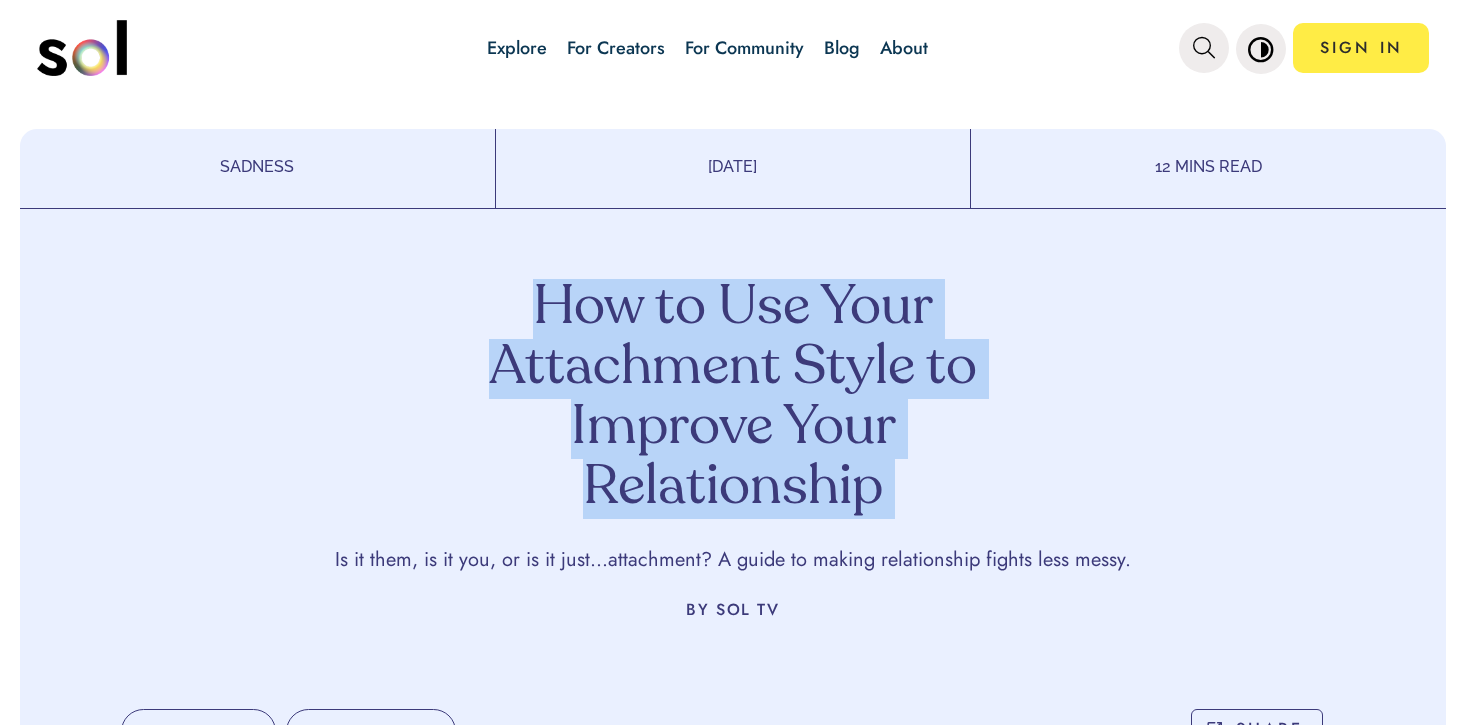 click on "How to Use Your Attachment Style to Improve Your Relationship Is it them, is it you, or is it just...attachment? A guide to making relationship fights less messy. BY SOL TV SHARE  ATTACHMENT   RELATIONSHIP  SHARE" at bounding box center [733, 509] 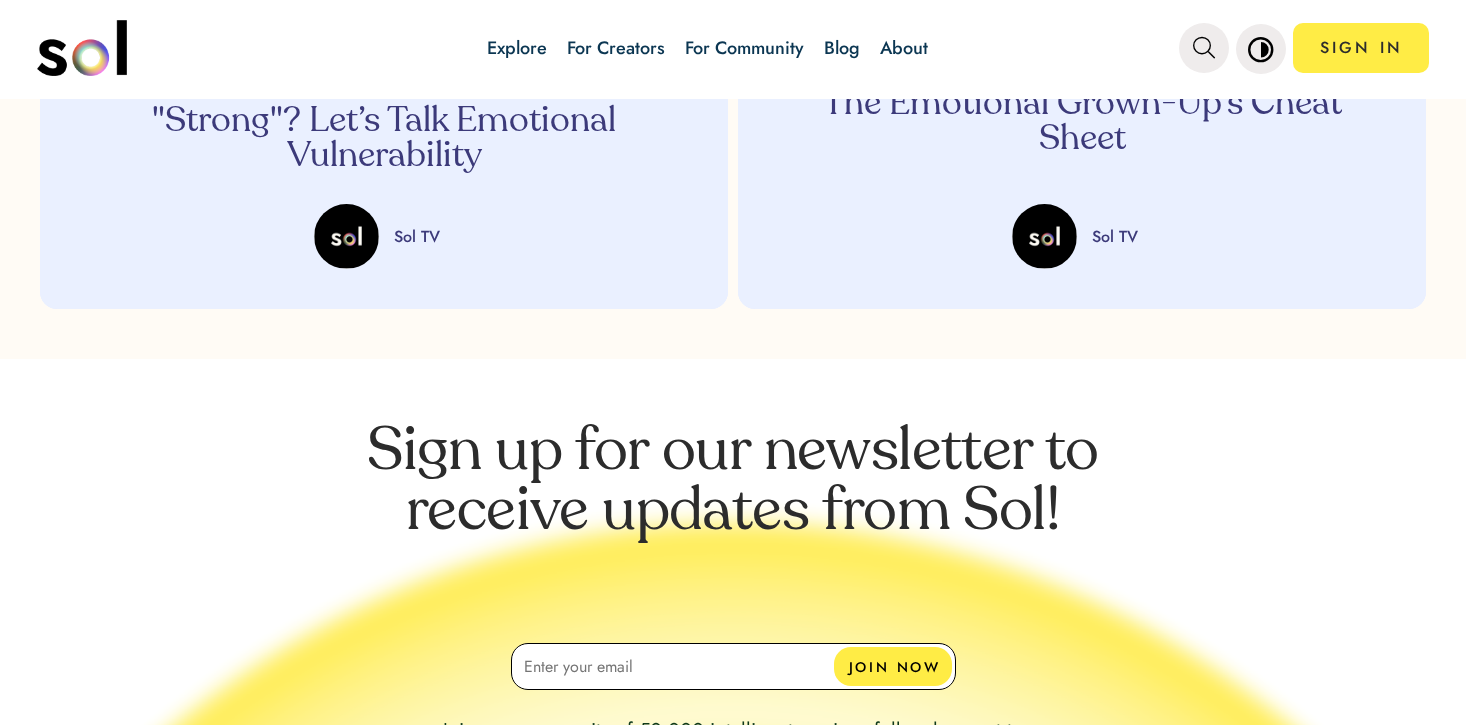 scroll, scrollTop: 6779, scrollLeft: 0, axis: vertical 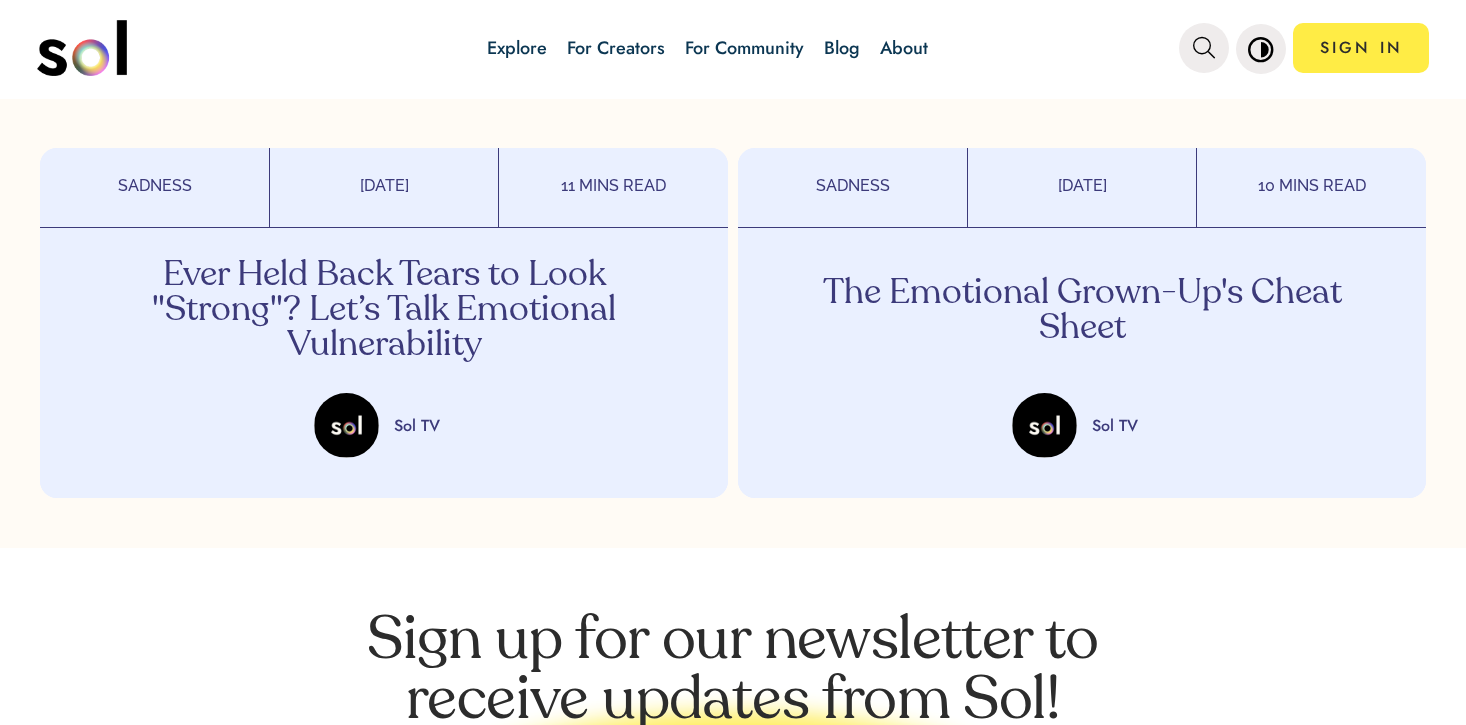 click on "Blog" at bounding box center (842, 48) 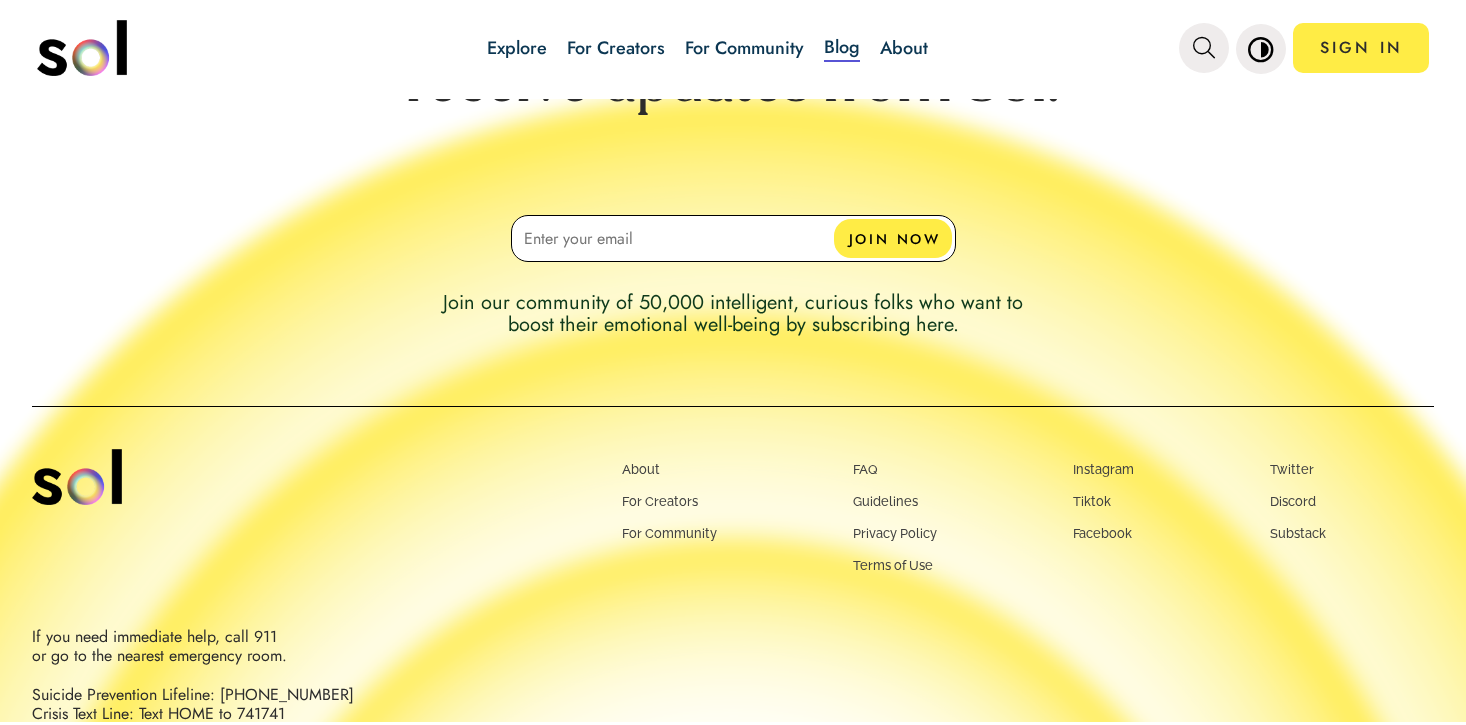 scroll, scrollTop: 1989, scrollLeft: 0, axis: vertical 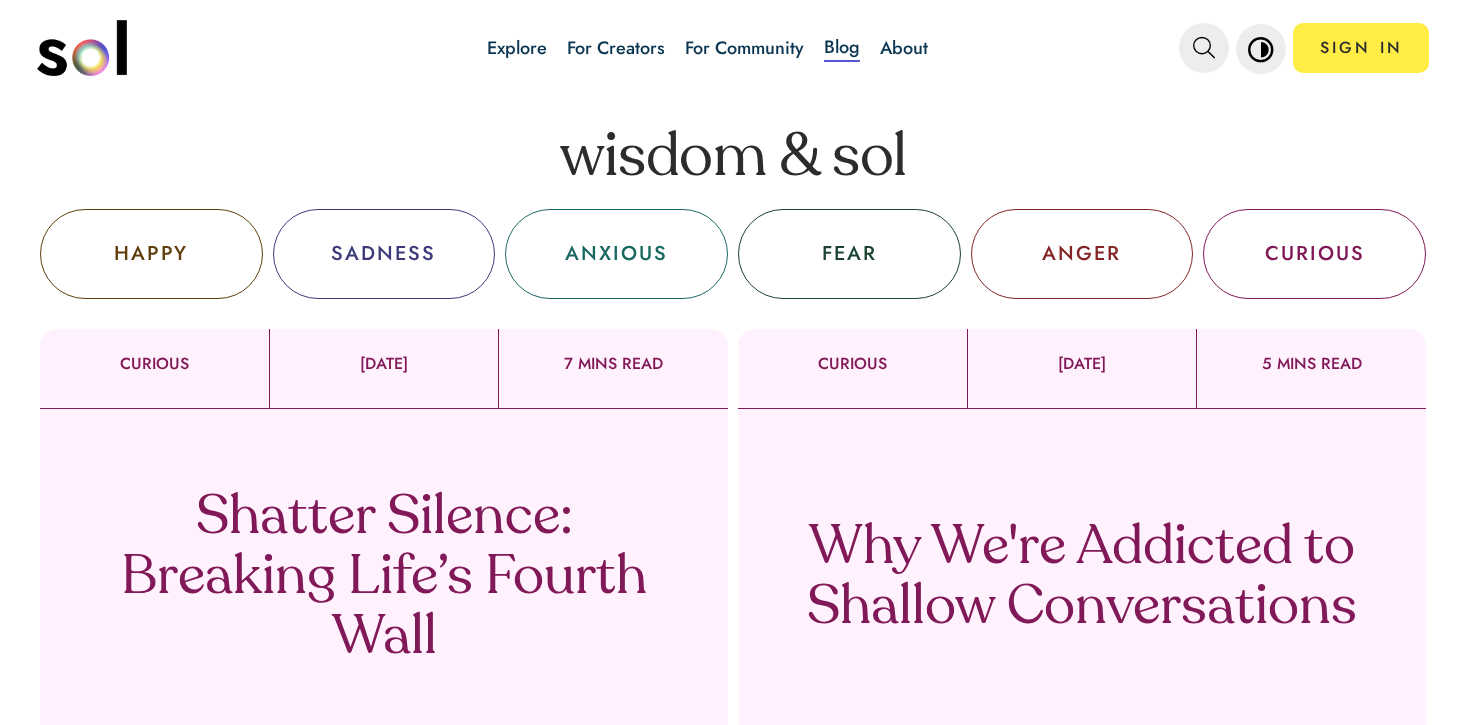 click on "Shatter Silence: Breaking Life’s Fourth Wall" at bounding box center [384, 579] 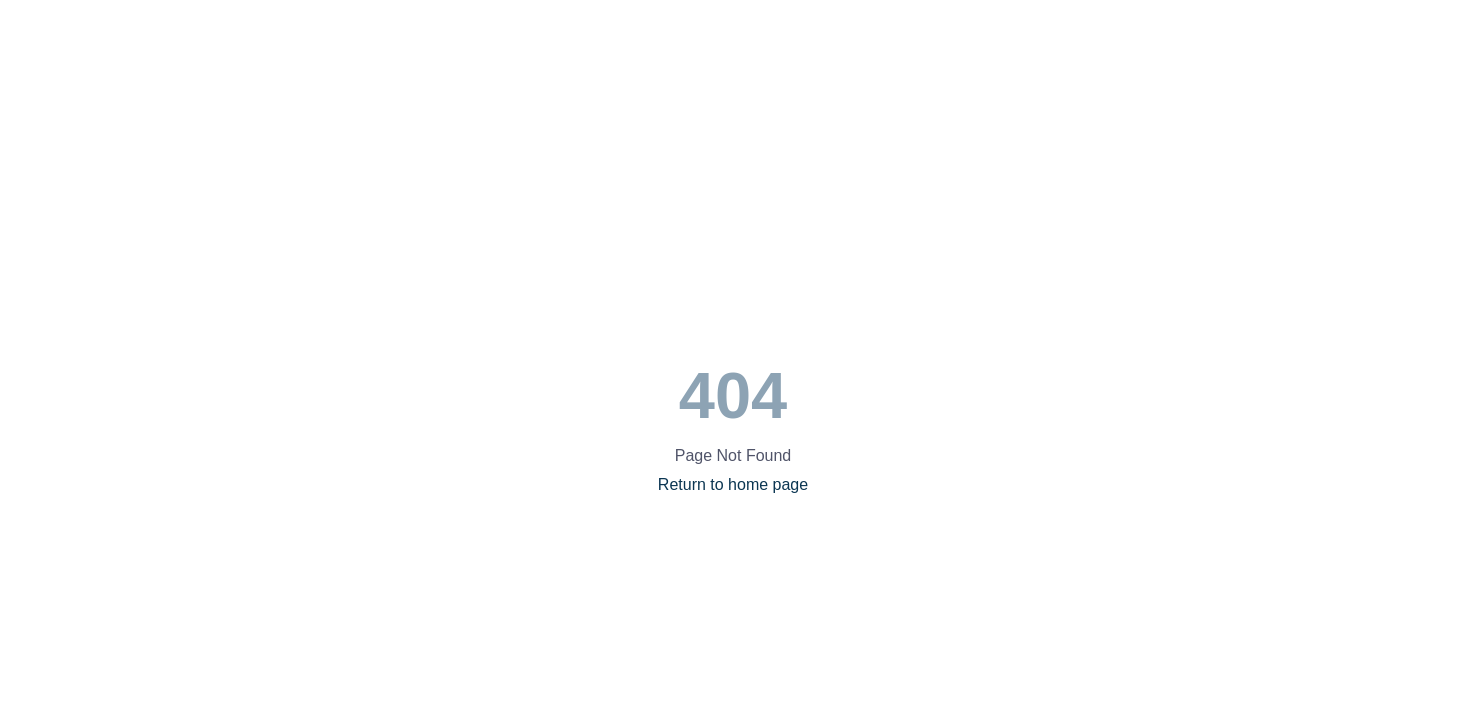 scroll, scrollTop: 0, scrollLeft: 0, axis: both 